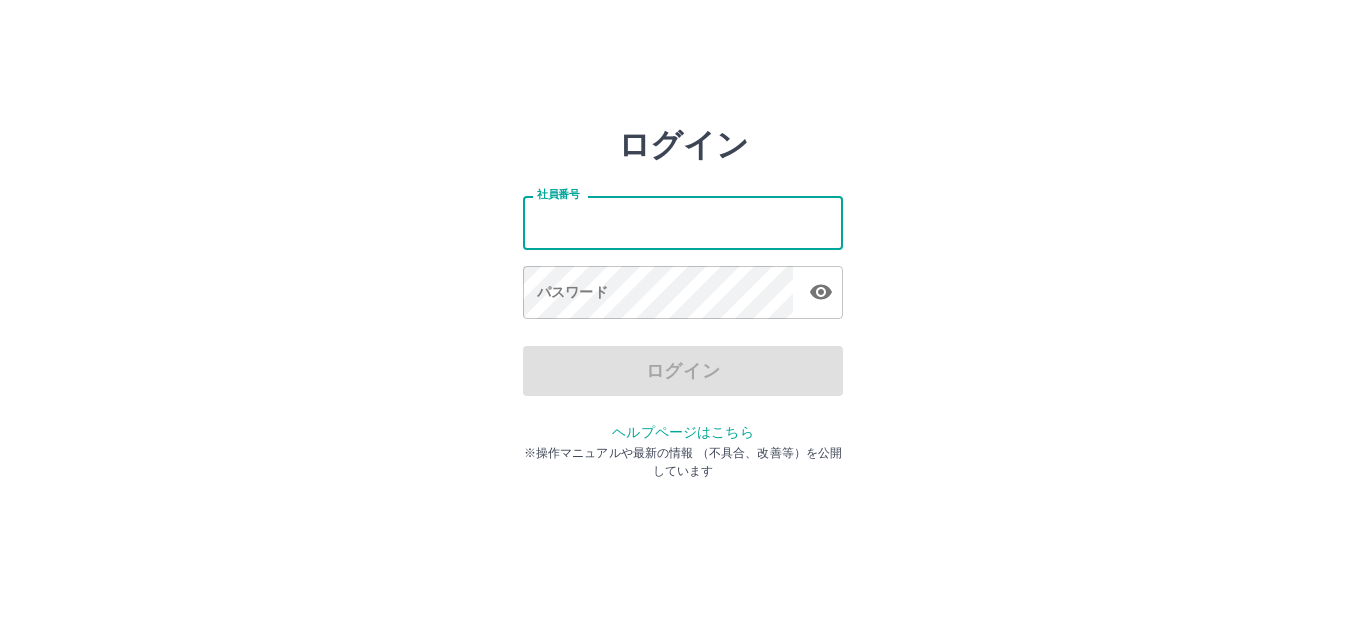 scroll, scrollTop: 0, scrollLeft: 0, axis: both 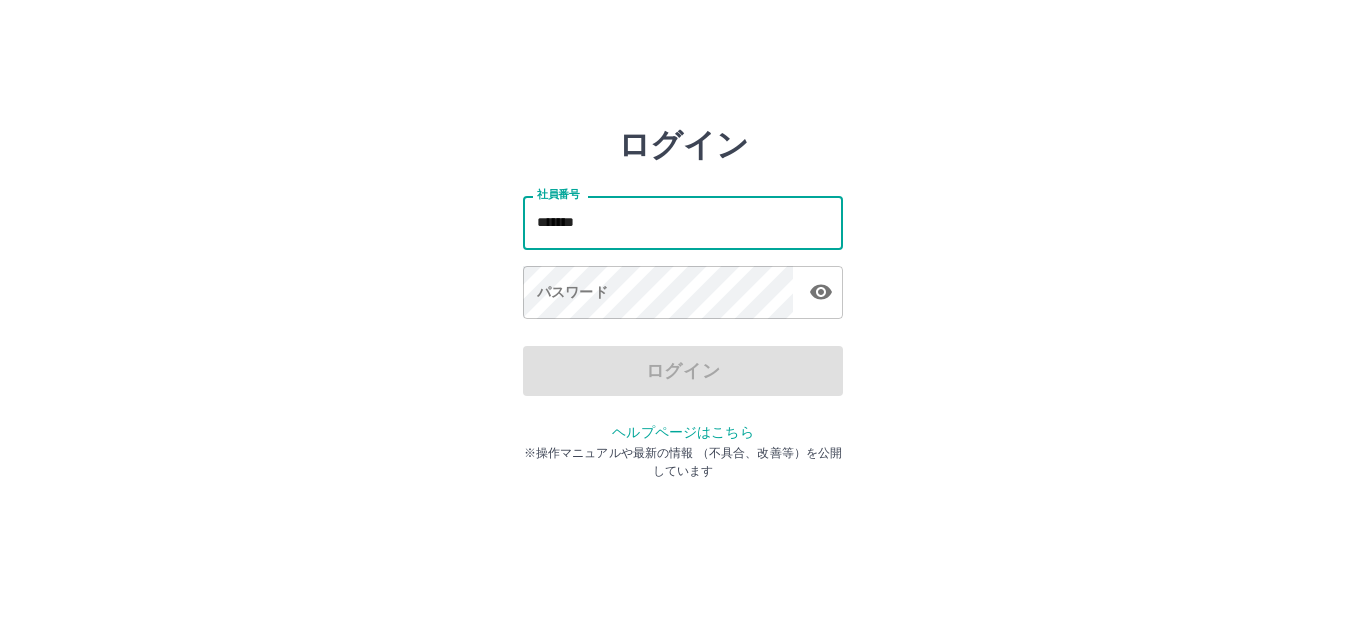 click on "ログイン 社員番号 ******* 社員番号 パスワード パスワード ログイン ヘルプページはこちら ※操作マニュアルや最新の情報 （不具合、改善等）を公開しています" at bounding box center (683, 286) 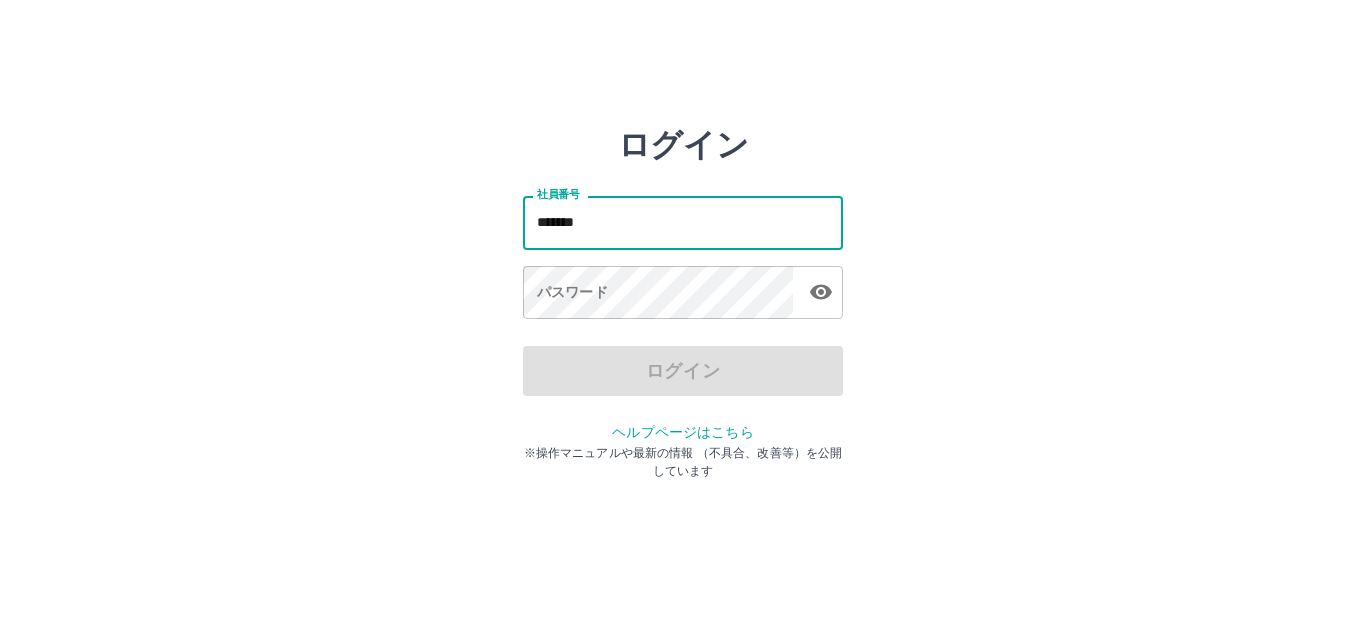 click on "*******" at bounding box center [683, 222] 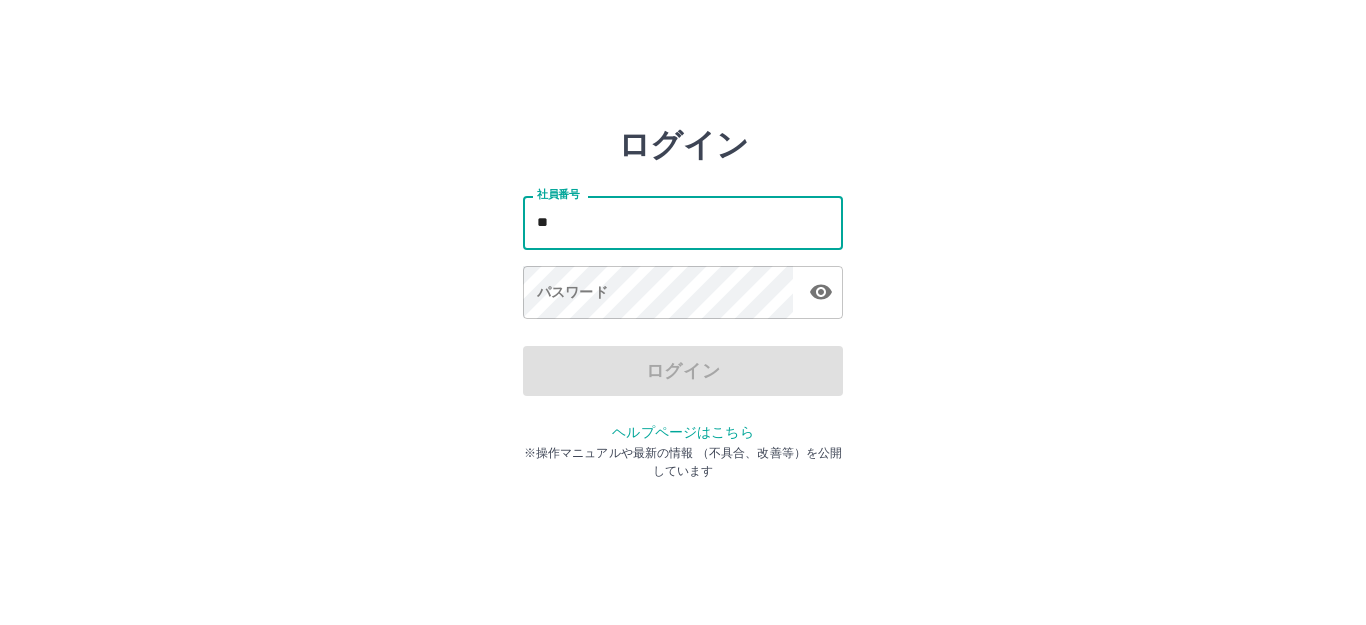 type on "*" 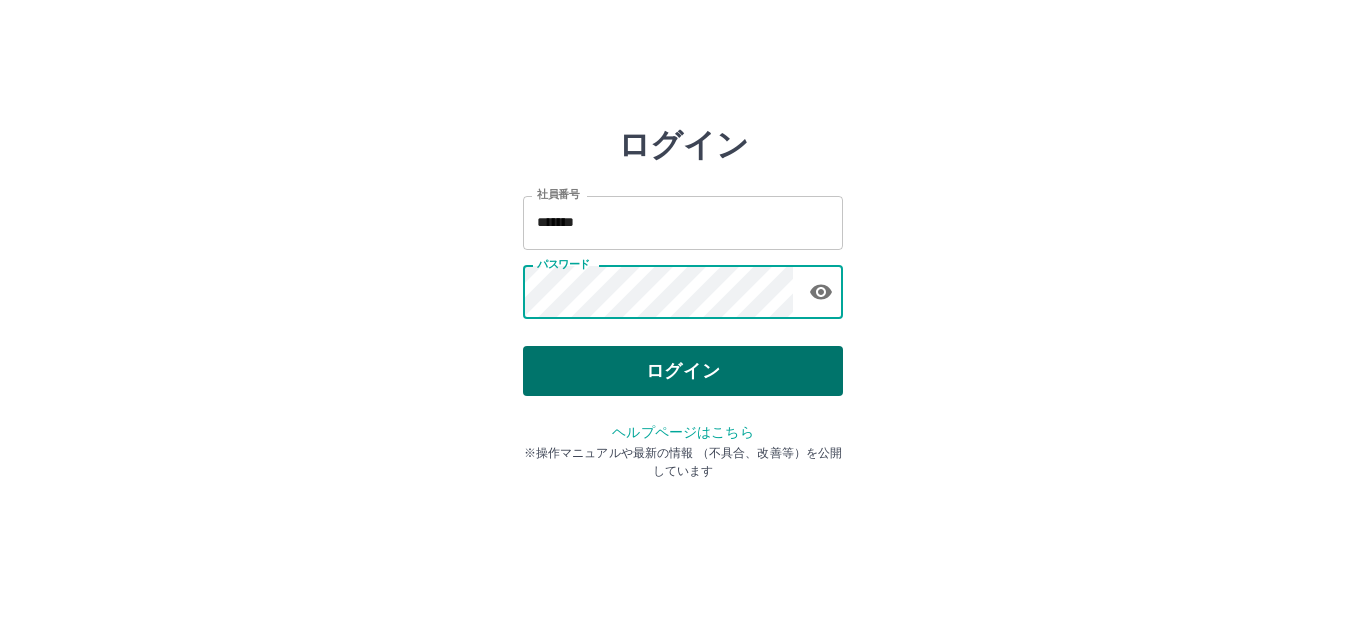 click on "ログイン" at bounding box center (683, 371) 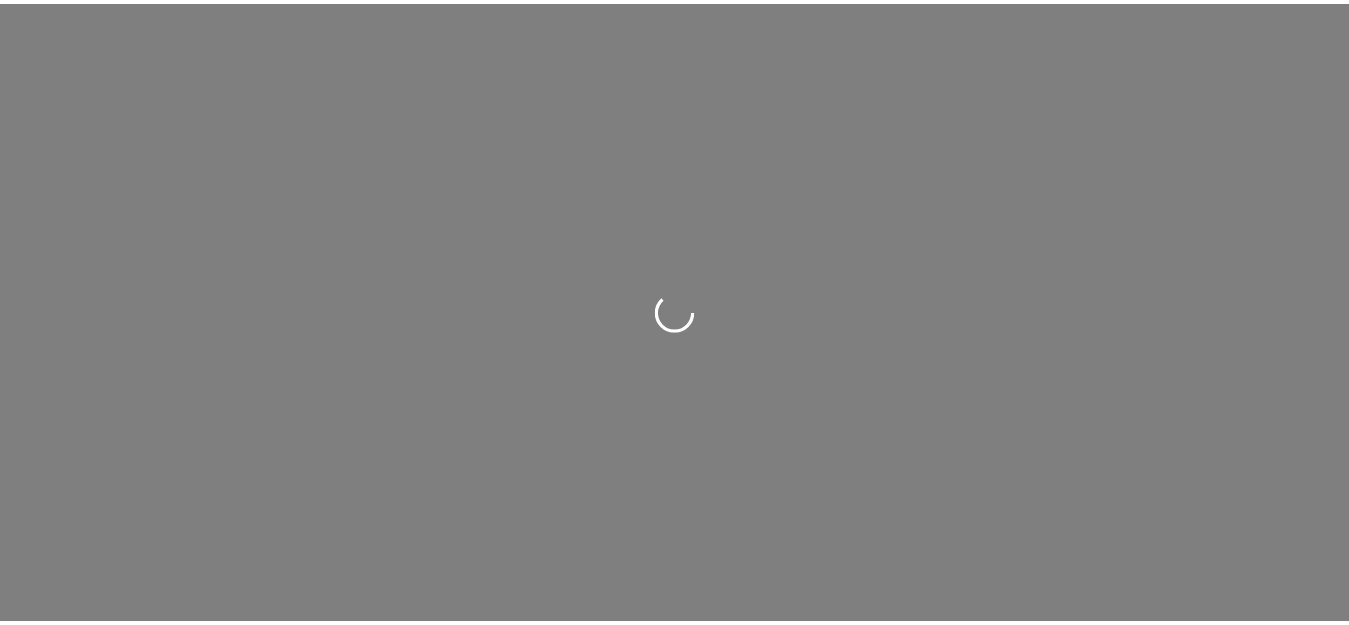 scroll, scrollTop: 0, scrollLeft: 0, axis: both 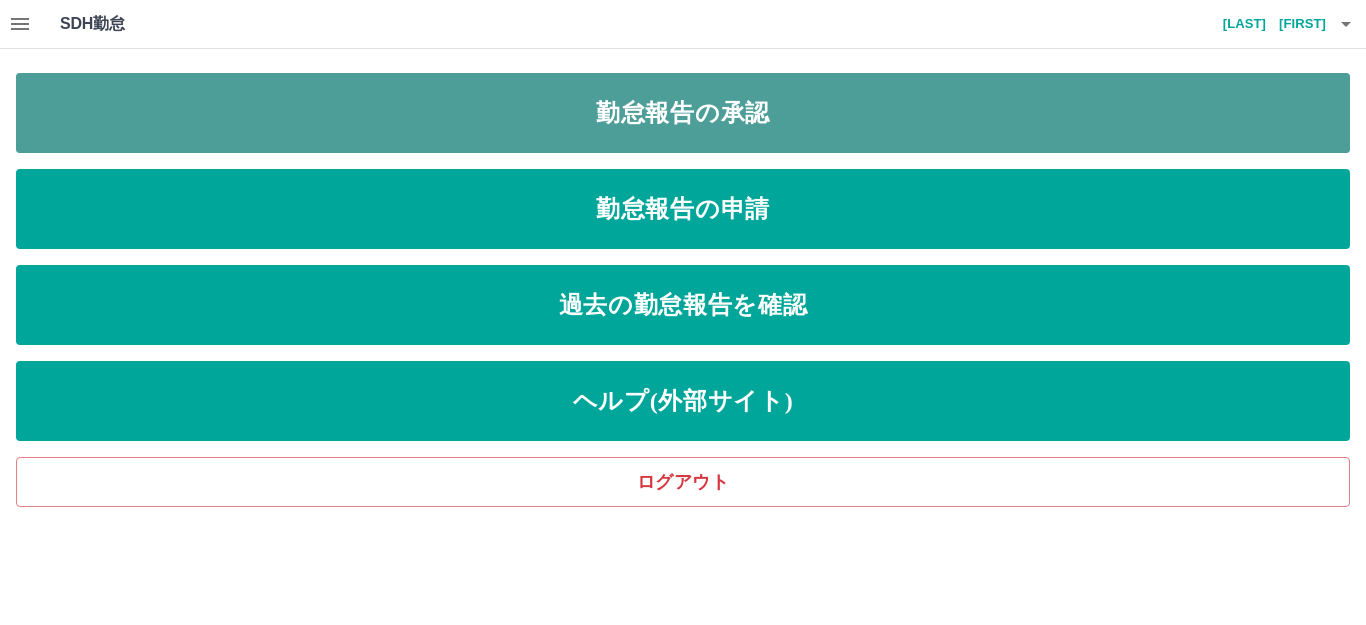 click on "勤怠報告の承認" at bounding box center [683, 113] 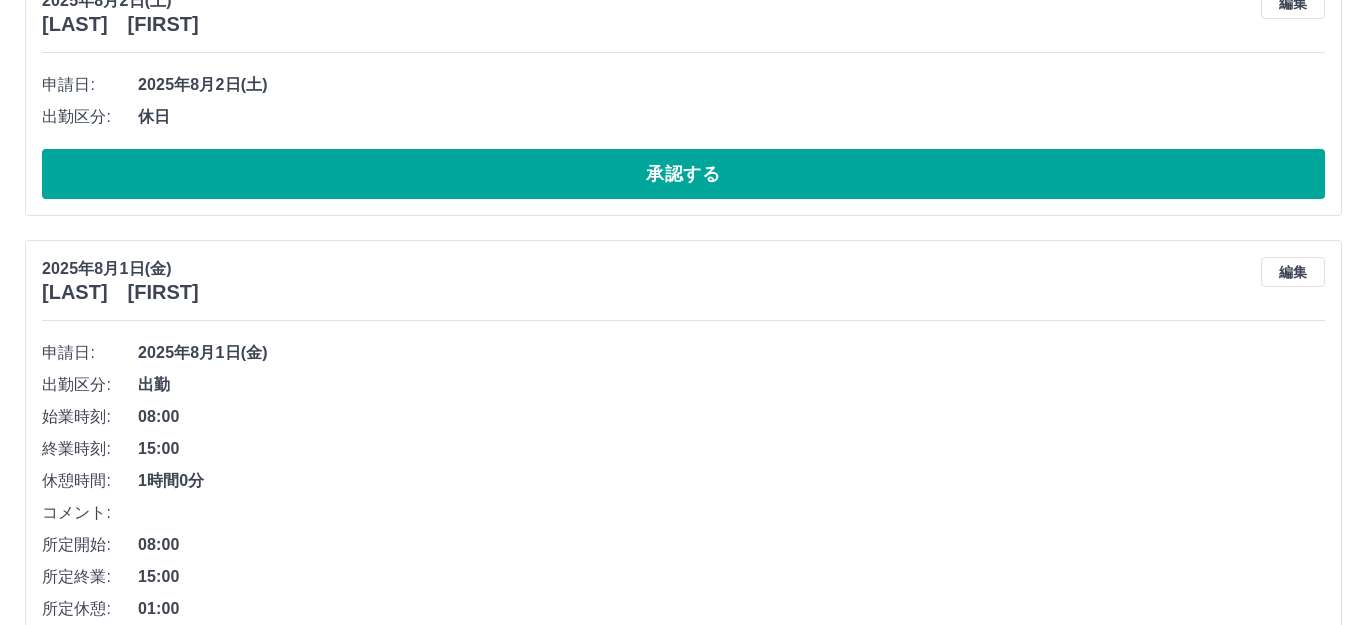 scroll, scrollTop: 0, scrollLeft: 0, axis: both 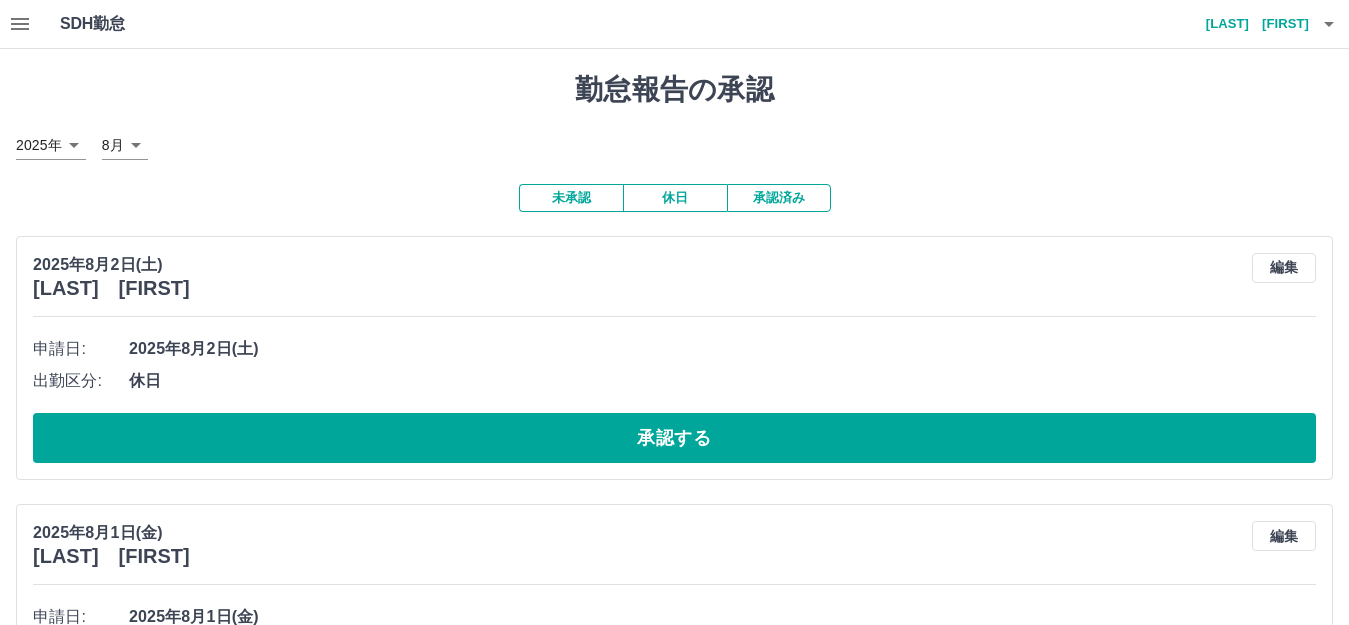 click 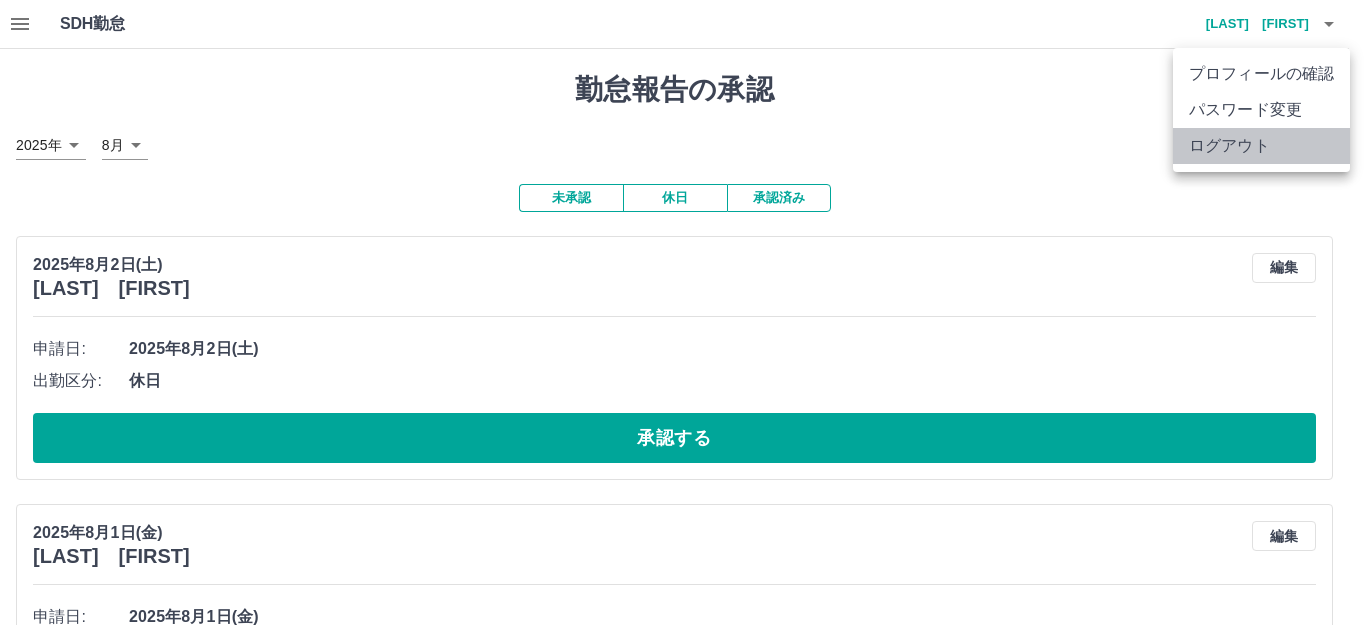 click on "ログアウト" at bounding box center (1261, 146) 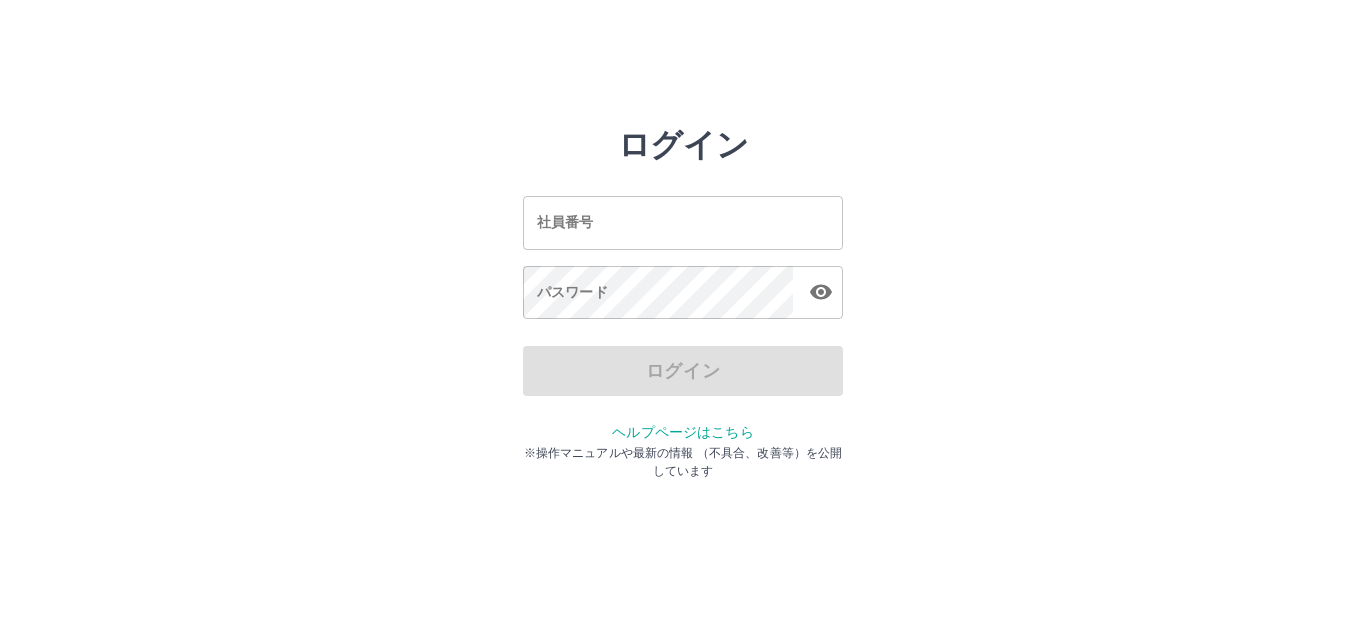 scroll, scrollTop: 0, scrollLeft: 0, axis: both 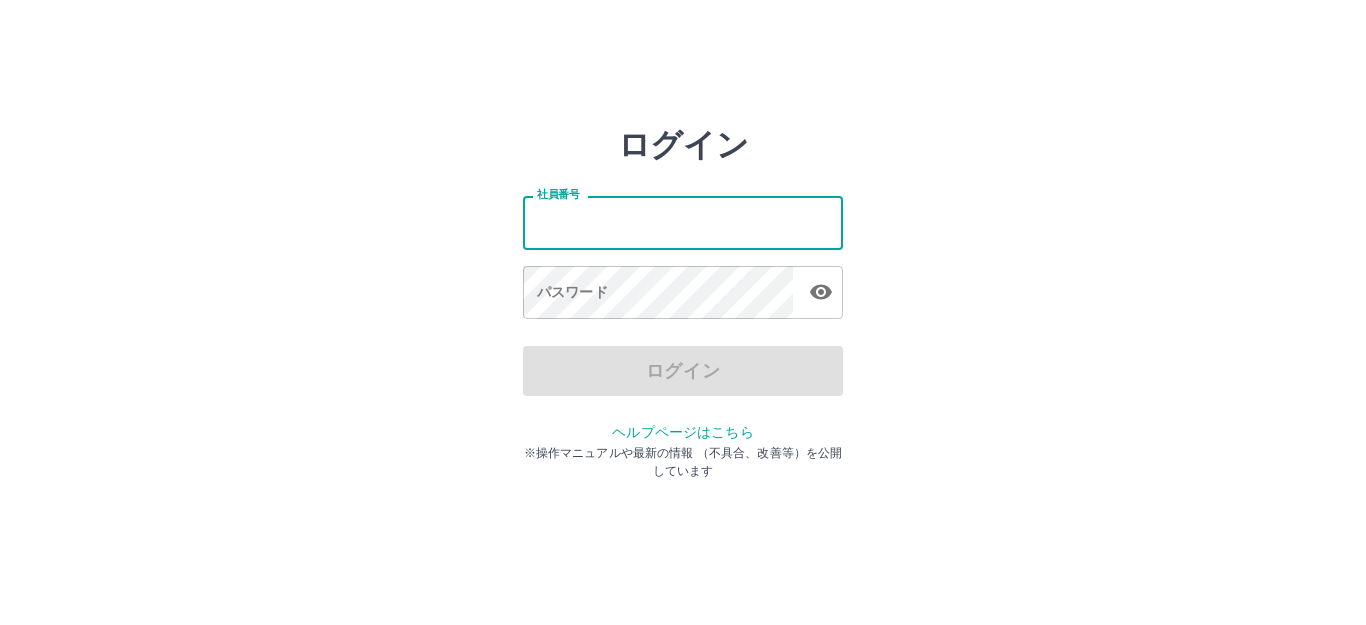 click on "社員番号" at bounding box center [683, 222] 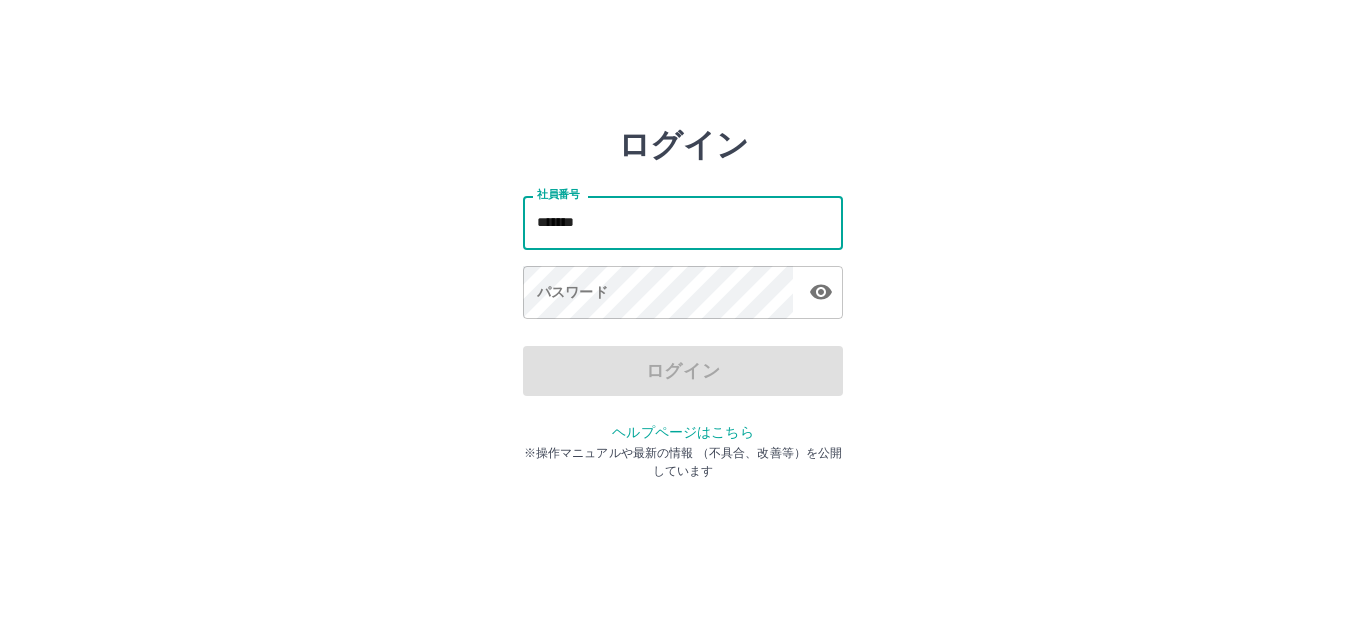 type on "*******" 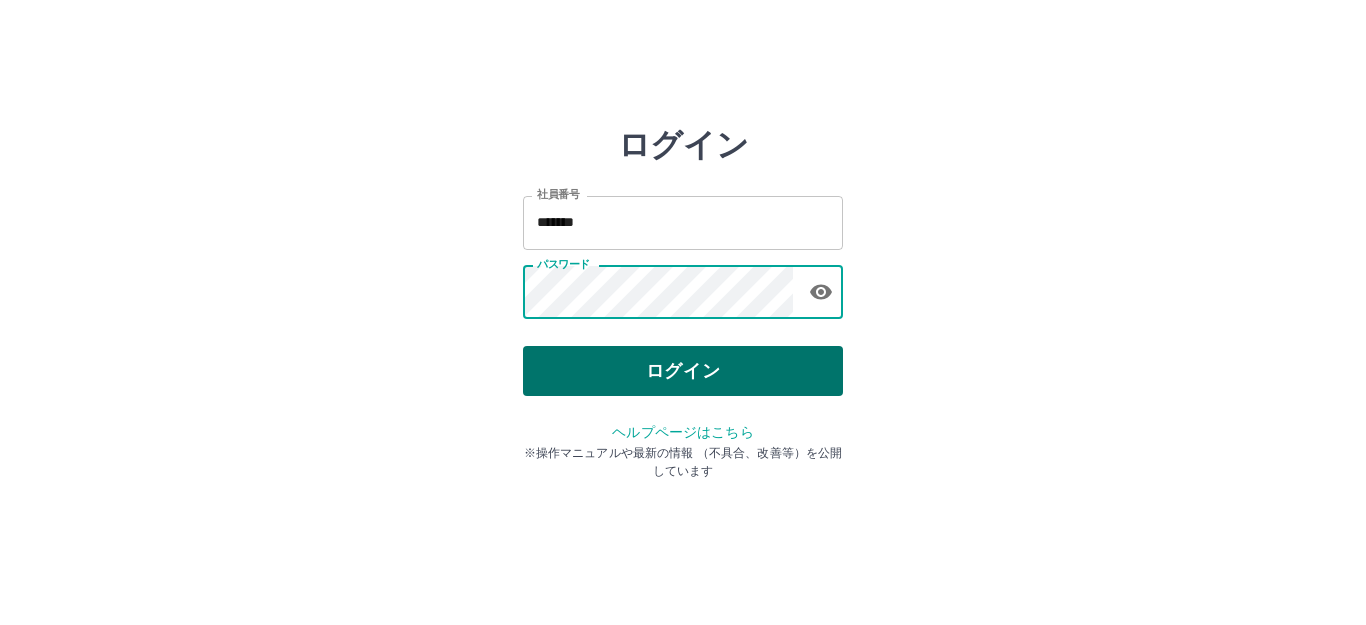 click on "ログイン" at bounding box center (683, 371) 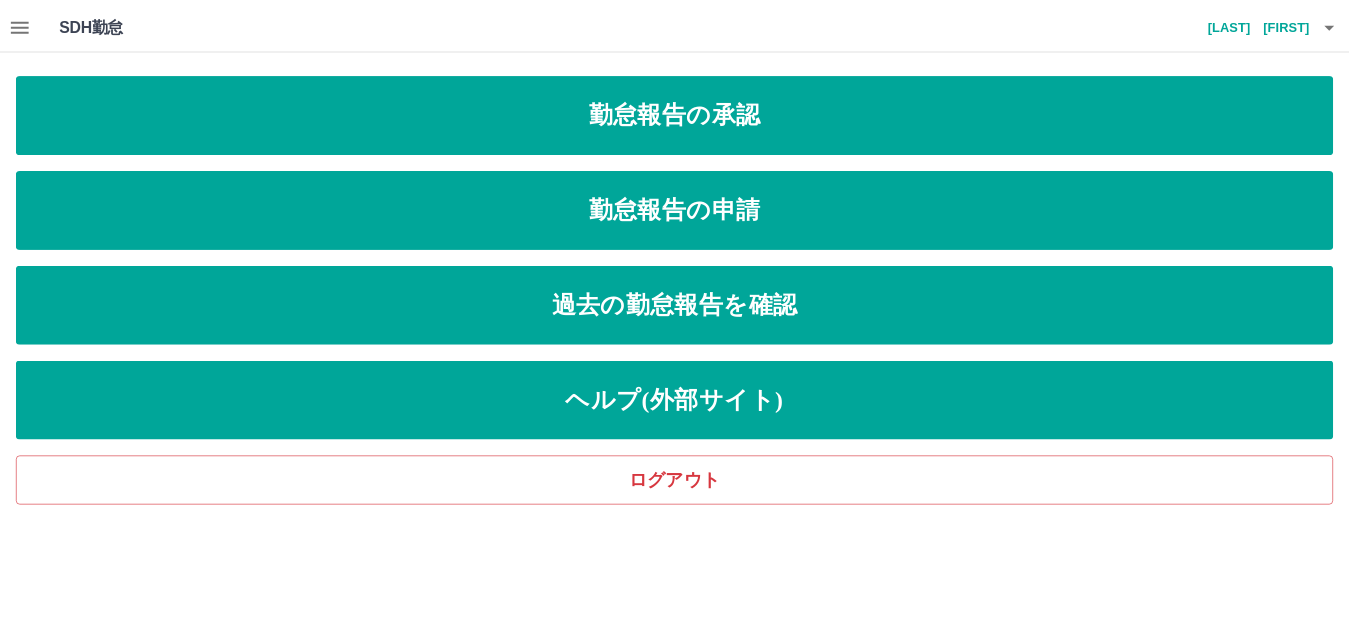 scroll, scrollTop: 0, scrollLeft: 0, axis: both 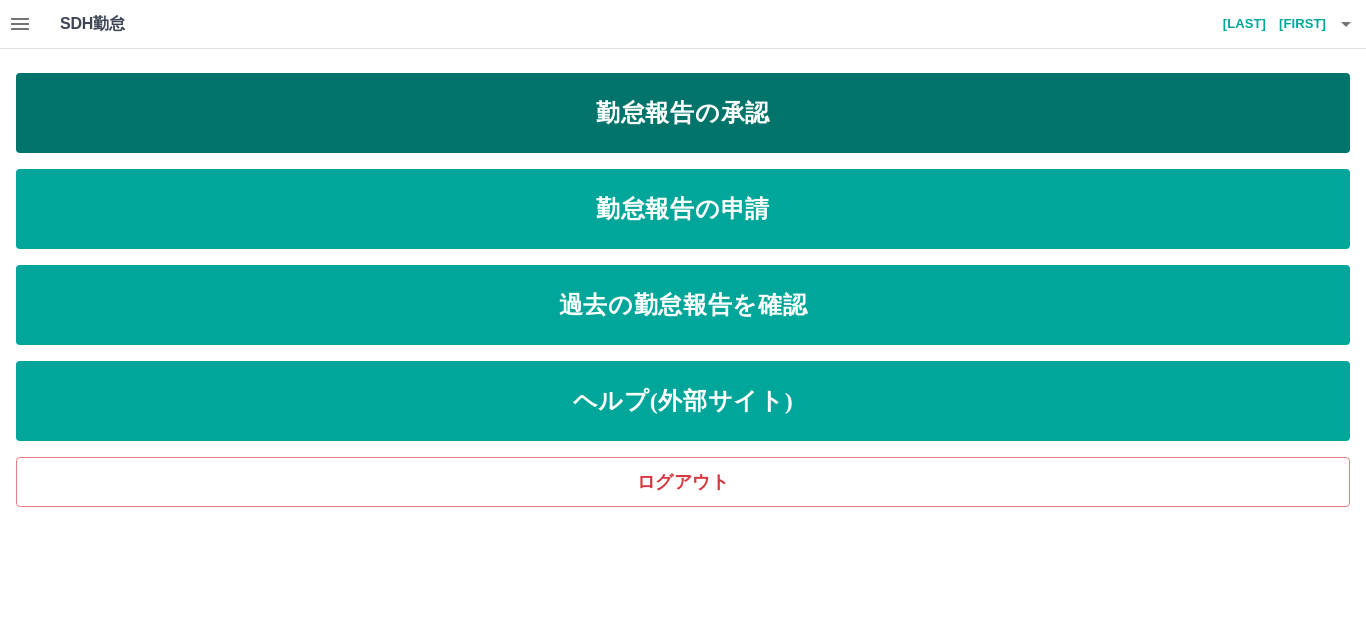 click on "勤怠報告の承認" at bounding box center (683, 113) 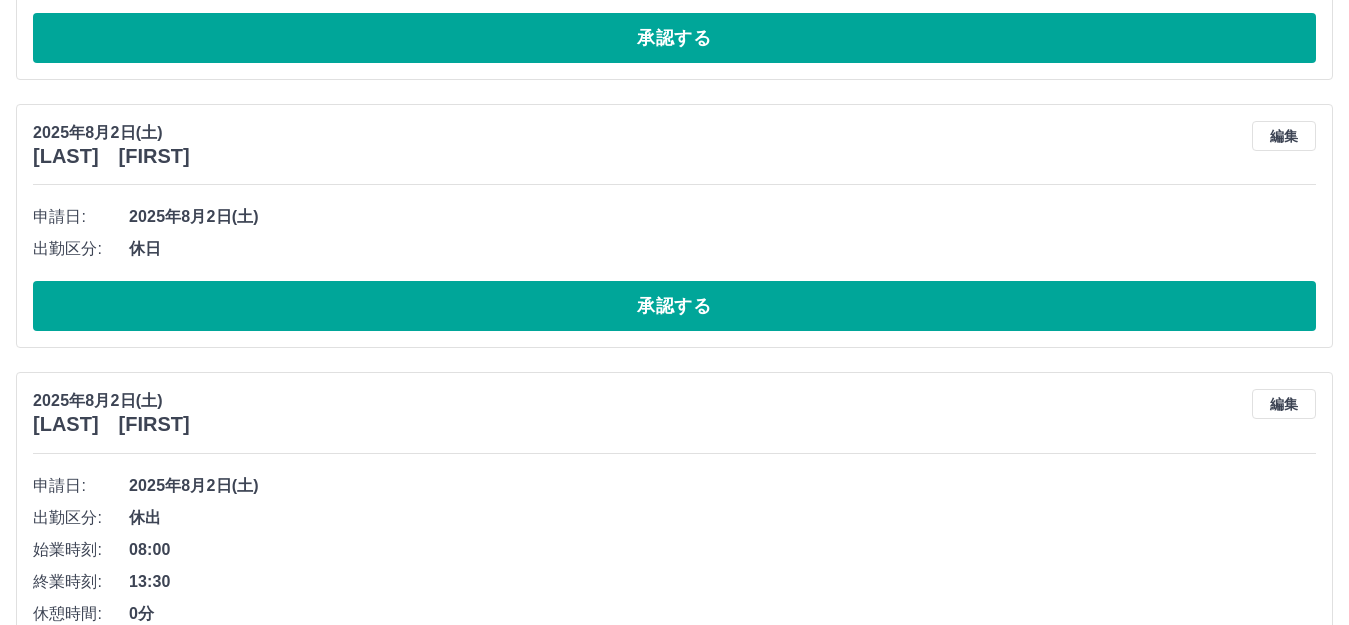 scroll, scrollTop: 500, scrollLeft: 0, axis: vertical 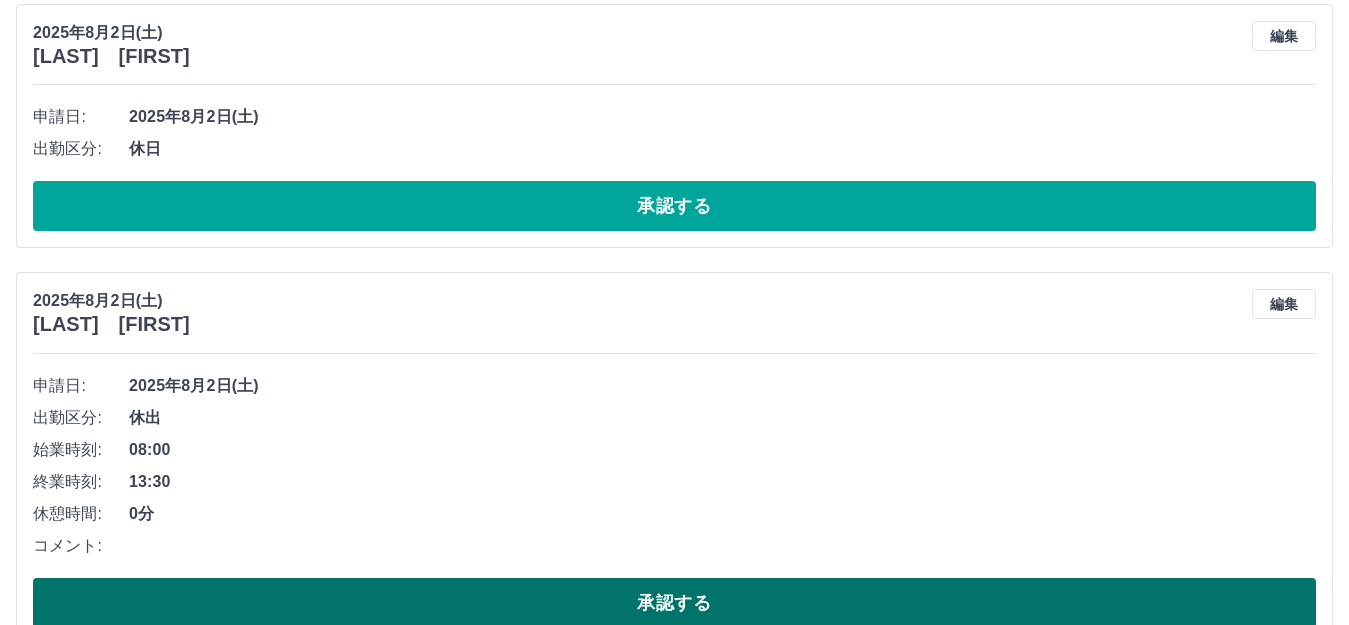 click on "承認する" at bounding box center (674, 603) 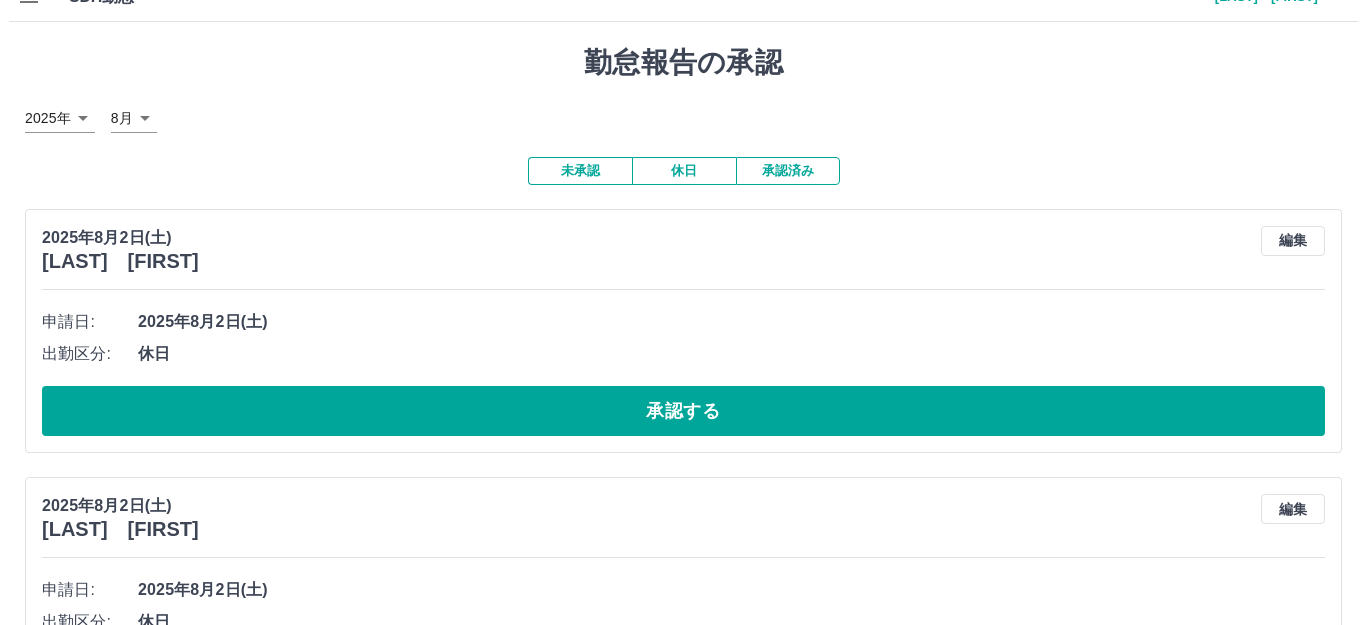 scroll, scrollTop: 0, scrollLeft: 0, axis: both 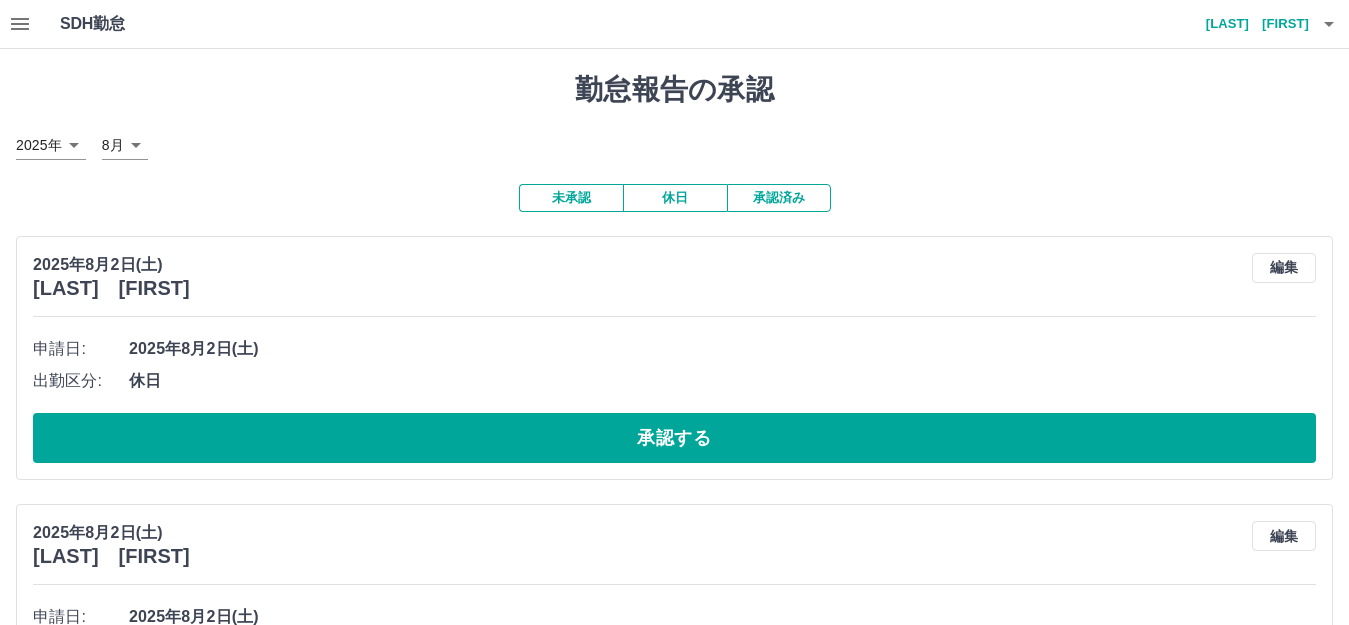 click at bounding box center (20, 24) 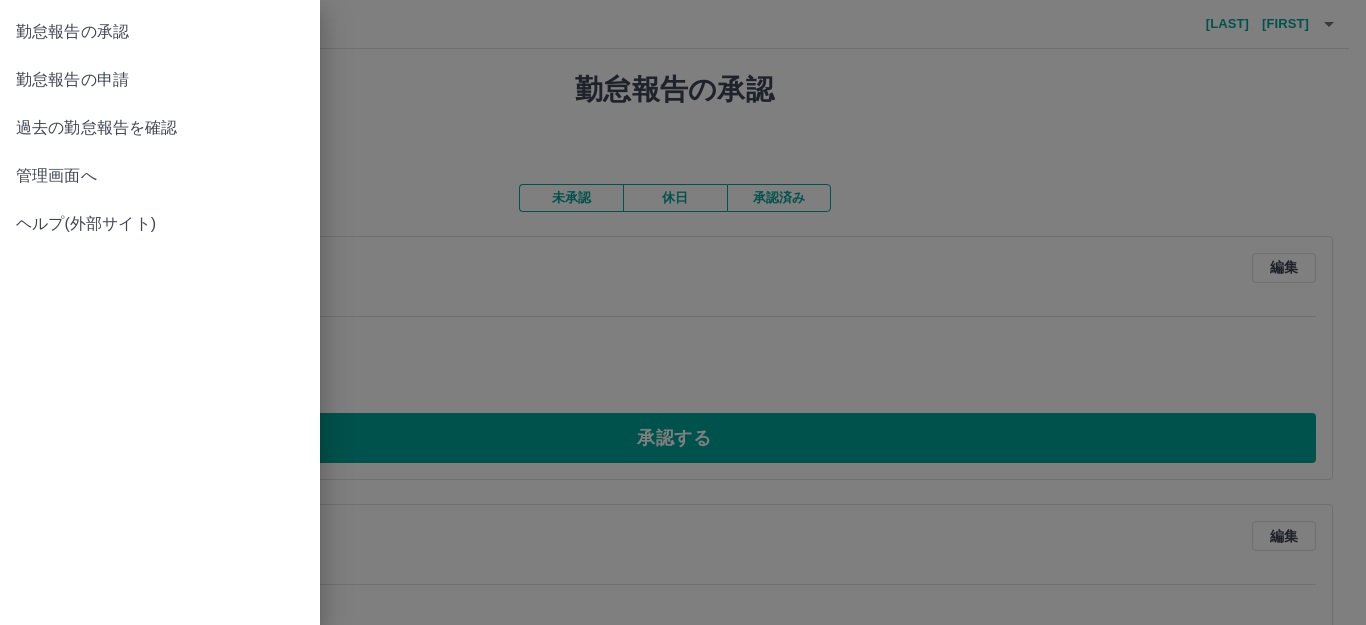click at bounding box center (683, 312) 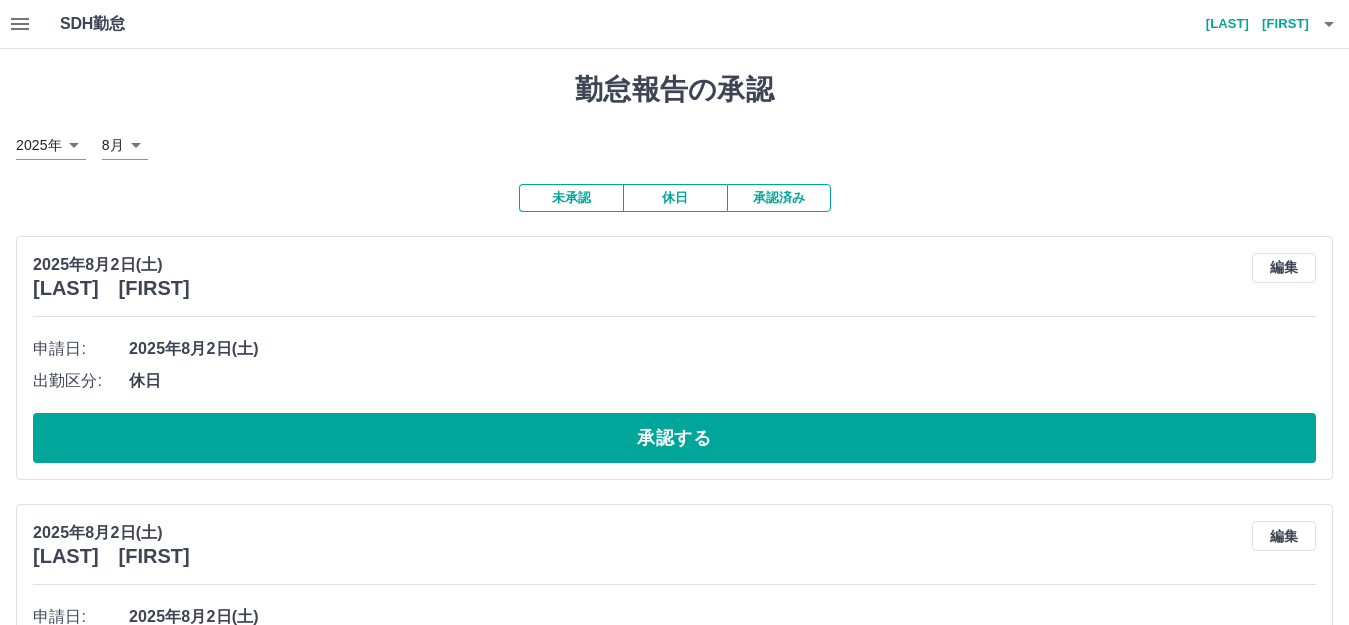 click 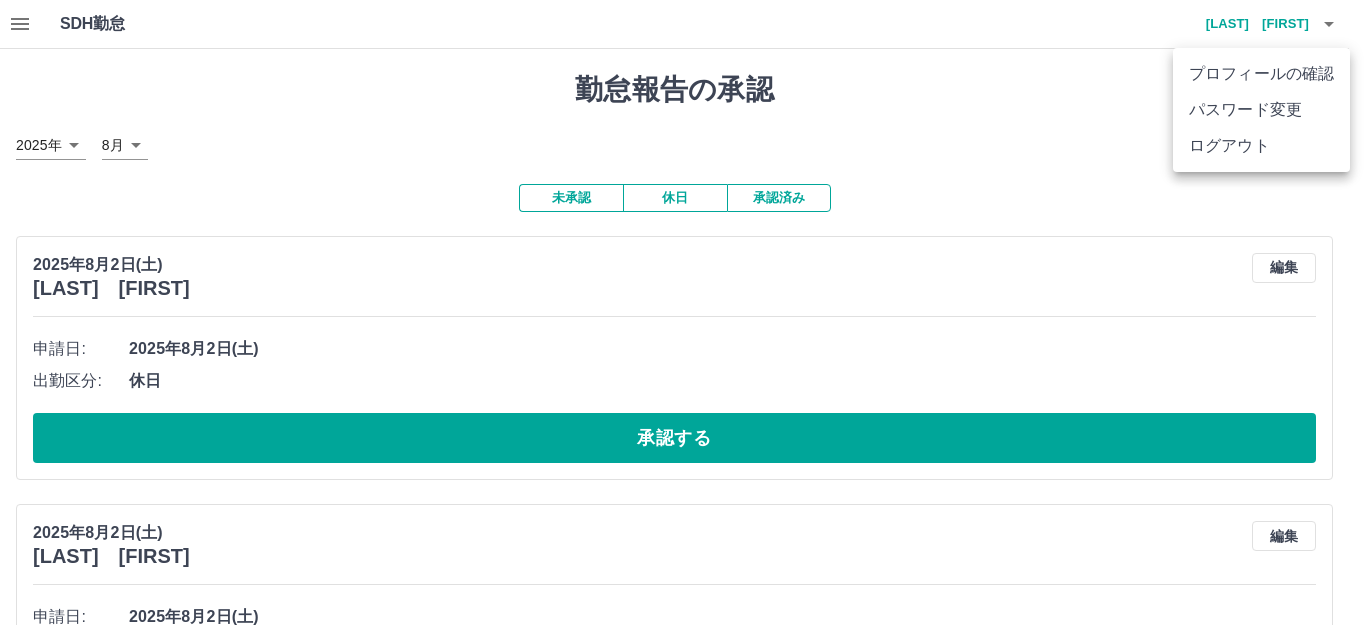 click on "ログアウト" at bounding box center [1261, 146] 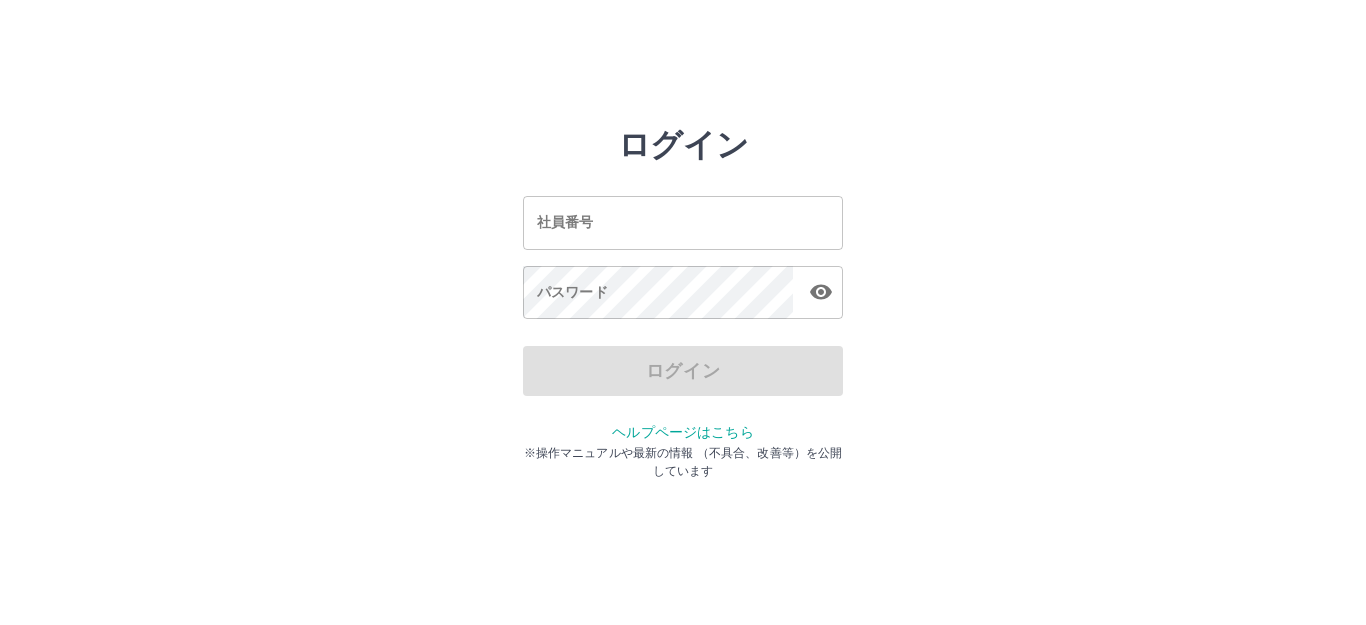scroll, scrollTop: 0, scrollLeft: 0, axis: both 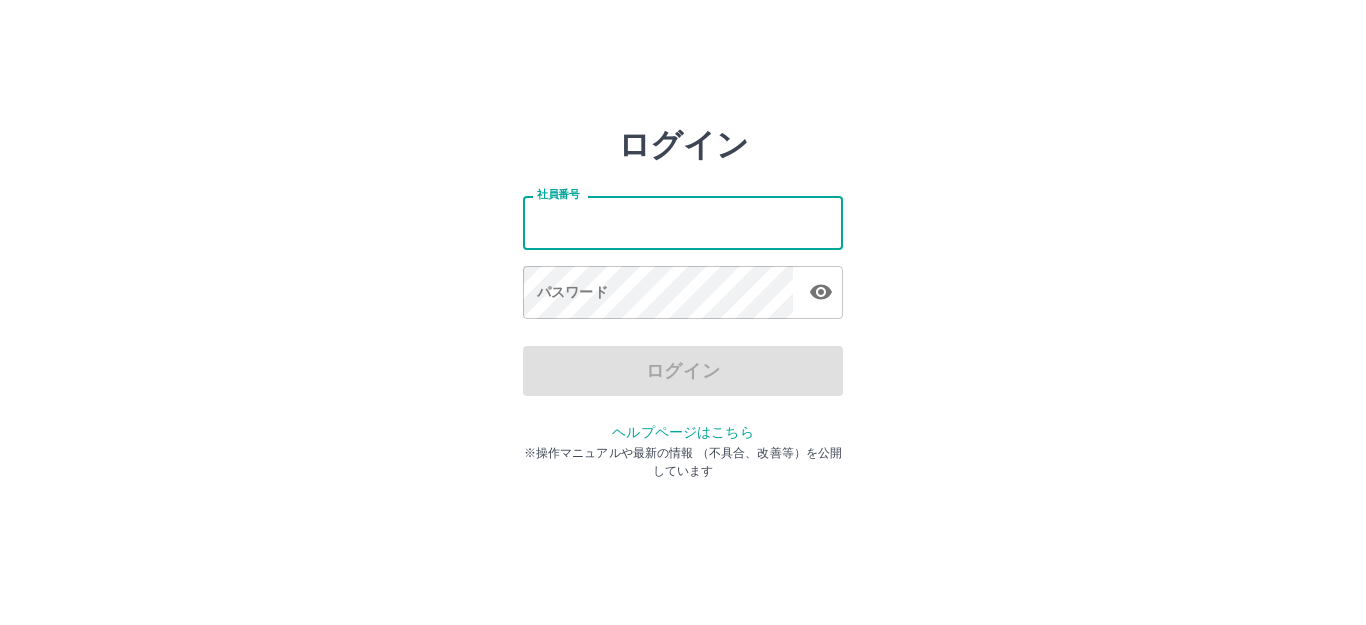 click on "社員番号" at bounding box center (683, 222) 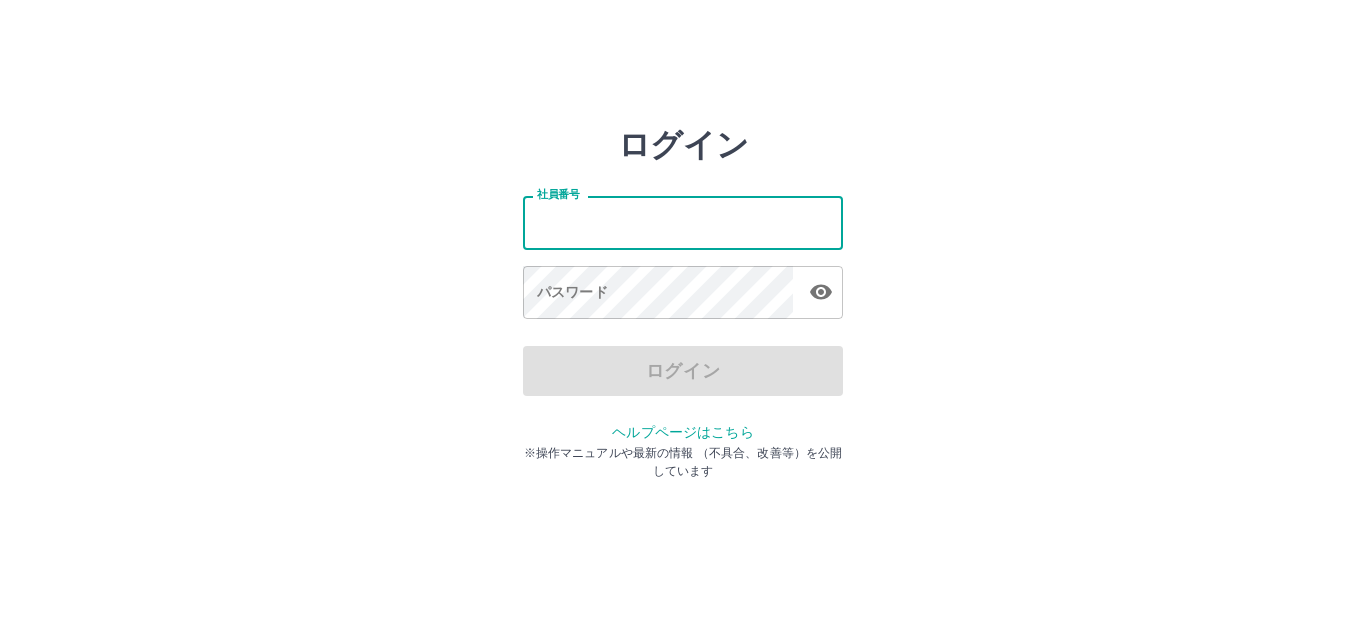 type on "*******" 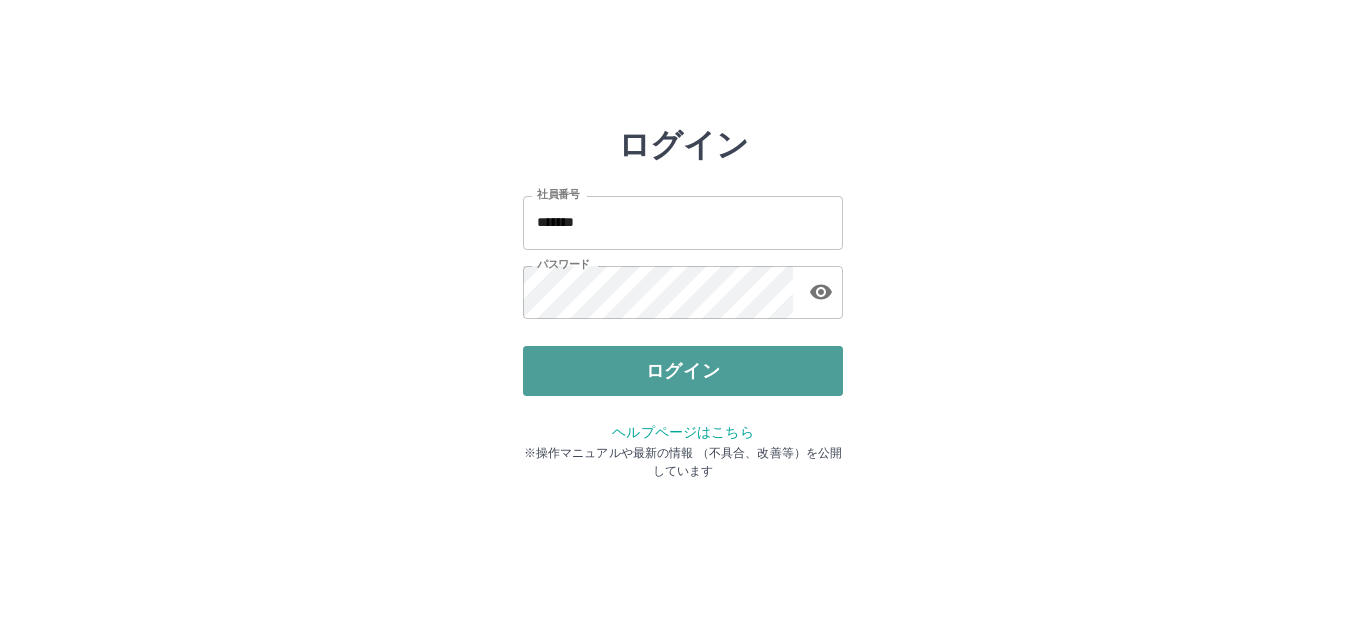 click on "ログイン" at bounding box center [683, 371] 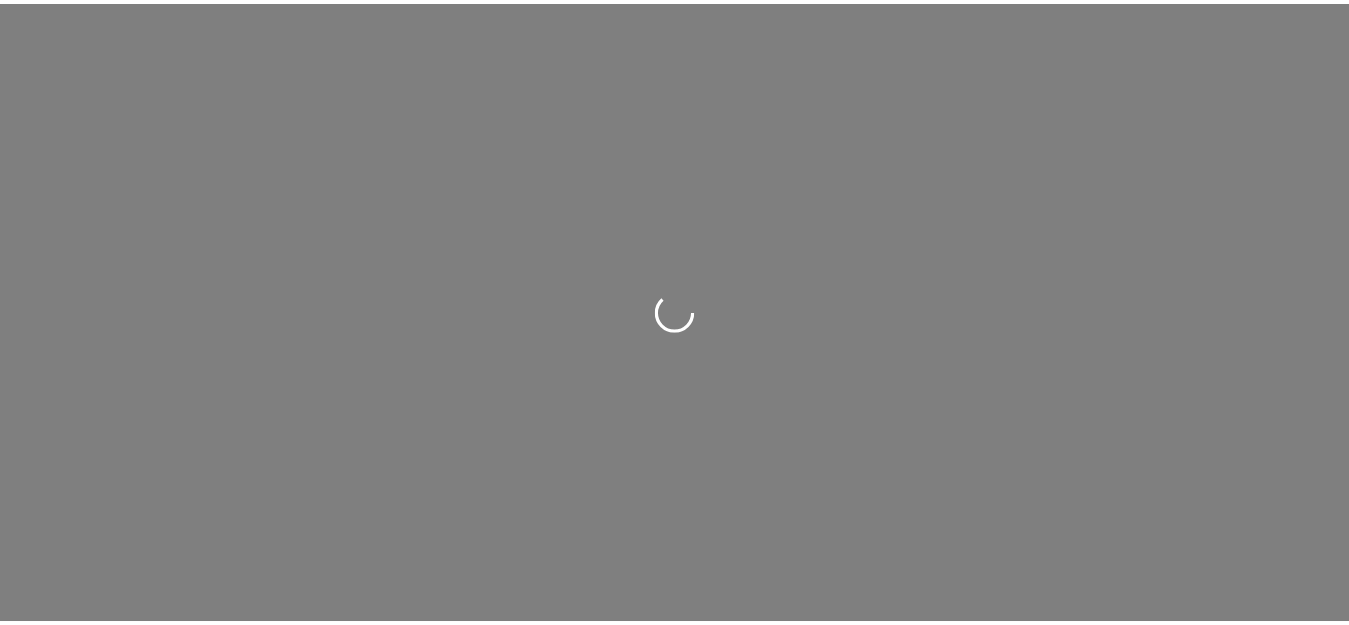 scroll, scrollTop: 0, scrollLeft: 0, axis: both 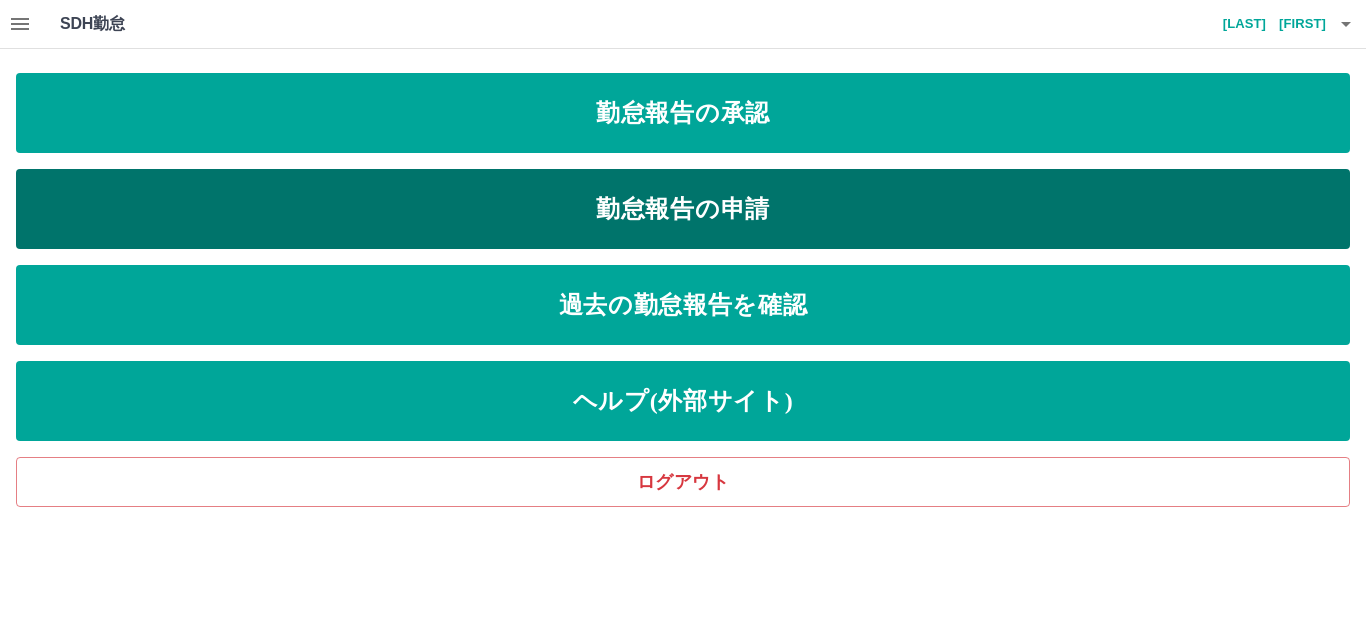 click on "勤怠報告の申請" at bounding box center (683, 209) 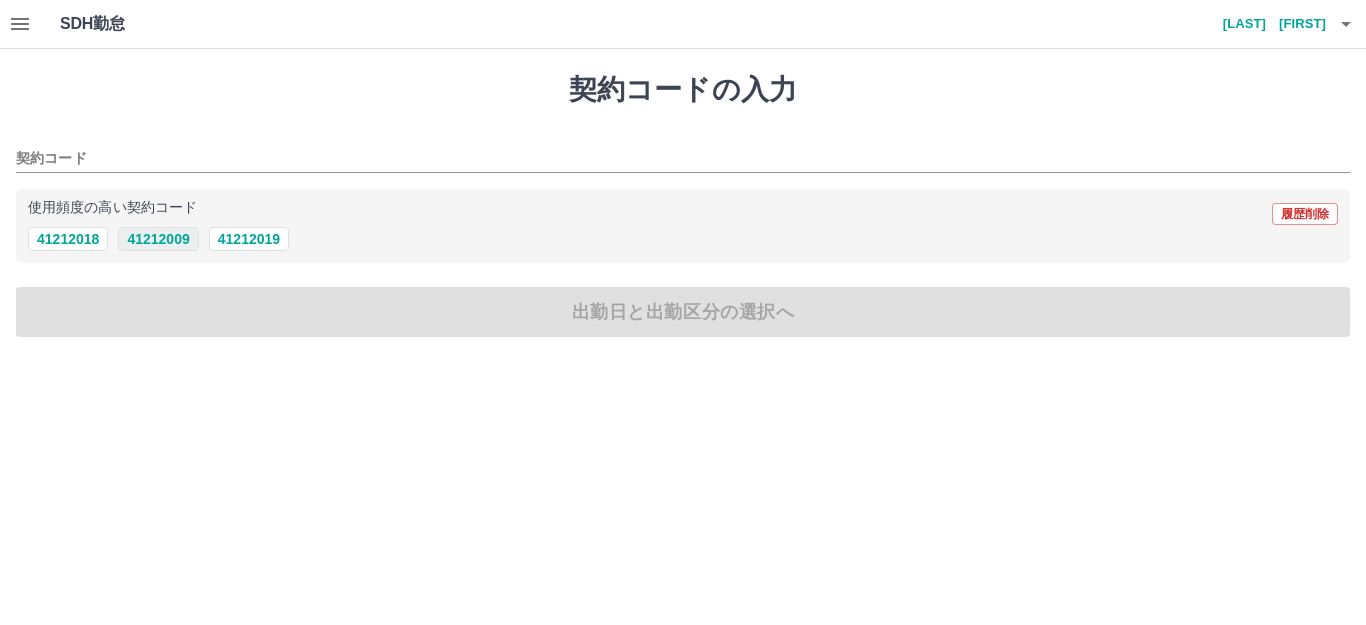 click on "41212009" at bounding box center [158, 239] 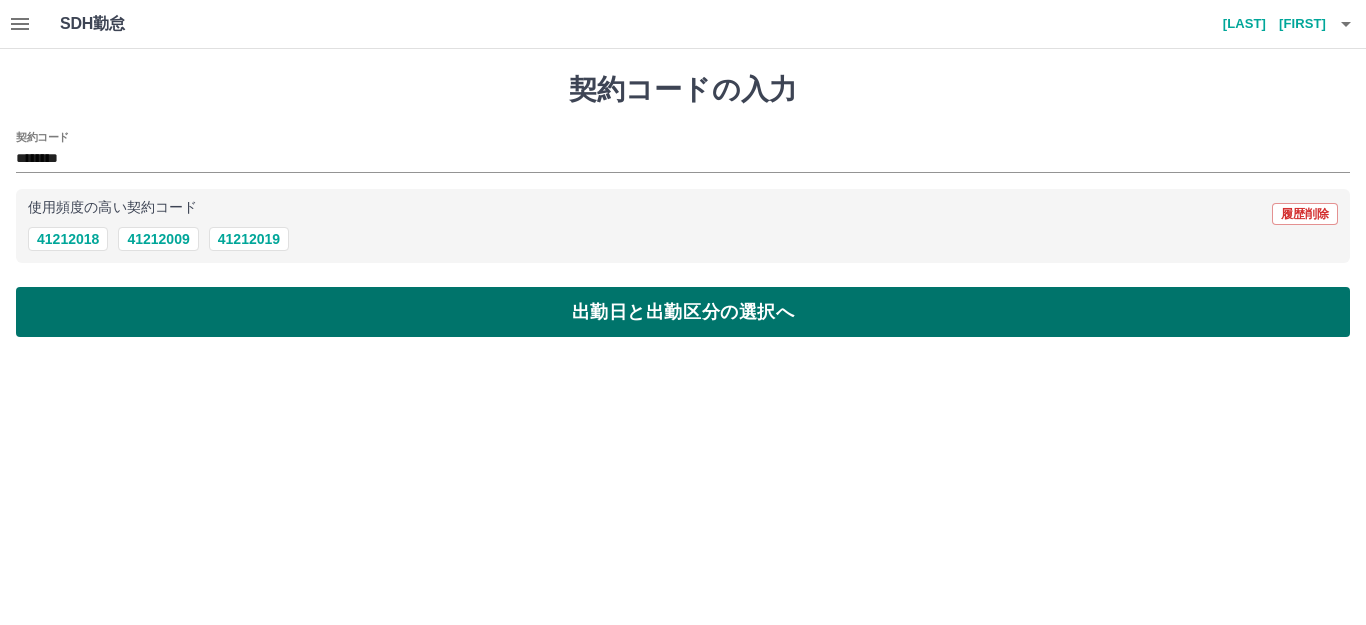 click on "出勤日と出勤区分の選択へ" at bounding box center [683, 312] 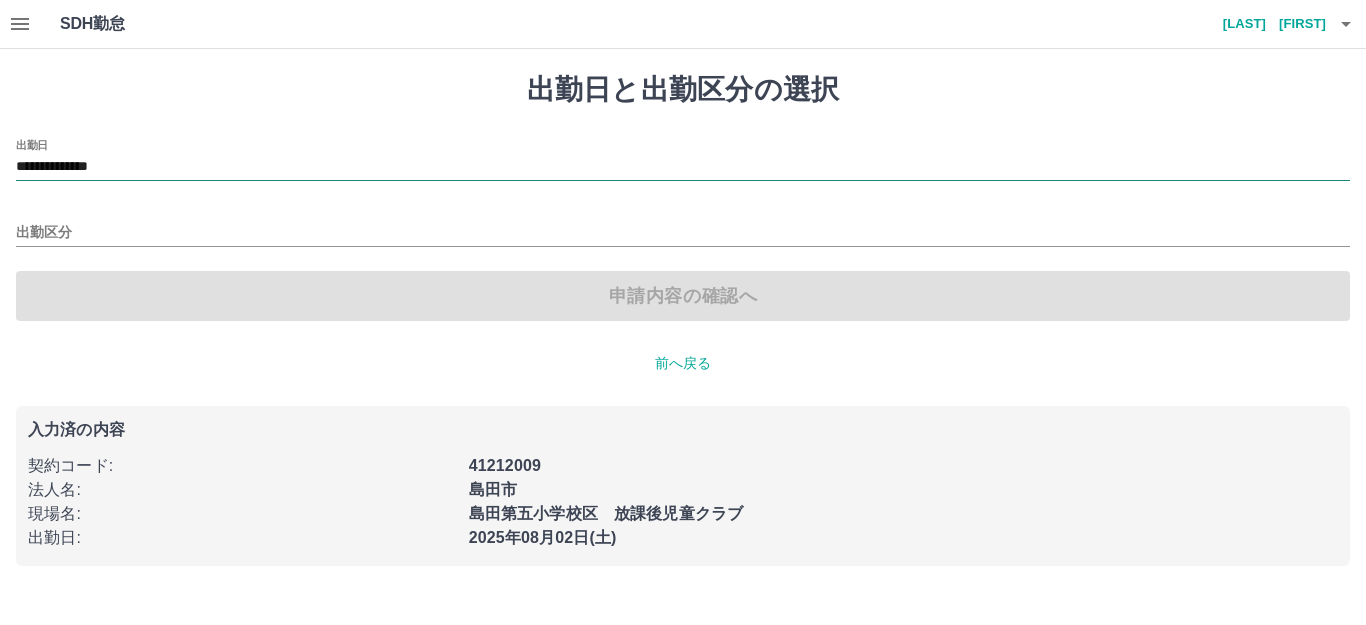 click on "**********" at bounding box center [683, 167] 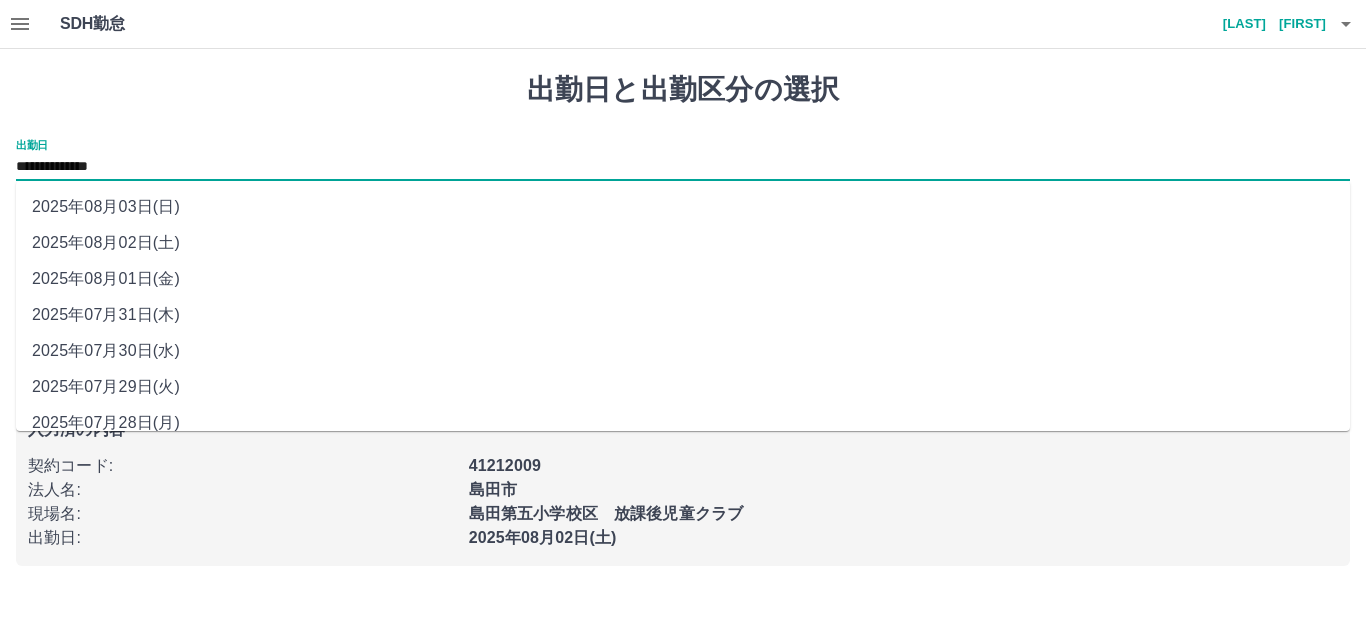 drag, startPoint x: 153, startPoint y: 283, endPoint x: 64, endPoint y: 272, distance: 89.6772 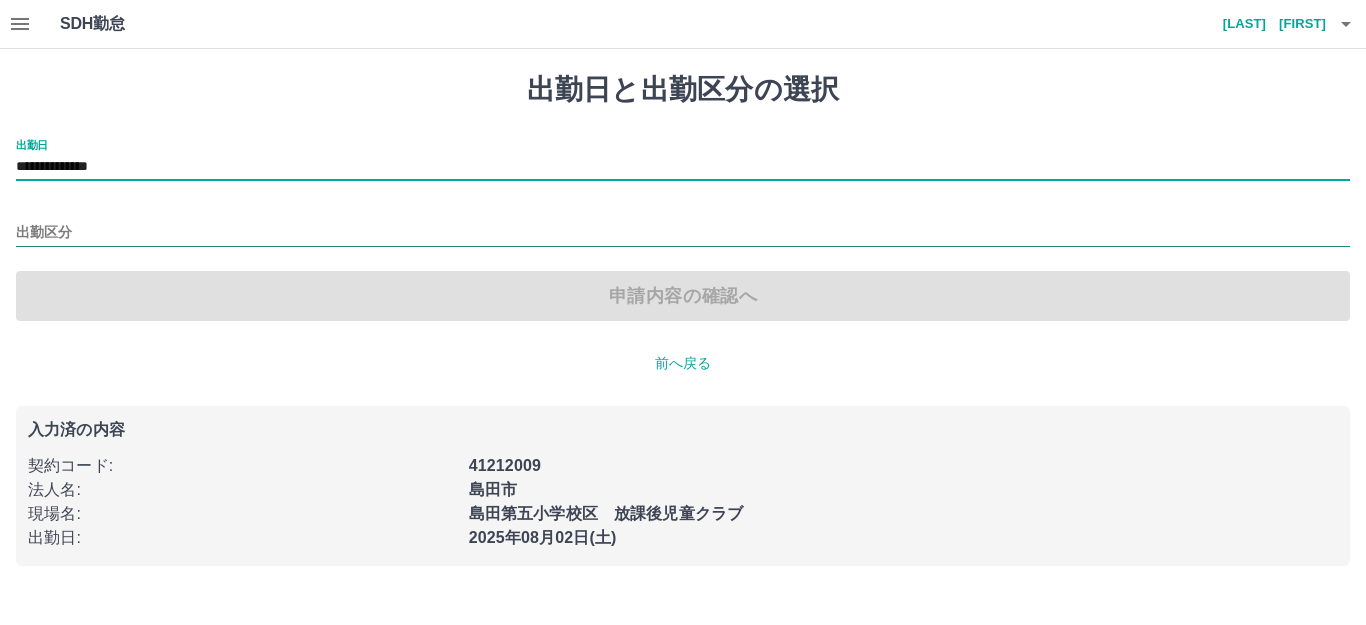 click on "出勤区分" at bounding box center [683, 233] 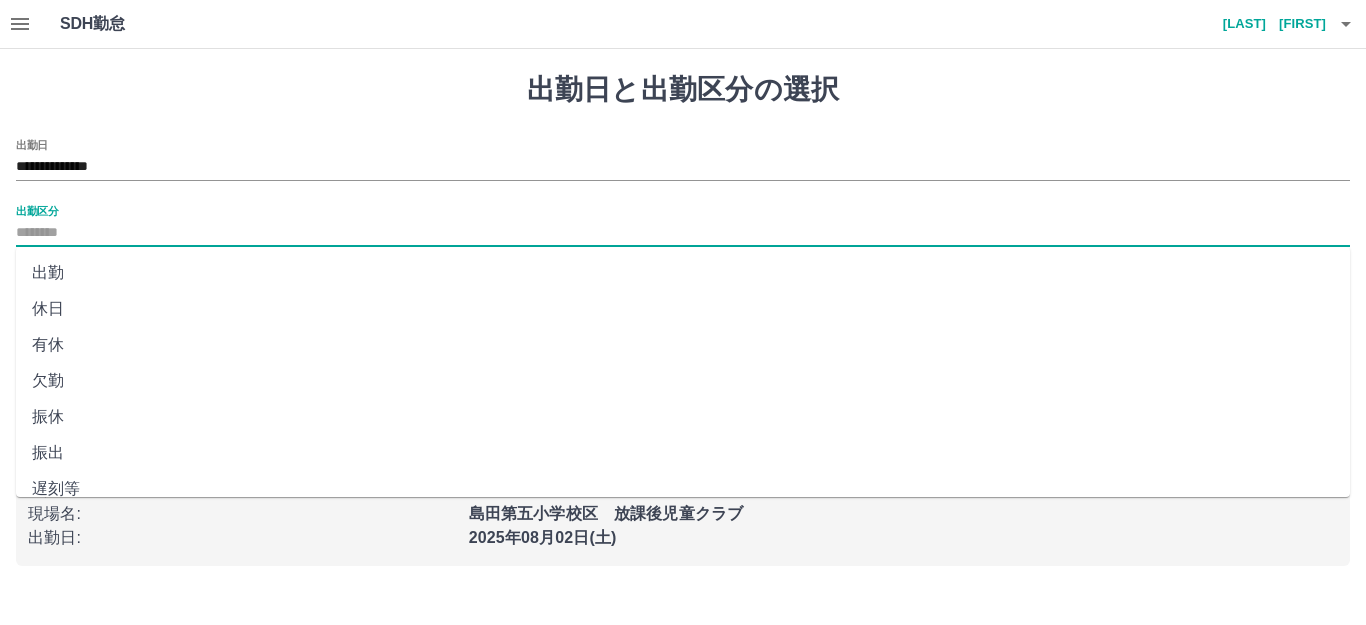 click on "出勤" at bounding box center (683, 273) 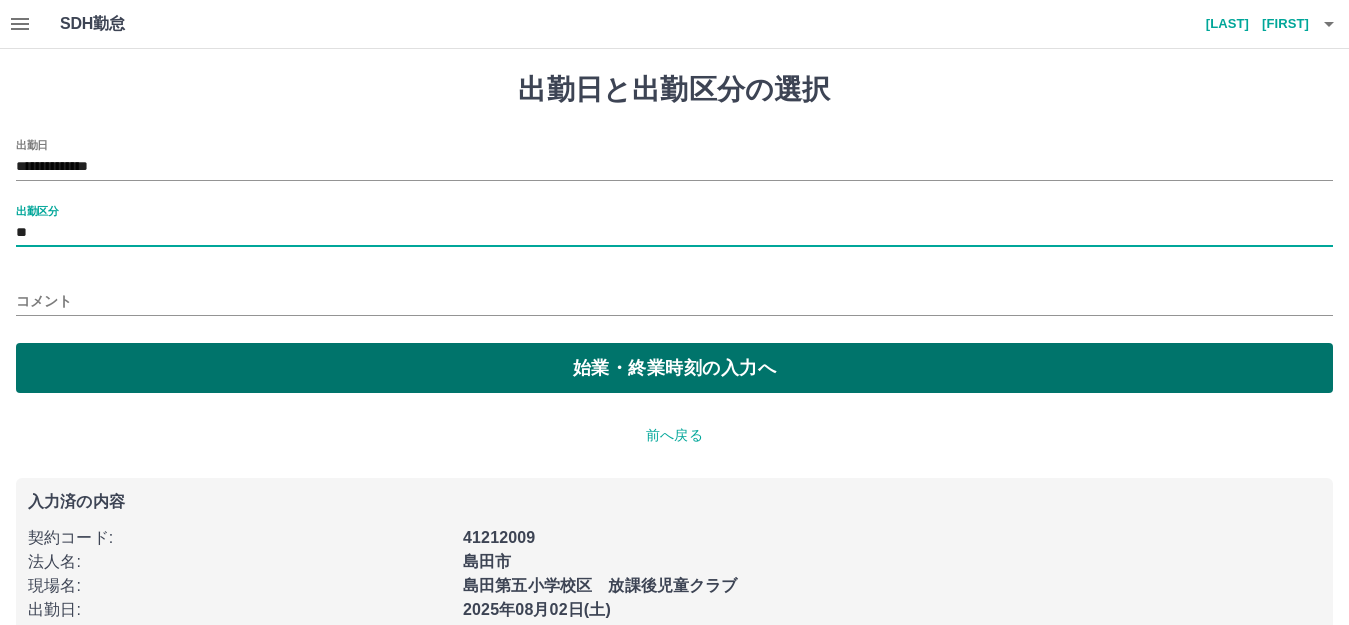 click on "始業・終業時刻の入力へ" at bounding box center [674, 368] 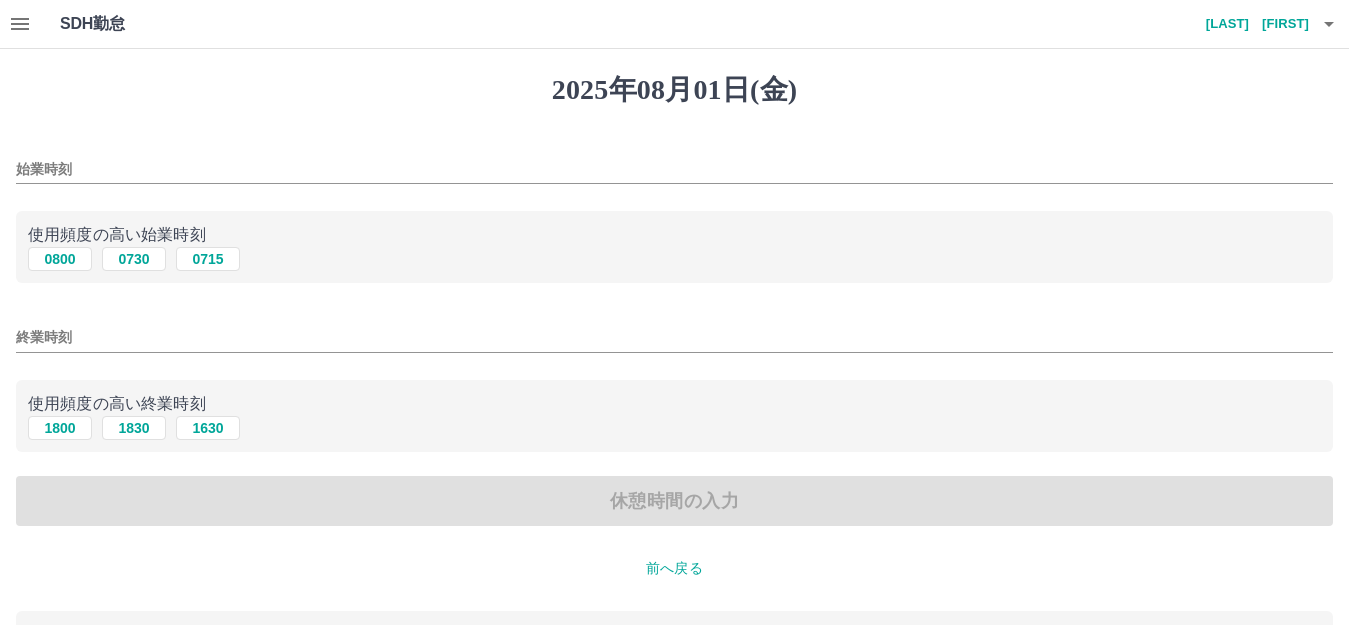 click on "始業時刻" at bounding box center (674, 169) 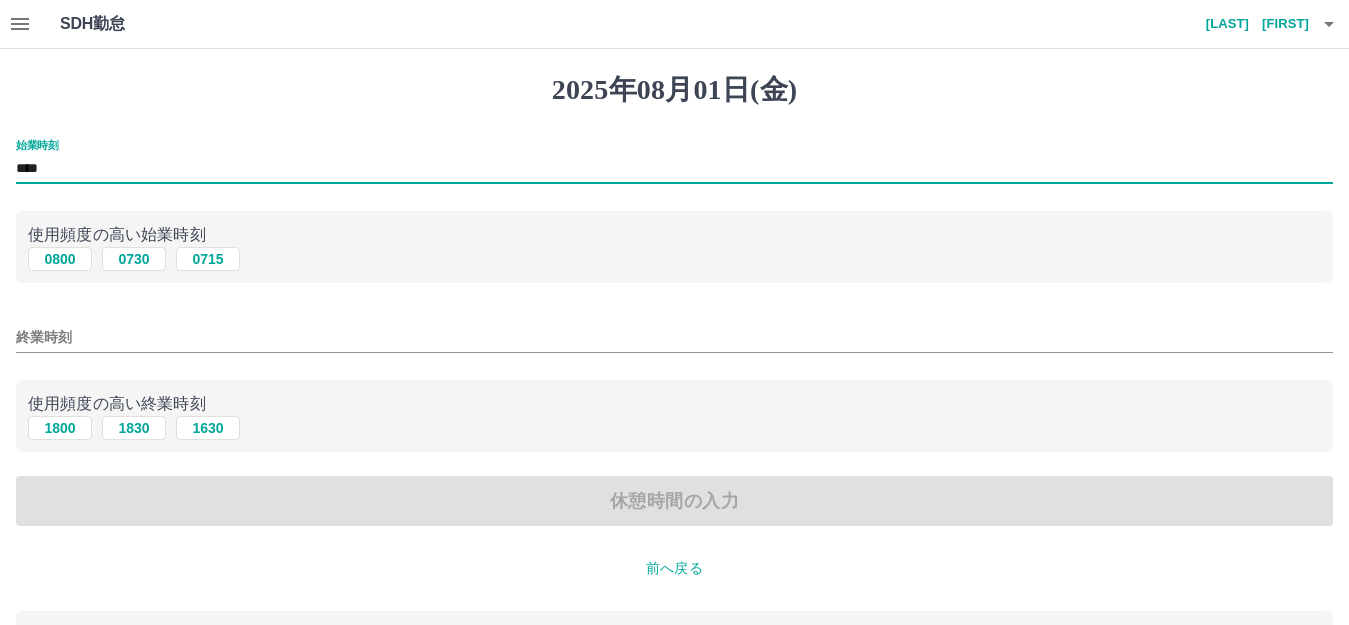 type on "****" 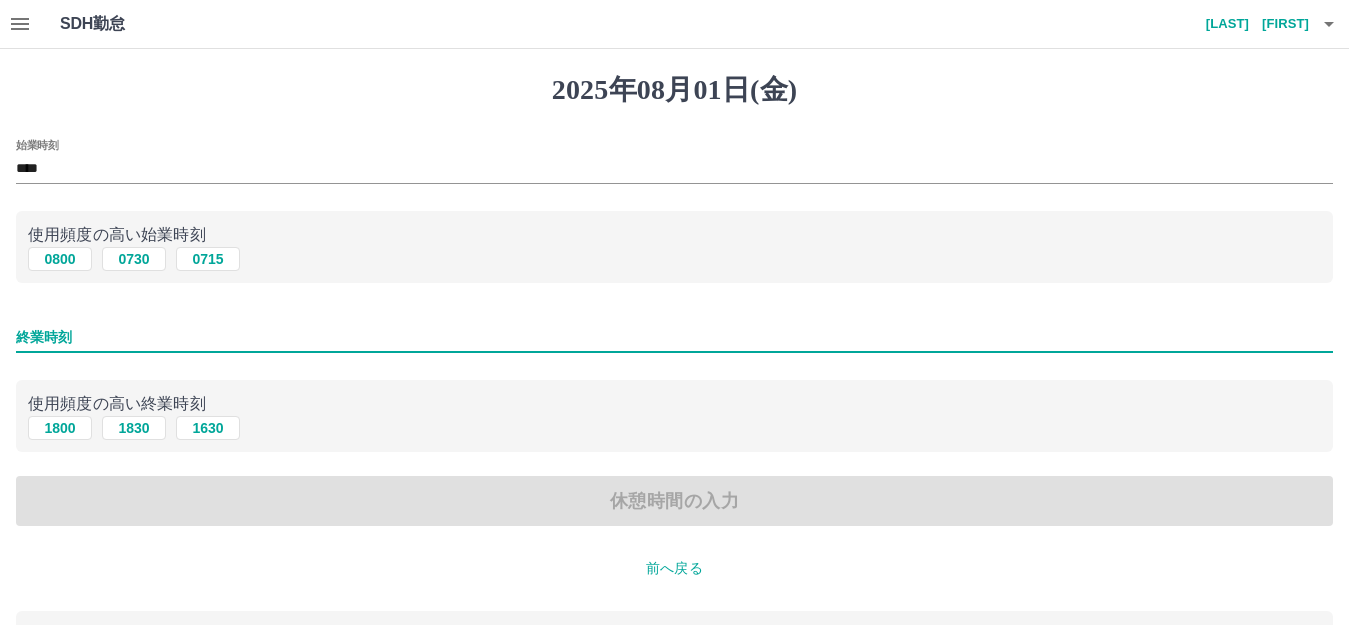 click on "終業時刻" at bounding box center (674, 337) 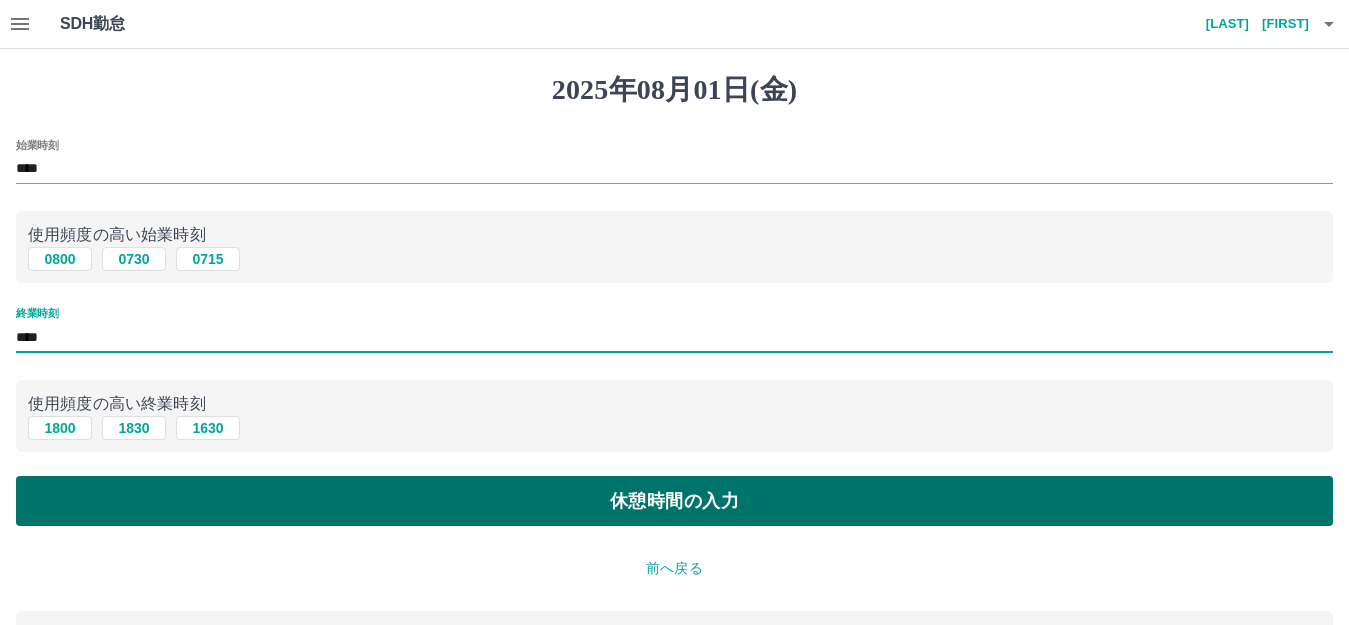 type on "****" 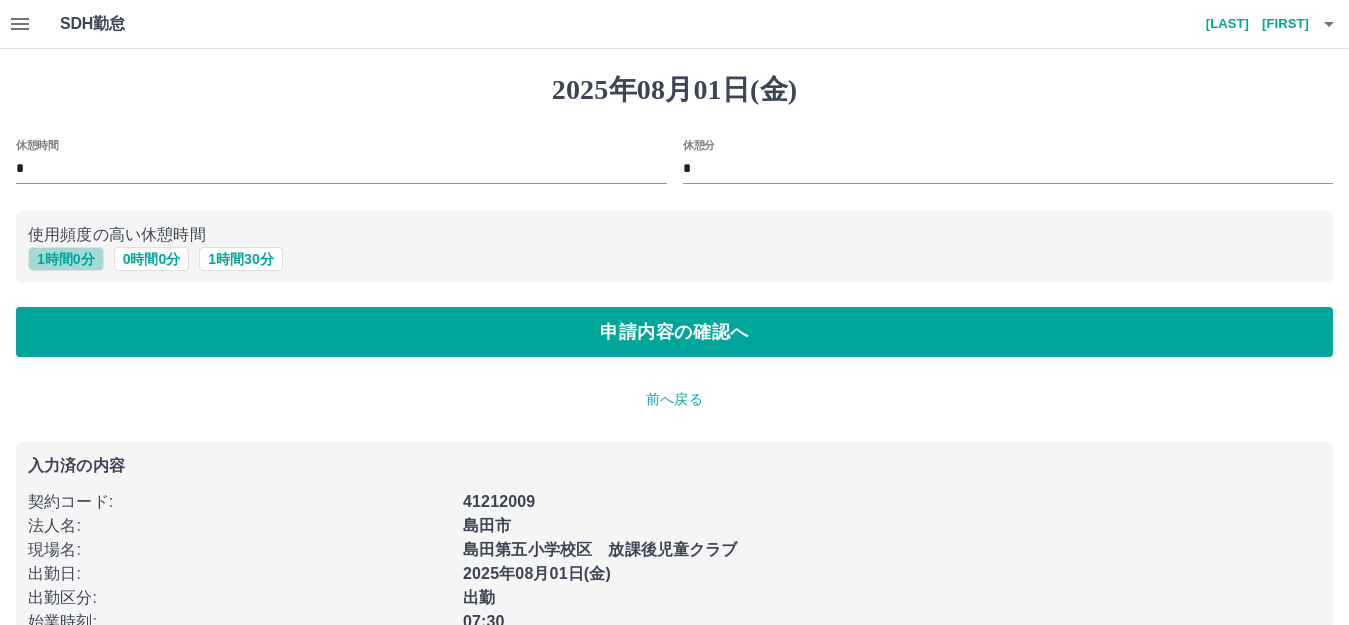 click on "1 時間 0 分" at bounding box center [66, 259] 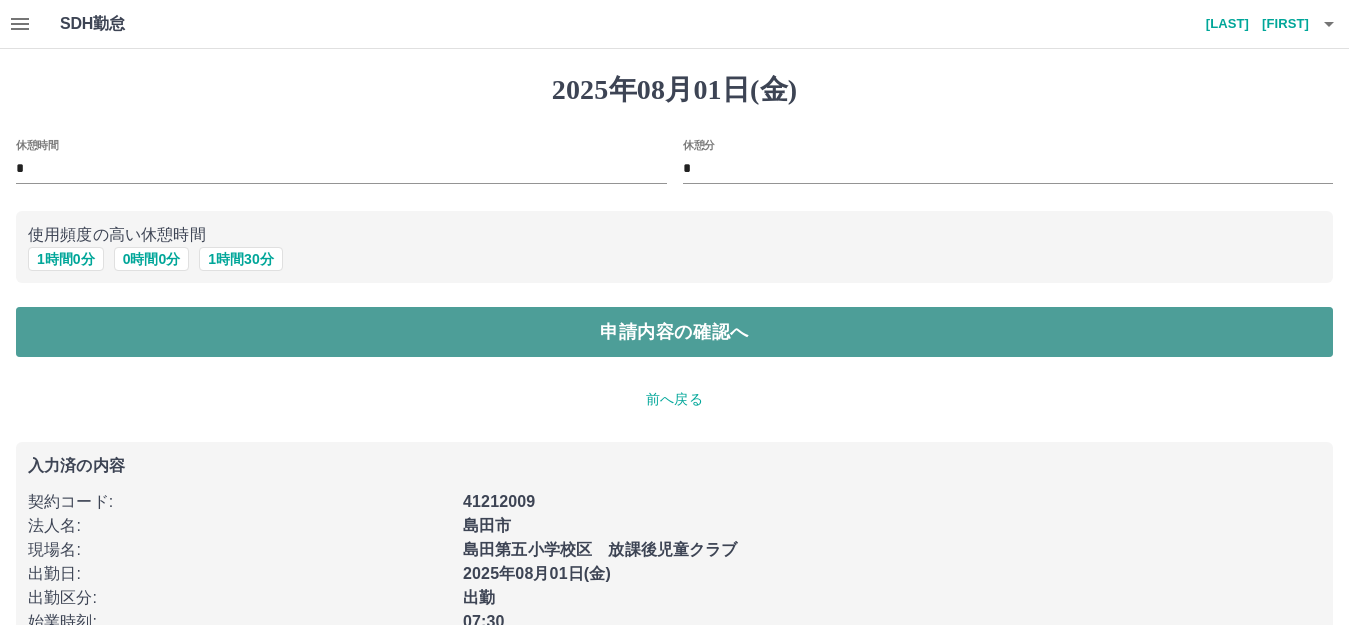 click on "申請内容の確認へ" at bounding box center (674, 332) 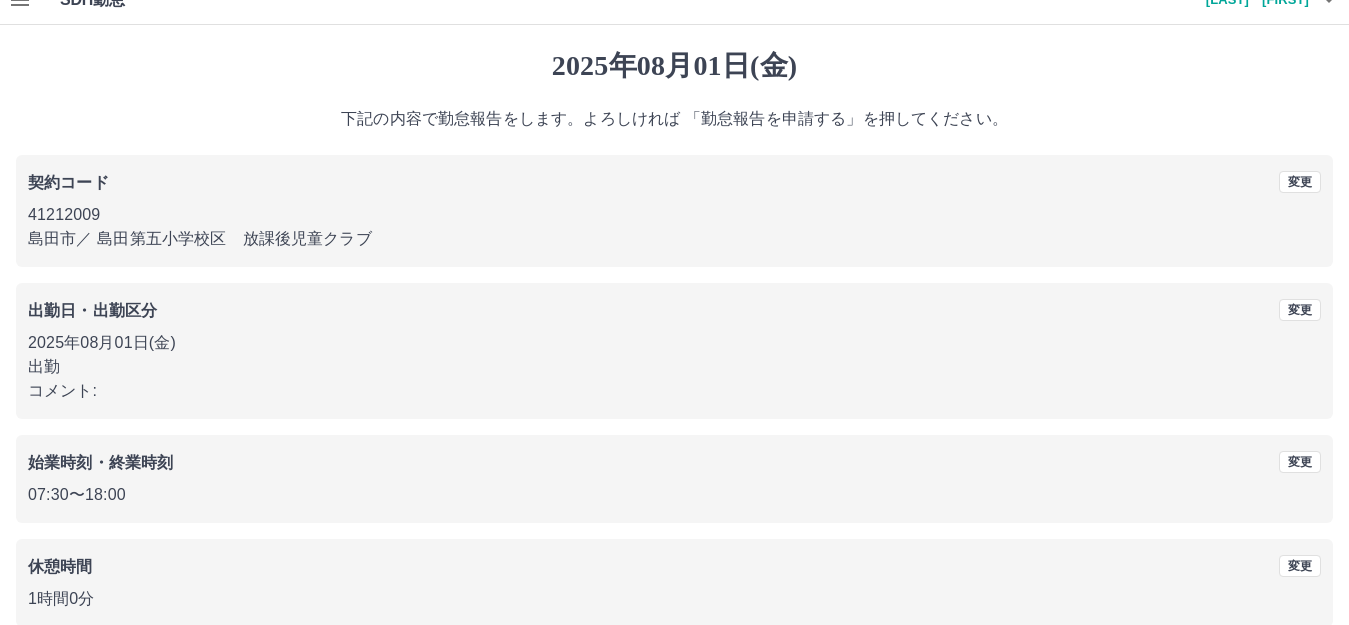 scroll, scrollTop: 124, scrollLeft: 0, axis: vertical 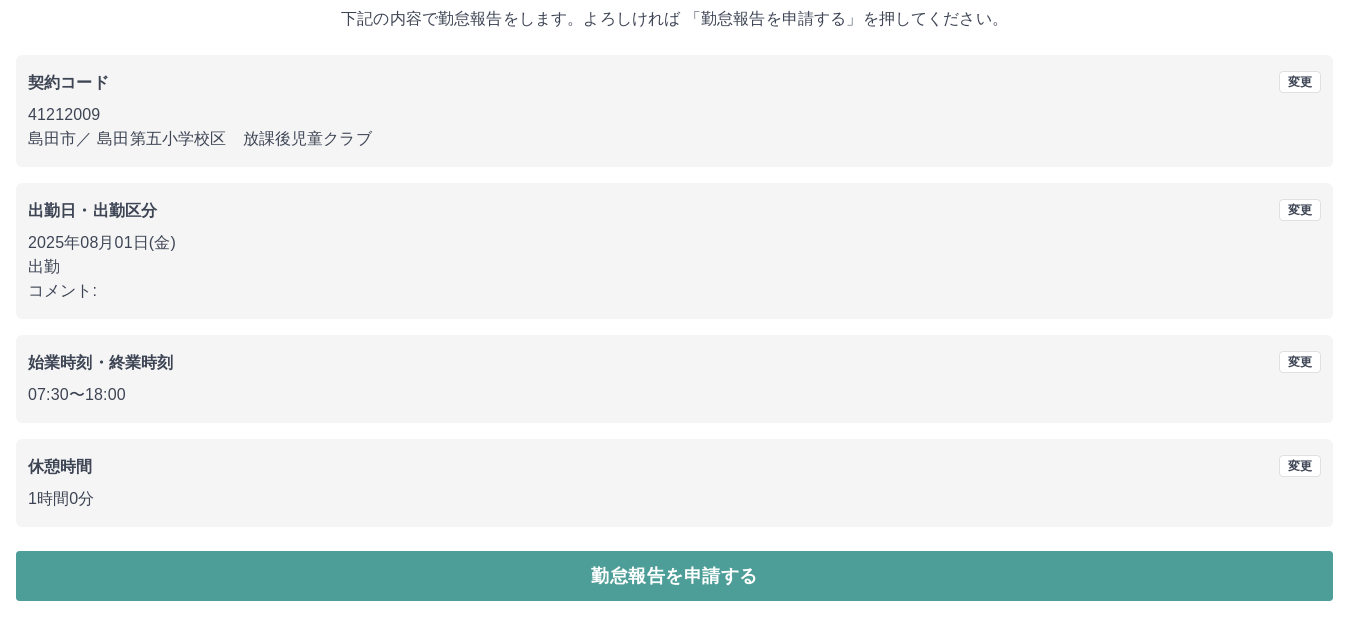 click on "勤怠報告を申請する" at bounding box center (674, 576) 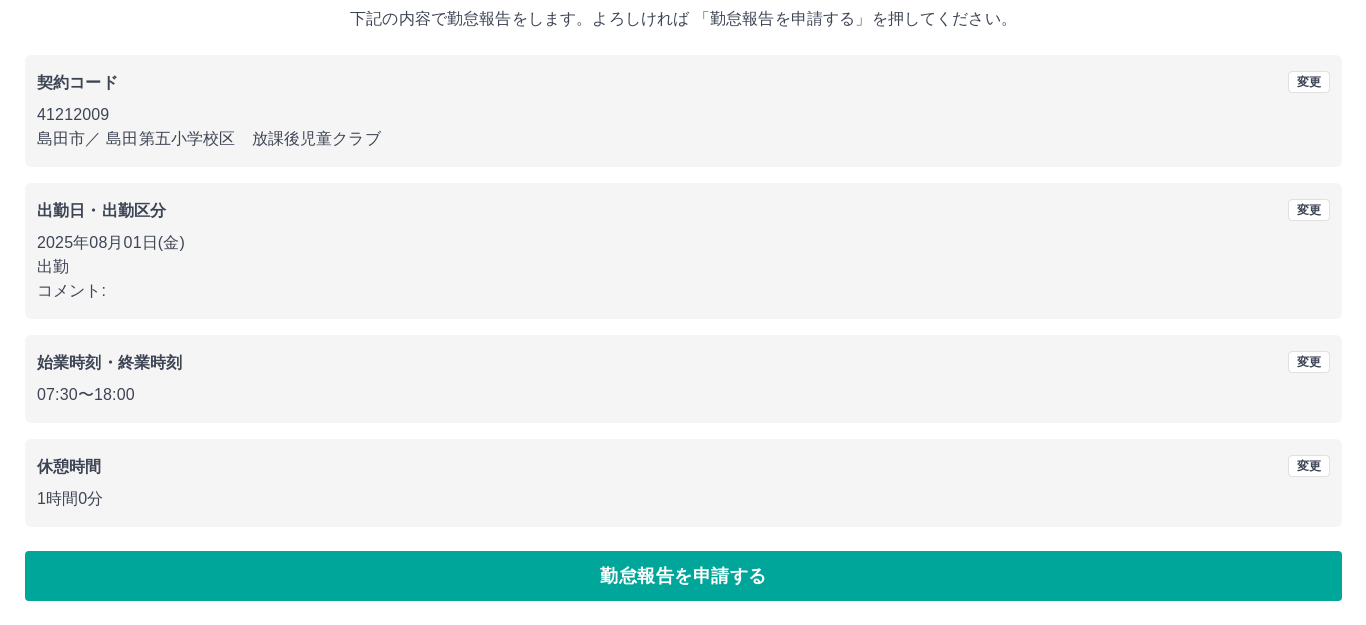 scroll, scrollTop: 0, scrollLeft: 0, axis: both 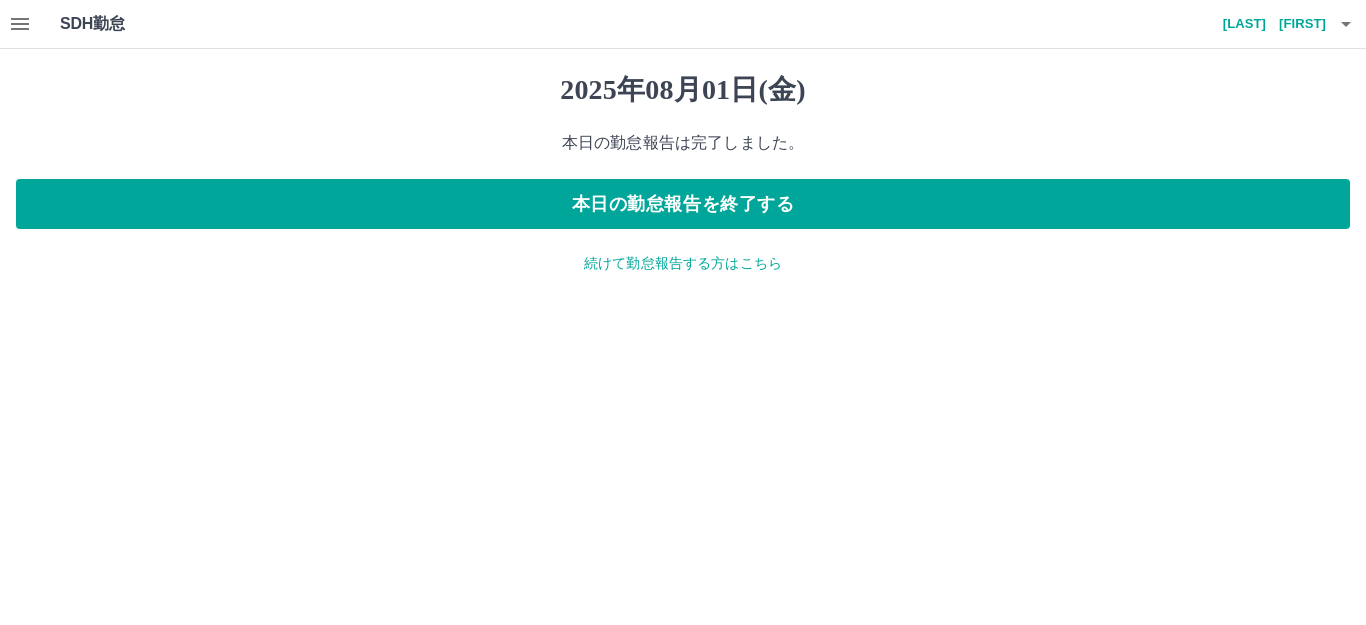click on "続けて勤怠報告する方はこちら" at bounding box center [683, 263] 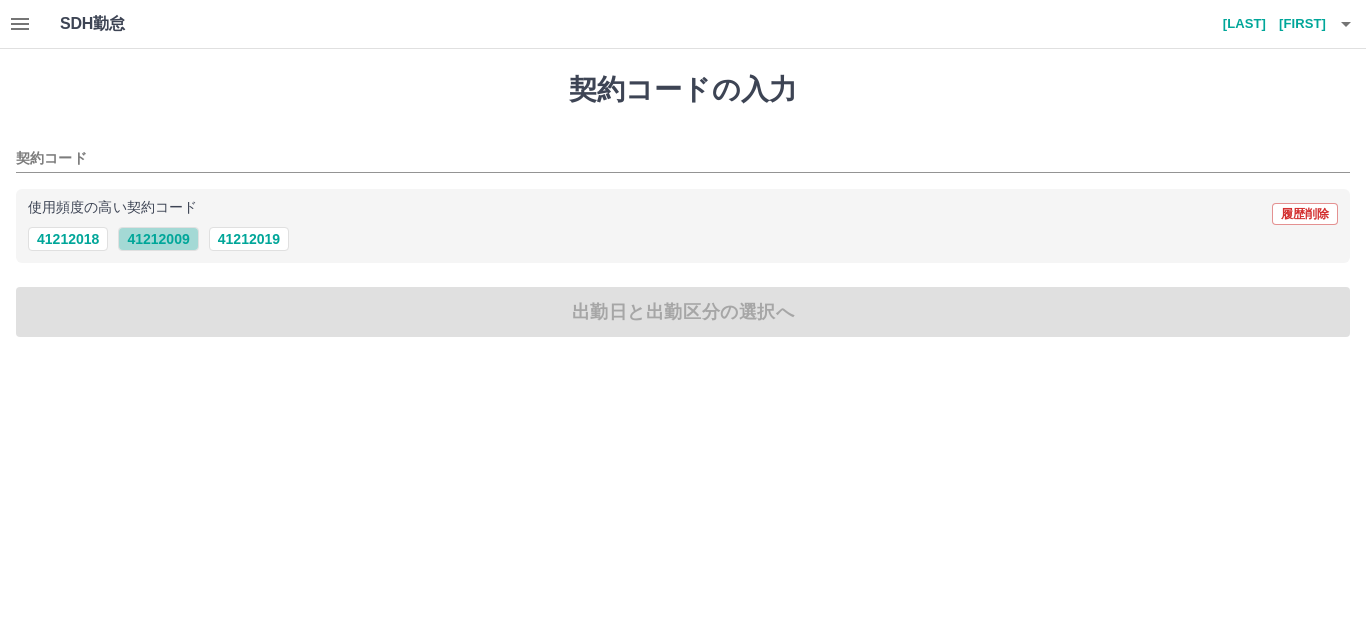 click on "41212009" at bounding box center [158, 239] 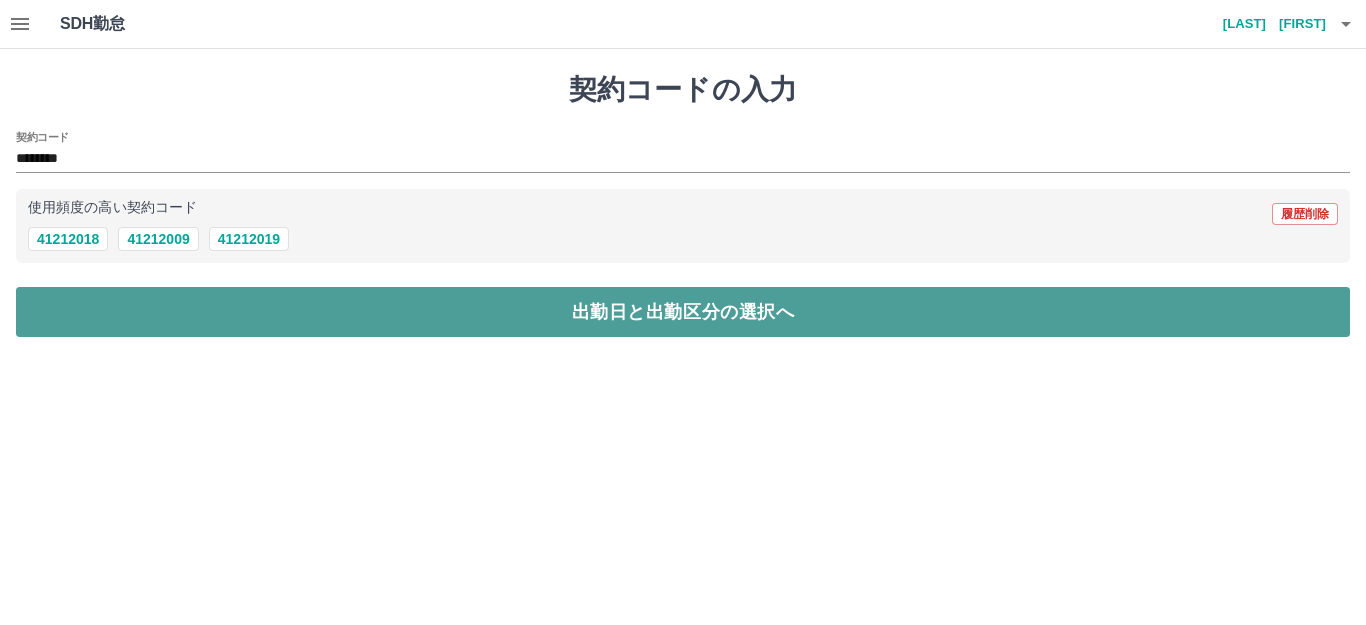 click on "出勤日と出勤区分の選択へ" at bounding box center [683, 312] 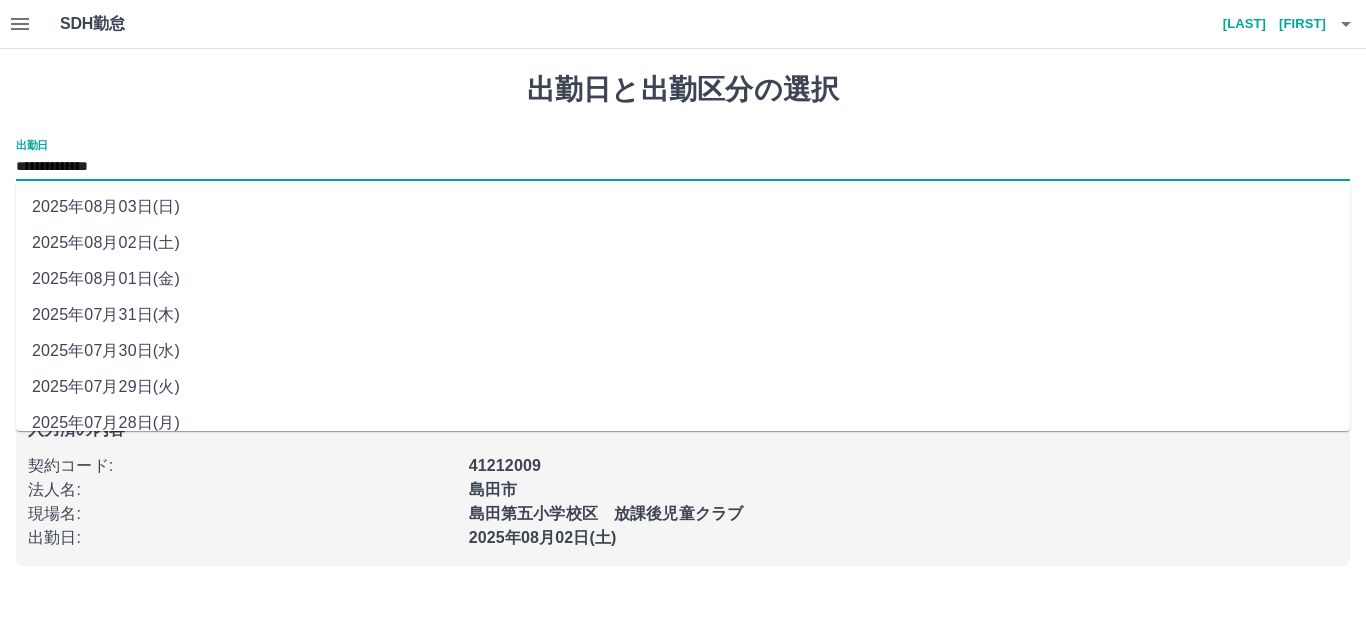 click on "**********" at bounding box center (683, 167) 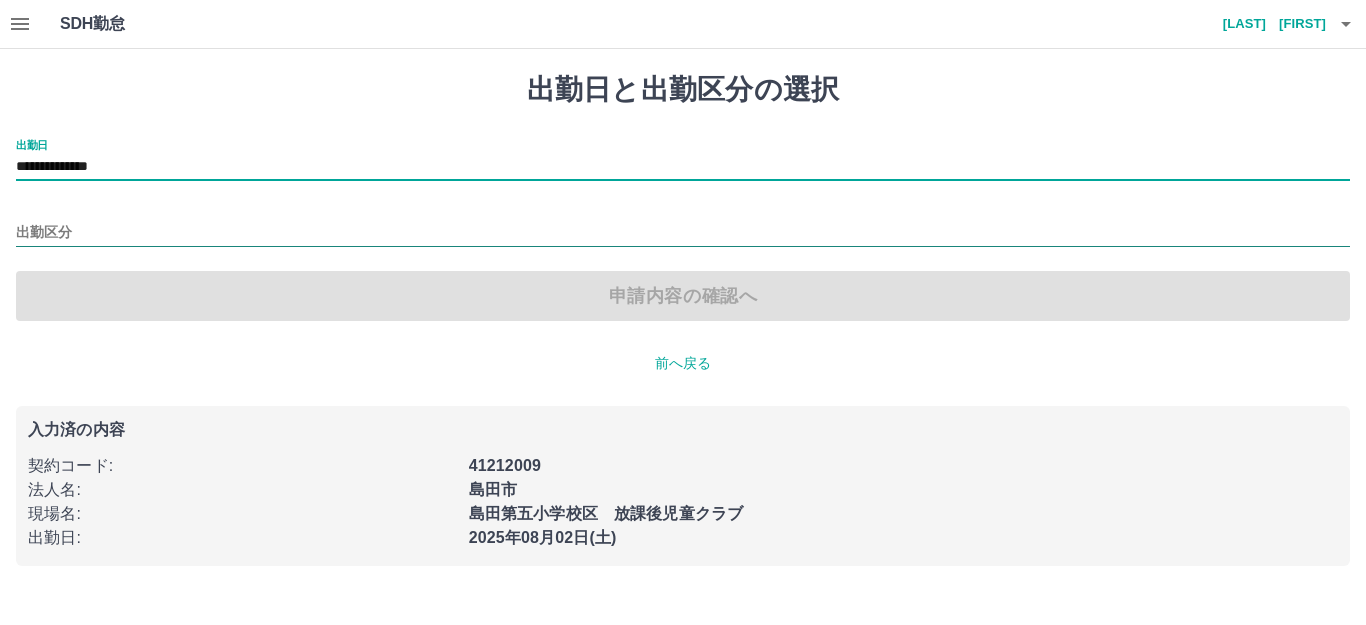 click on "出勤区分" at bounding box center [683, 233] 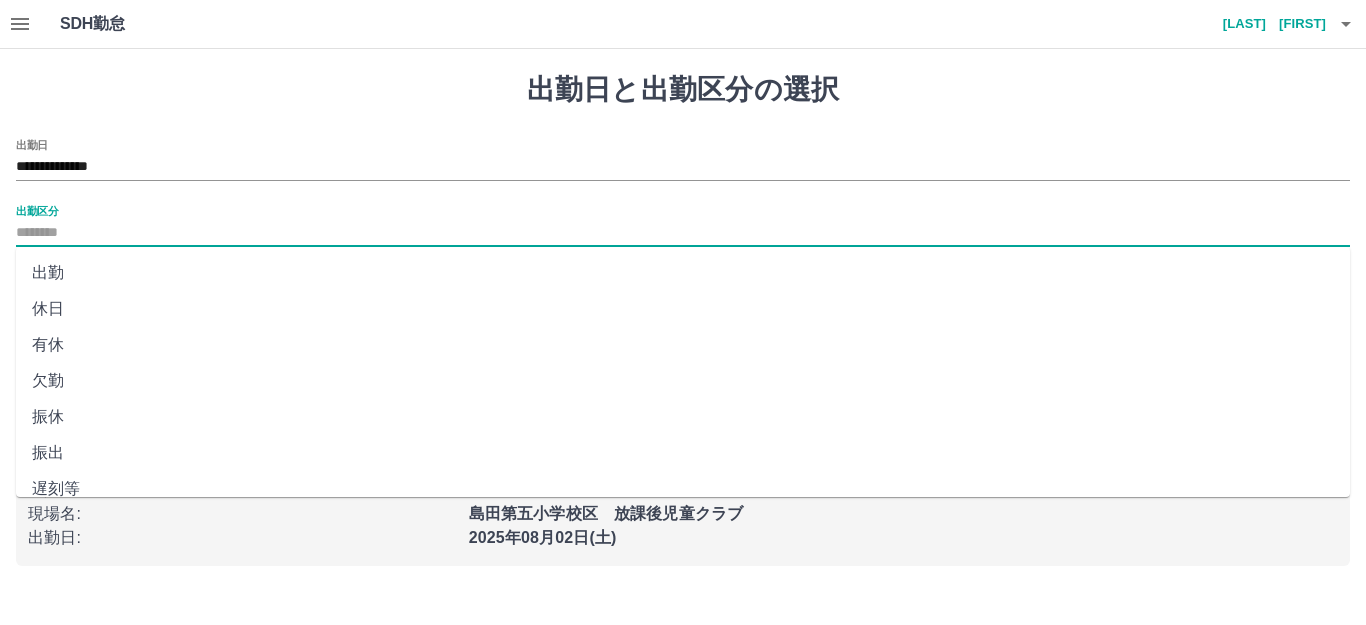 click on "休日" at bounding box center [683, 309] 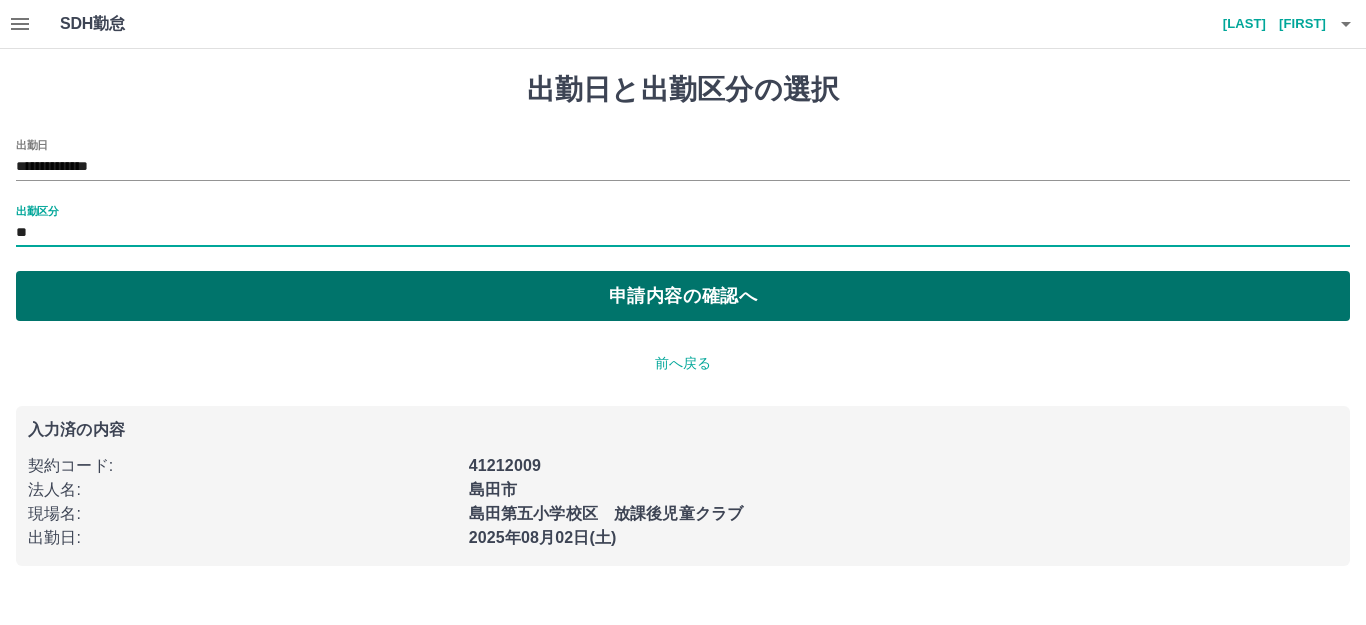 click on "申請内容の確認へ" at bounding box center [683, 296] 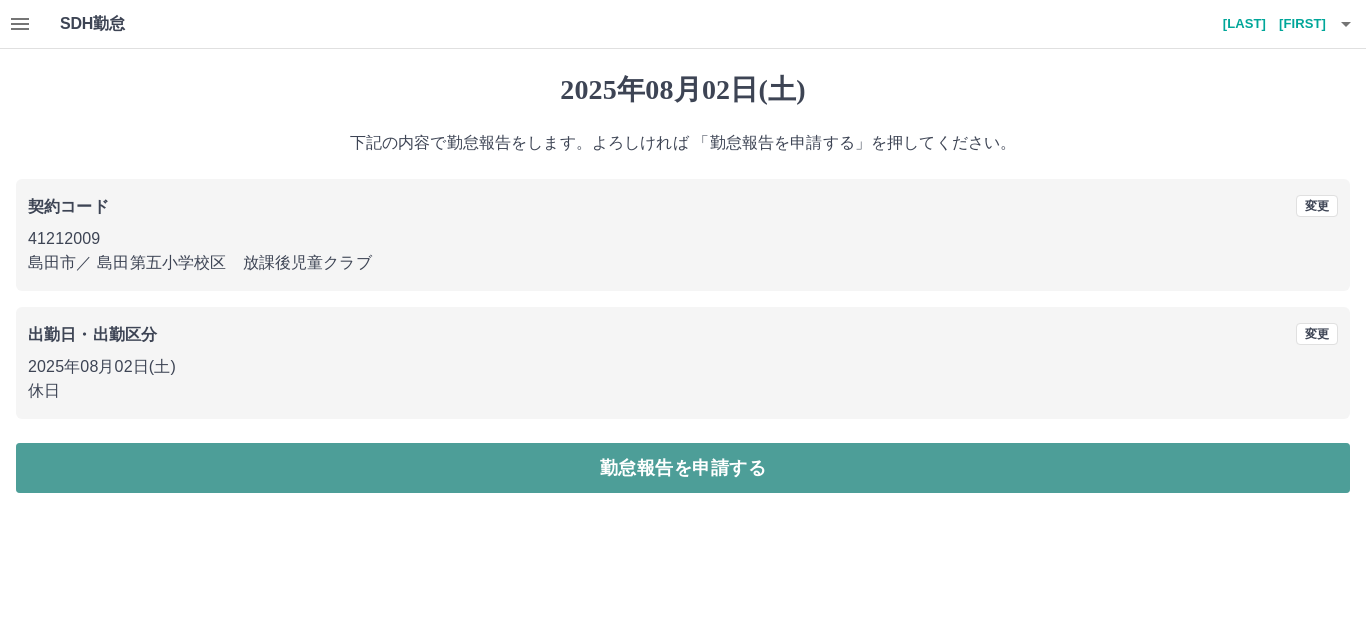 click on "勤怠報告を申請する" at bounding box center [683, 468] 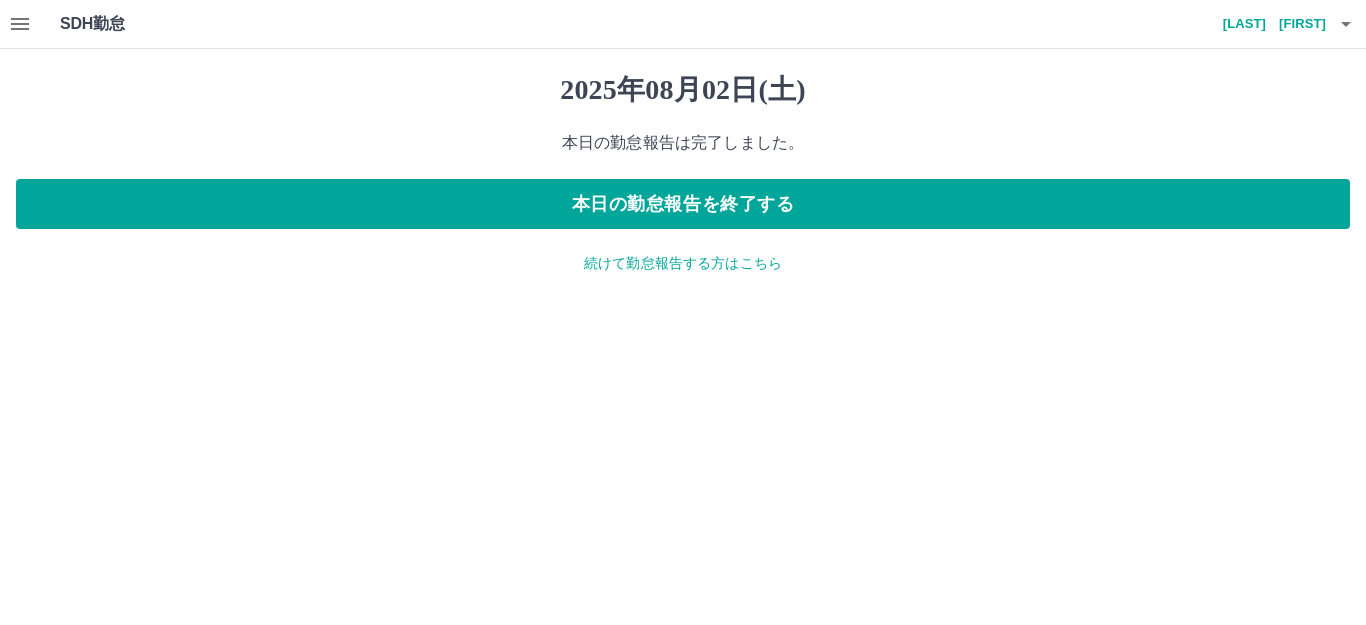 click on "2025年08月02日(土) 本日の勤怠報告は完了しました。 本日の勤怠報告を終了する 続けて勤怠報告する方はこちら" at bounding box center (683, 173) 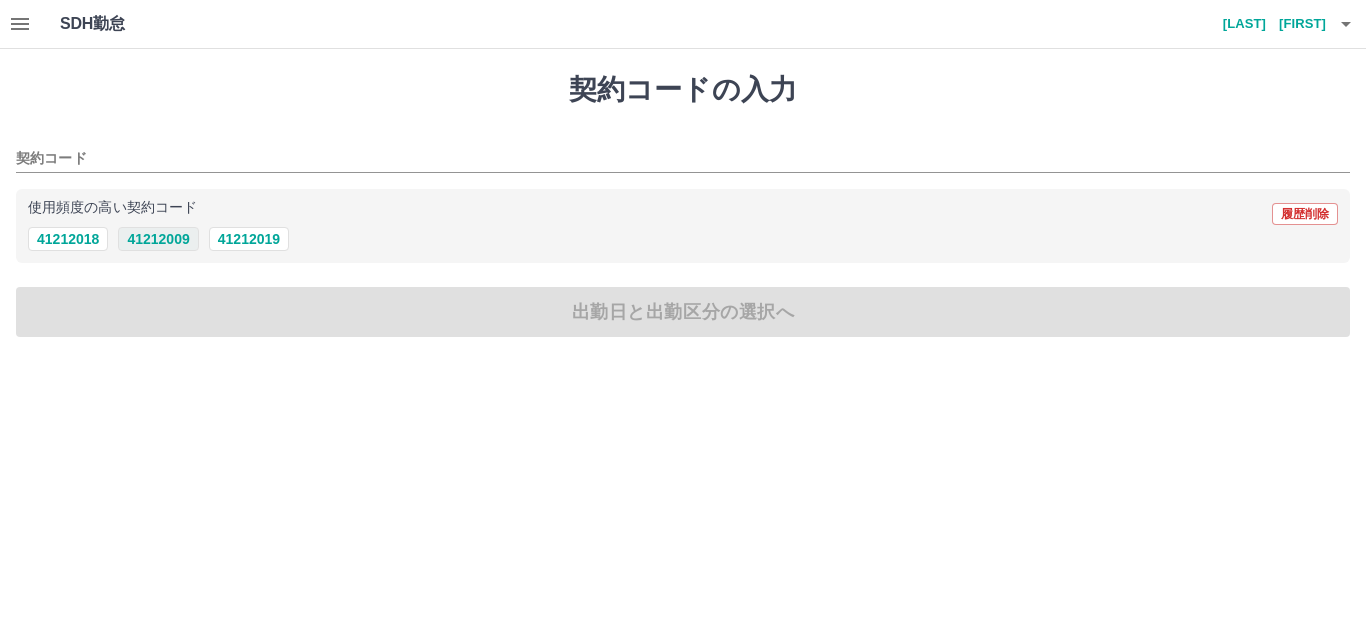 click on "41212009" at bounding box center (158, 239) 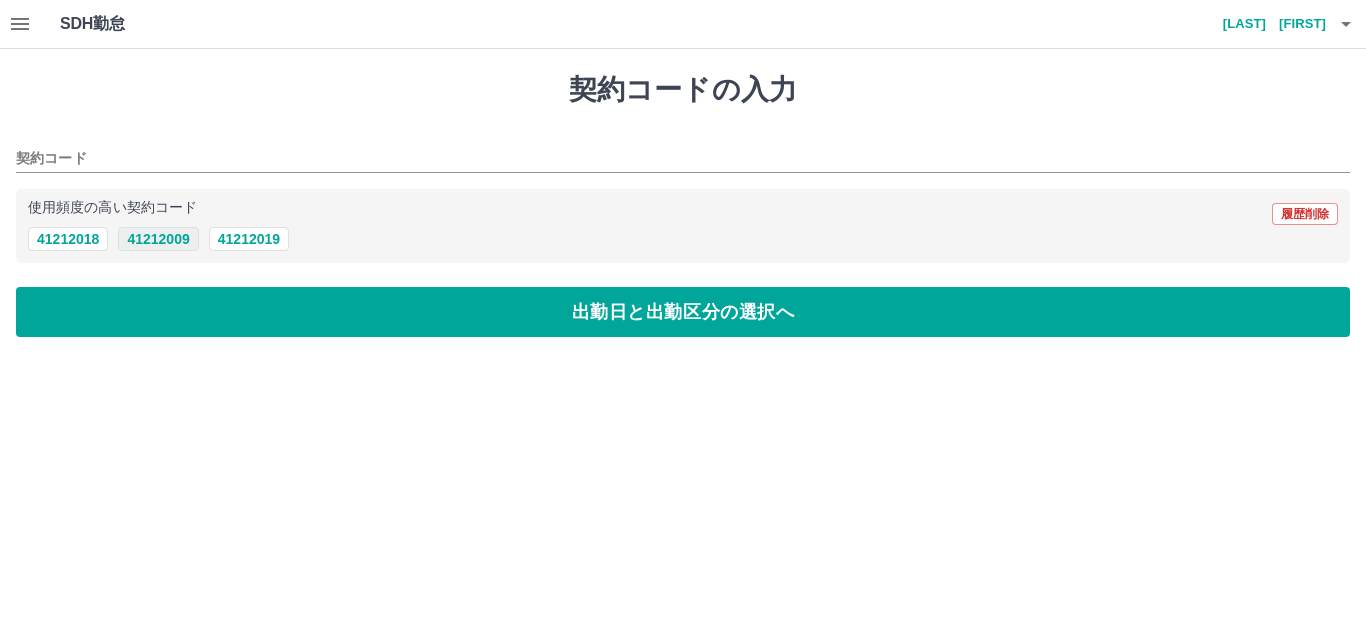 type on "********" 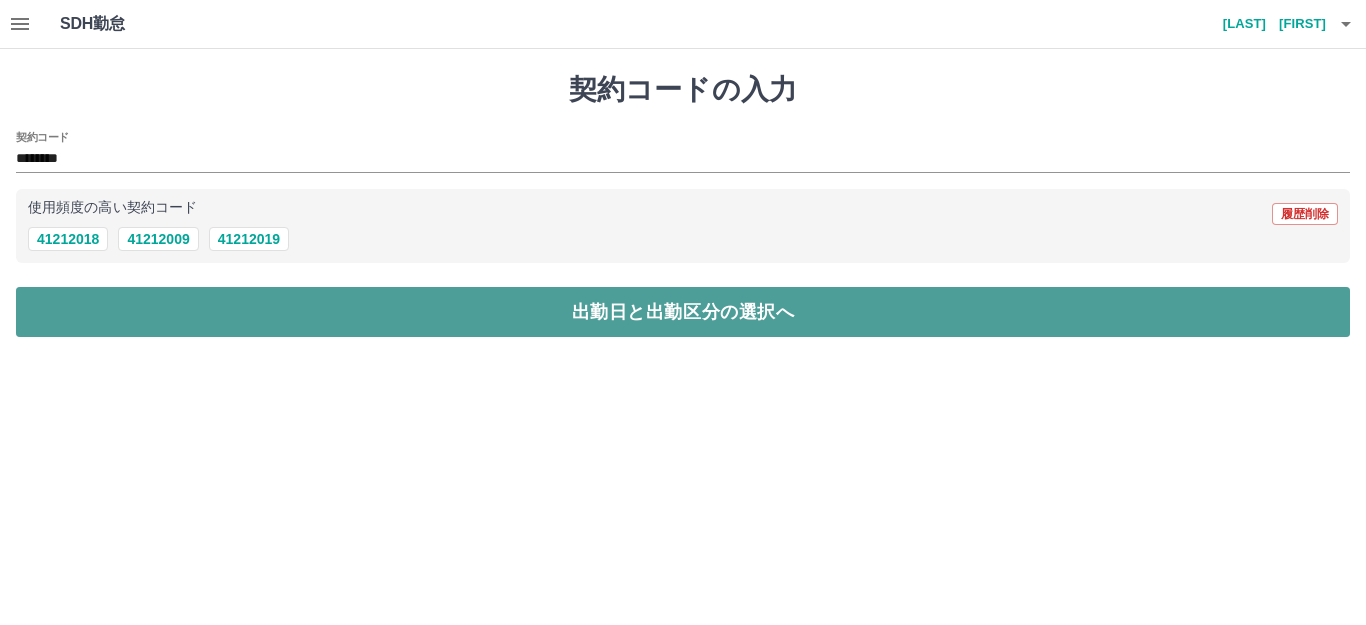 click on "出勤日と出勤区分の選択へ" at bounding box center [683, 312] 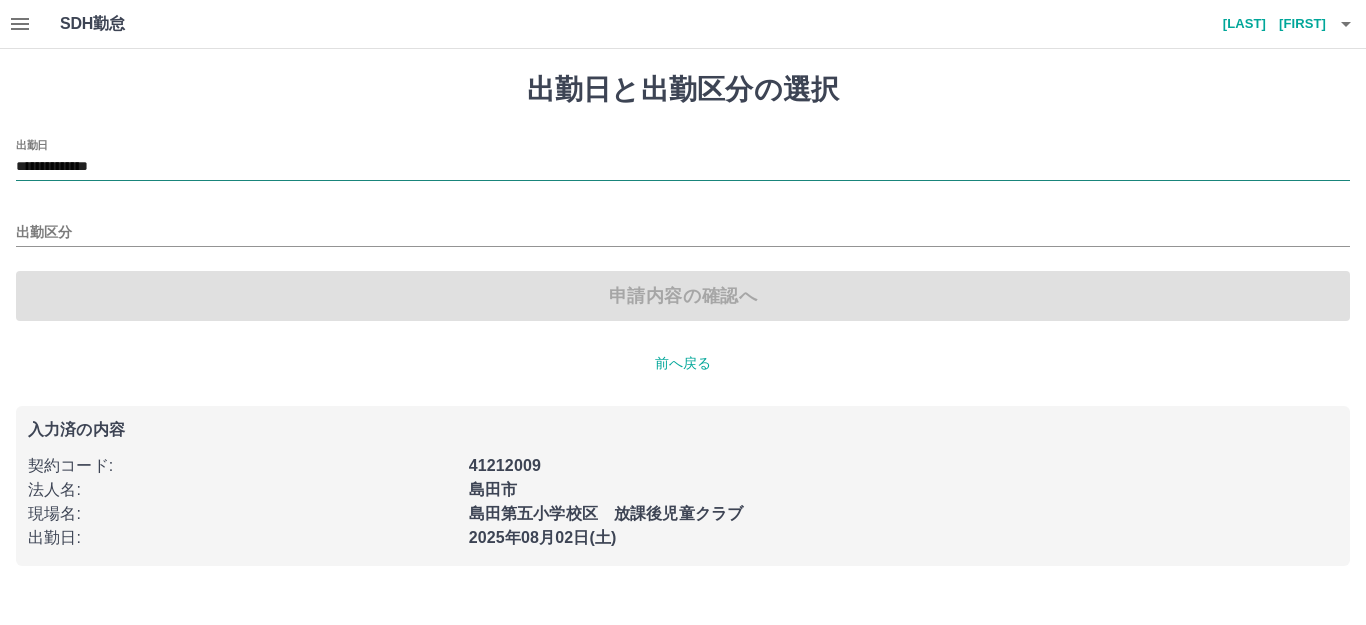 click on "**********" at bounding box center (683, 167) 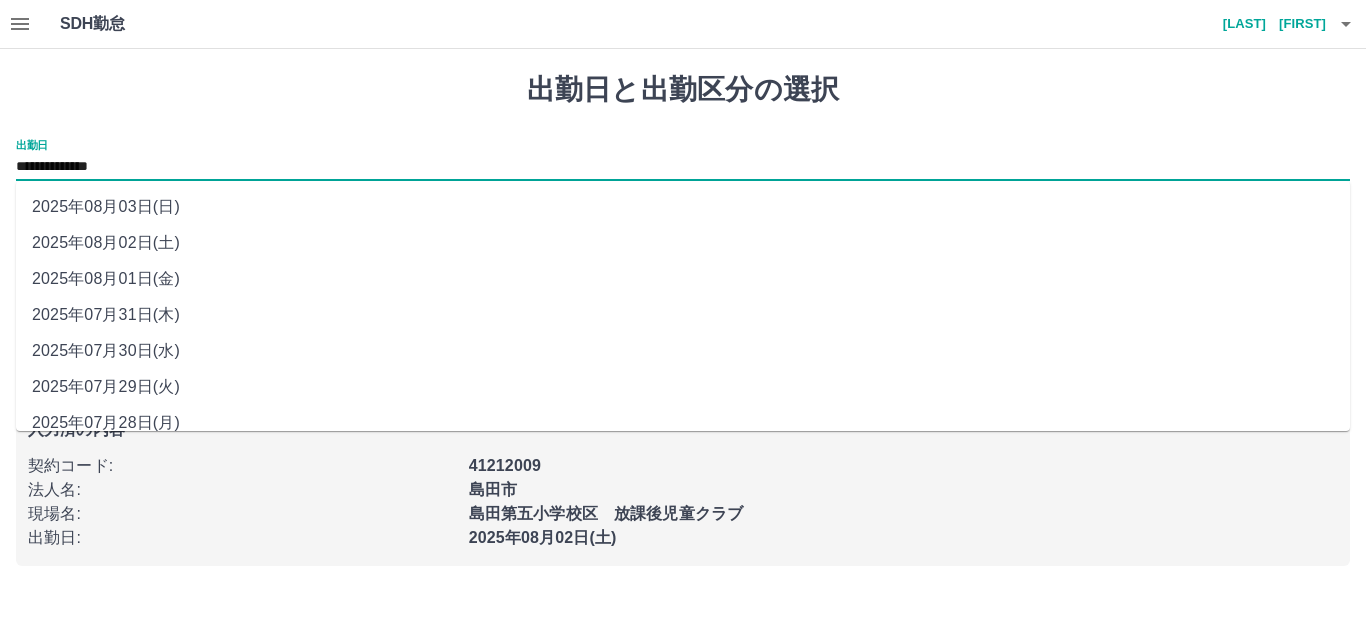 click on "2025年08月03日(日)" at bounding box center [683, 207] 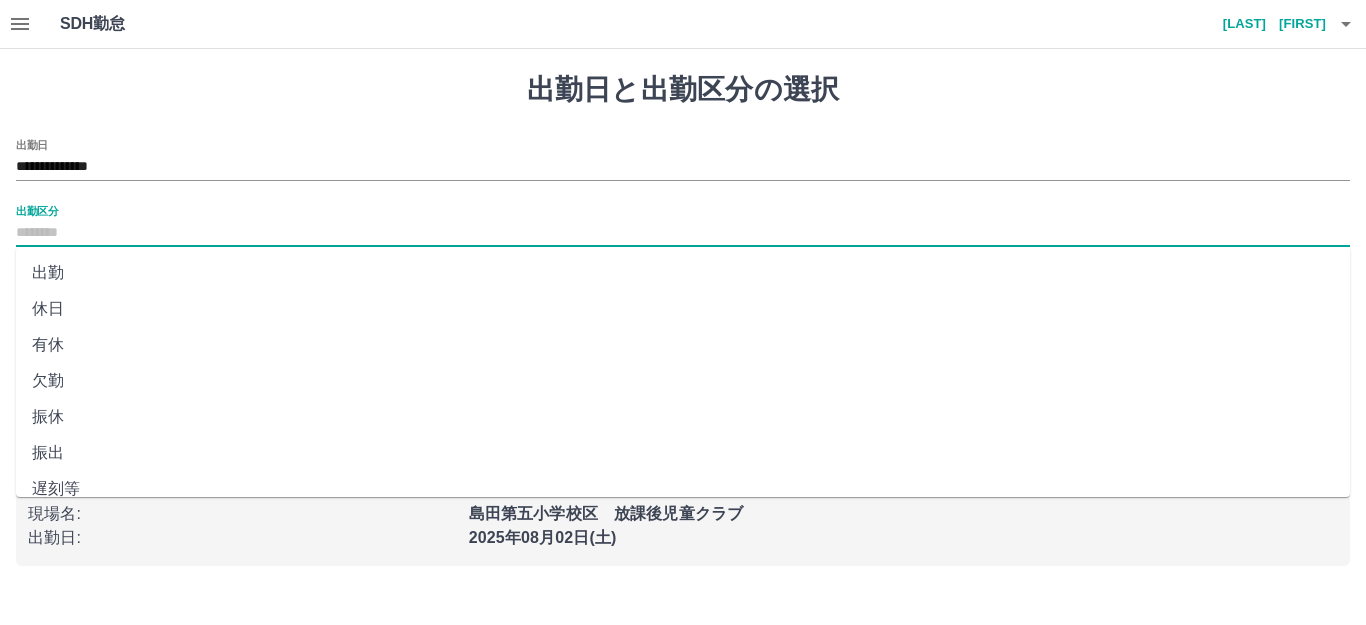 click on "出勤区分" at bounding box center (683, 233) 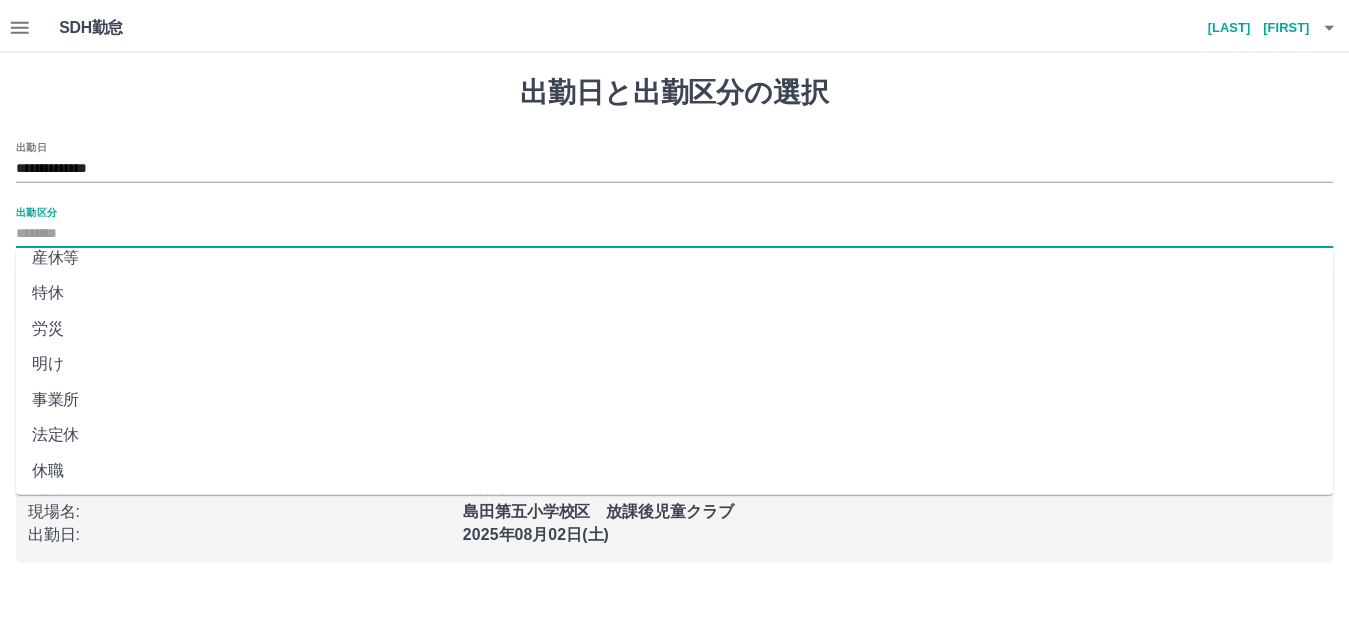 scroll, scrollTop: 414, scrollLeft: 0, axis: vertical 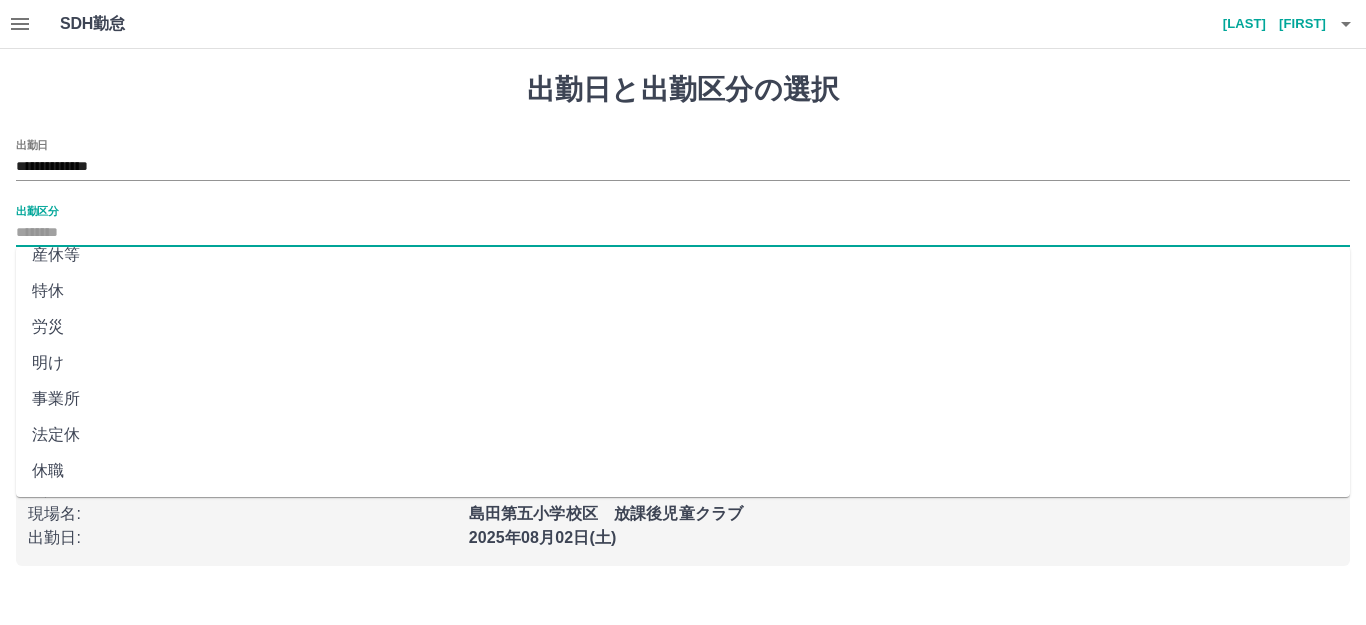 click on "法定休" at bounding box center (683, 435) 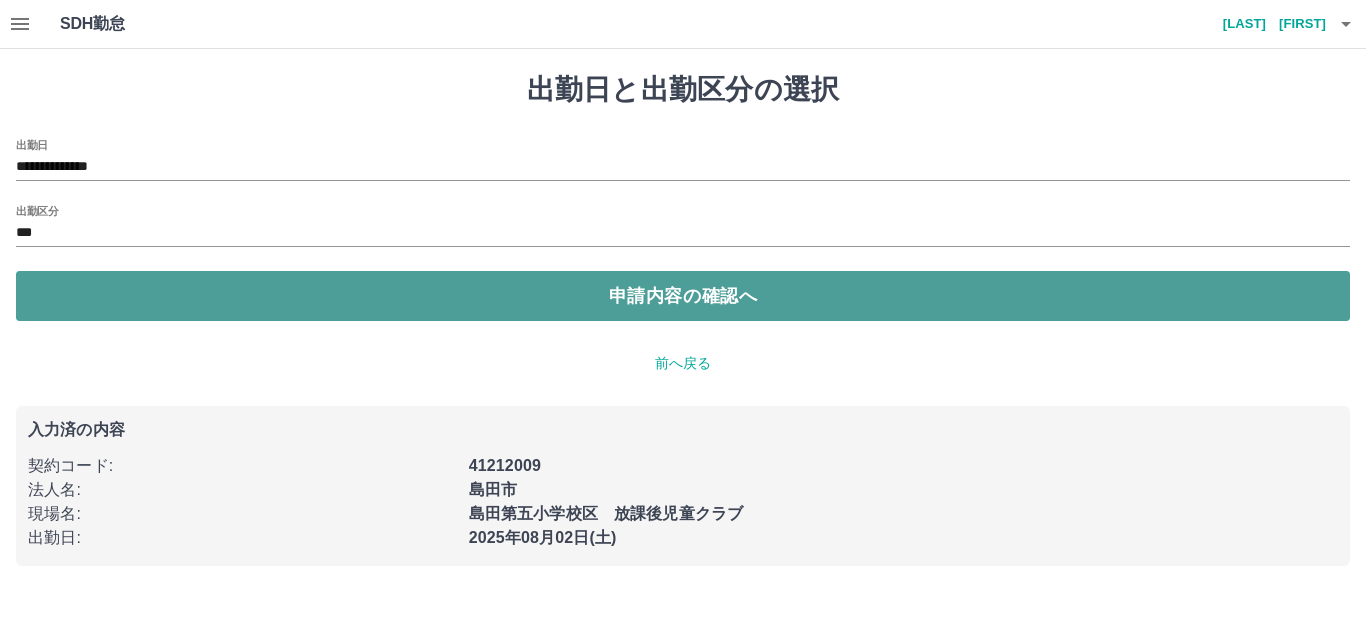 click on "申請内容の確認へ" at bounding box center [683, 296] 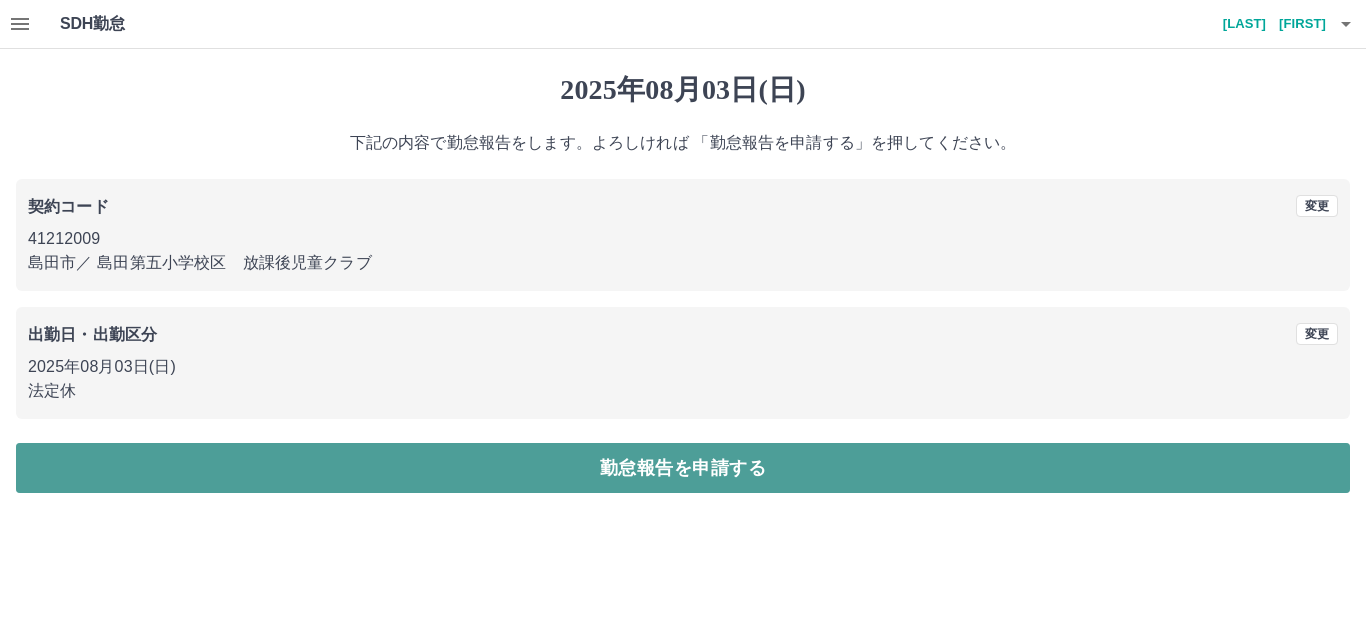 click on "勤怠報告を申請する" at bounding box center [683, 468] 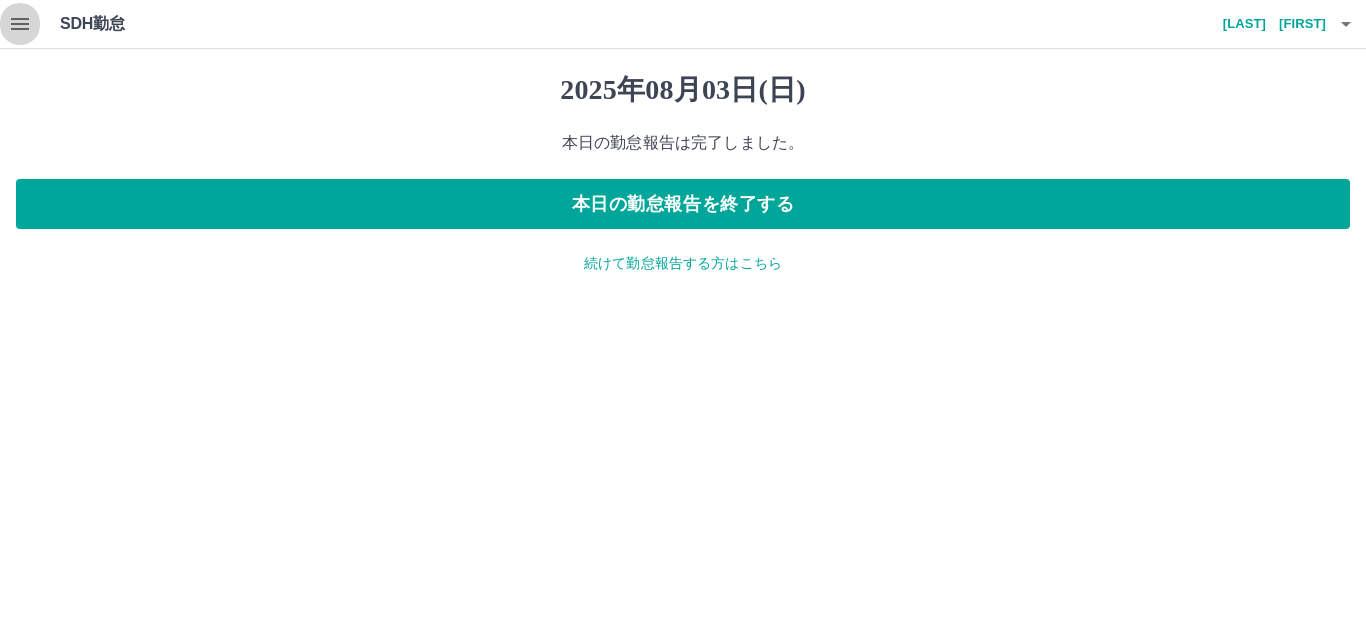 click at bounding box center (20, 24) 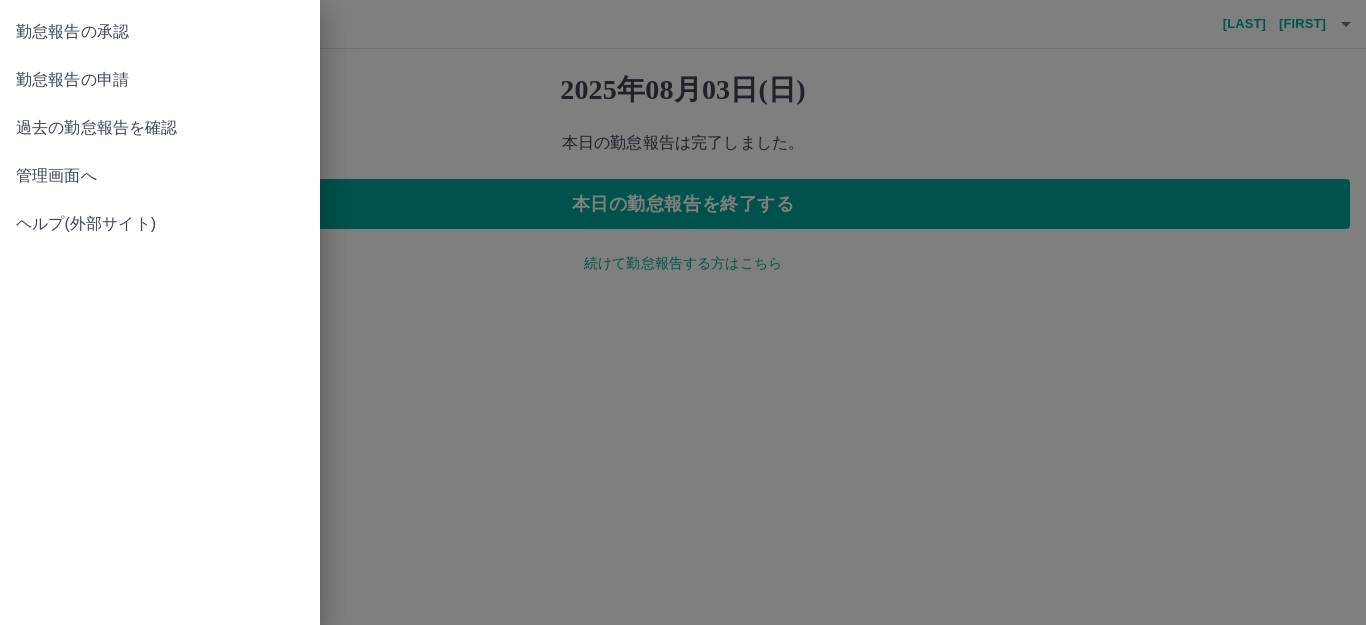 click on "過去の勤怠報告を確認" at bounding box center (160, 128) 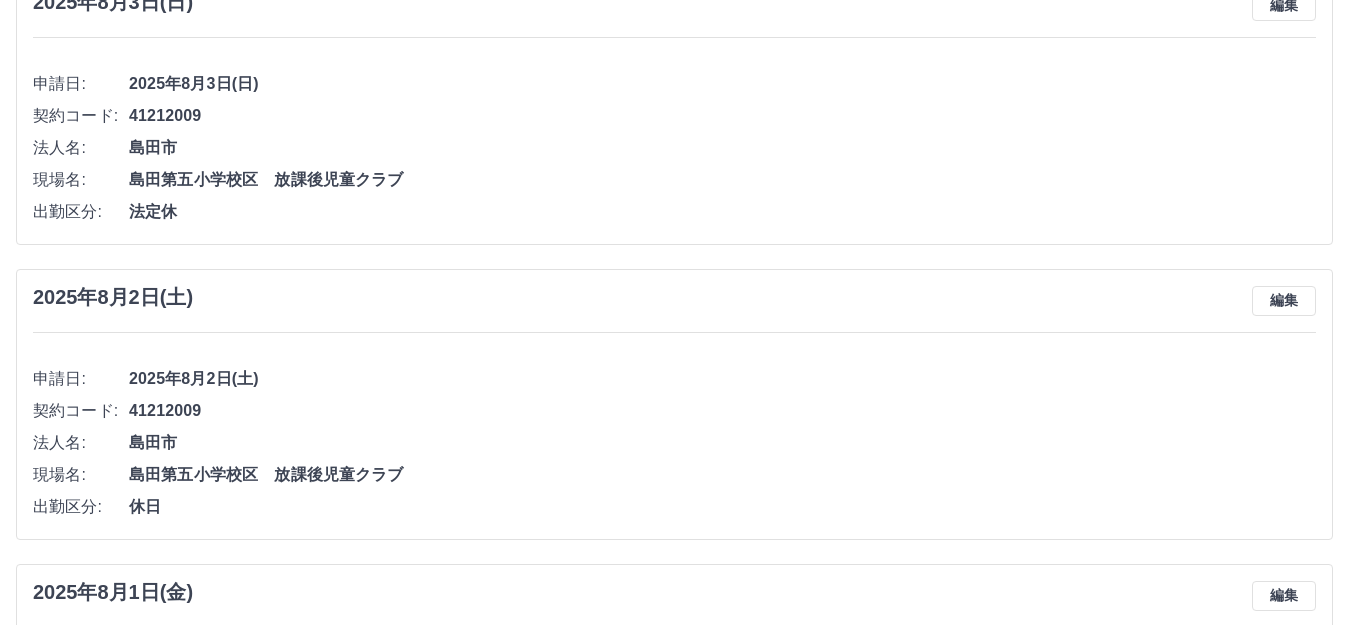 scroll, scrollTop: 0, scrollLeft: 0, axis: both 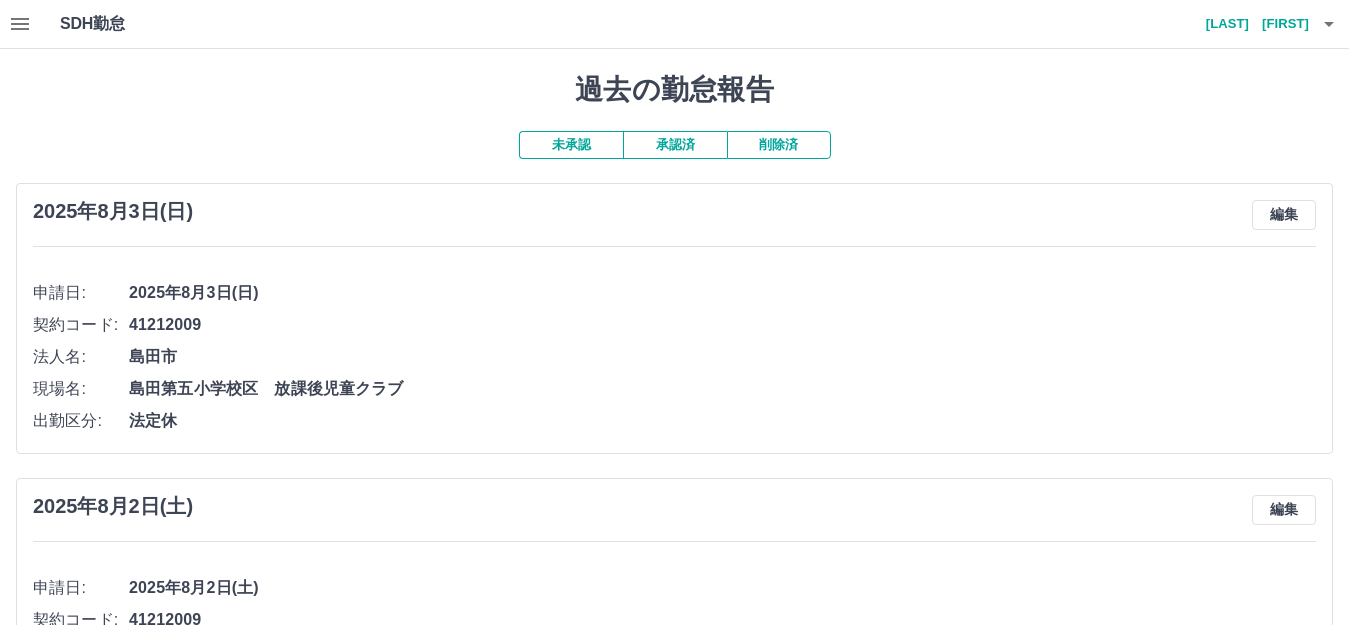click on "承認済" at bounding box center [675, 145] 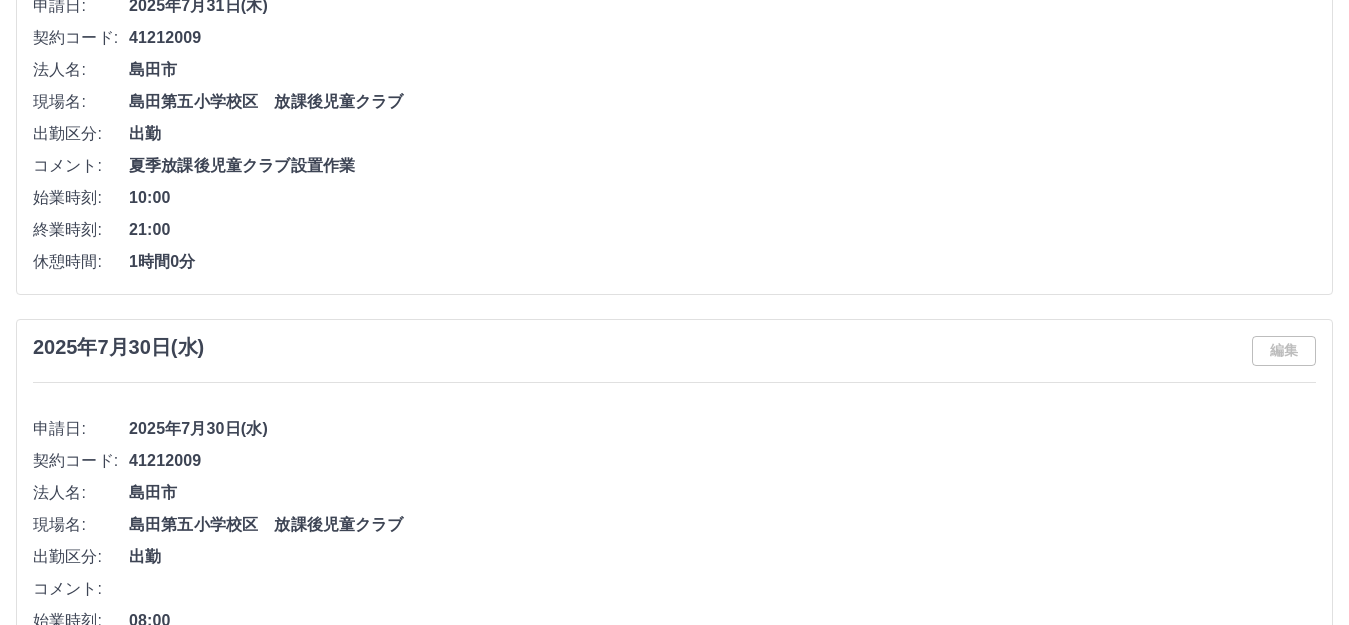 scroll, scrollTop: 0, scrollLeft: 0, axis: both 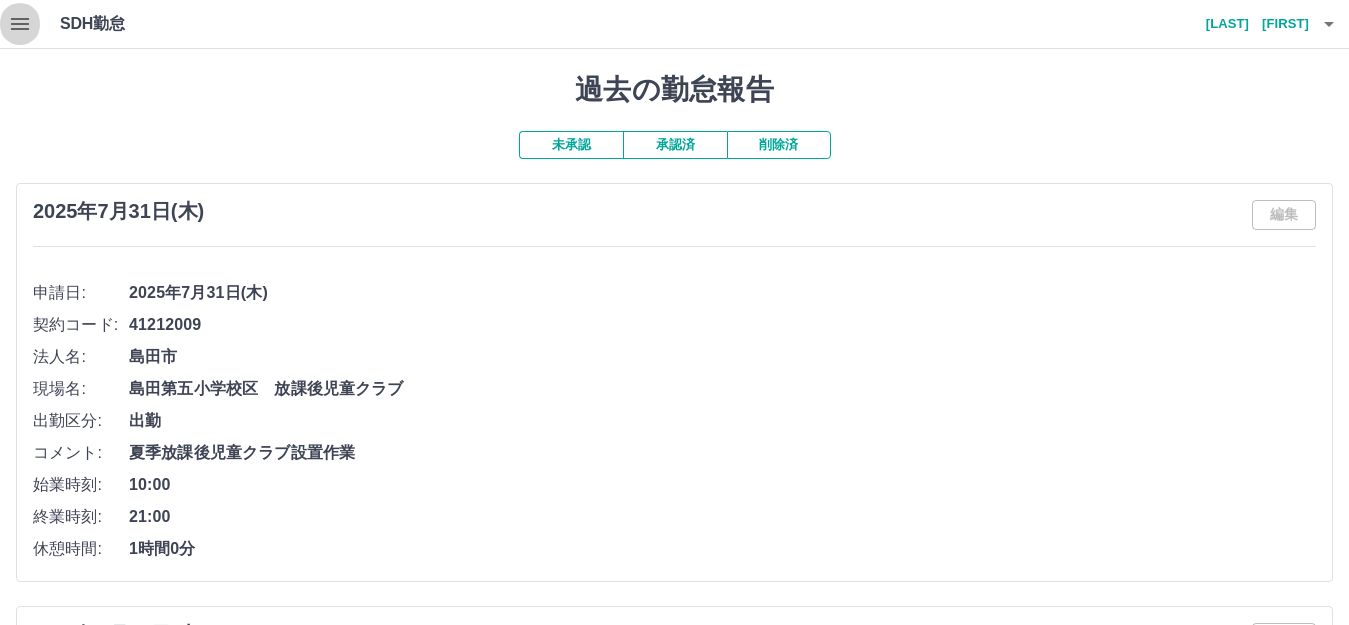 click 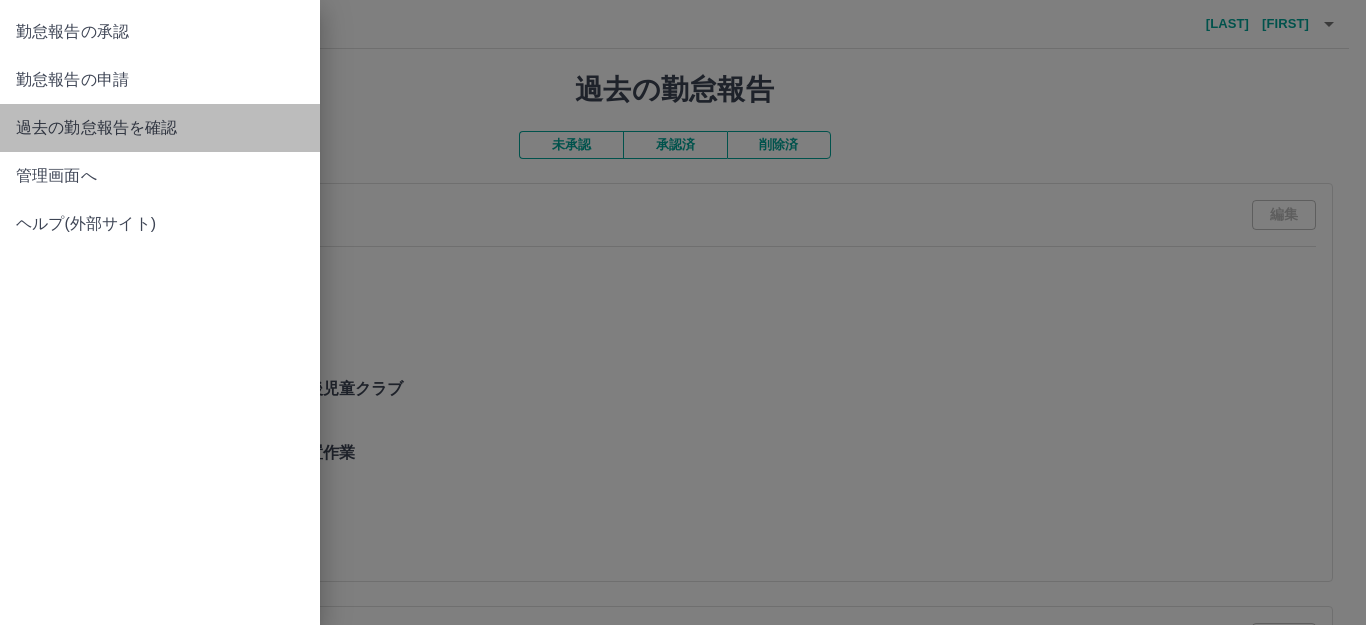 click on "過去の勤怠報告を確認" at bounding box center [160, 128] 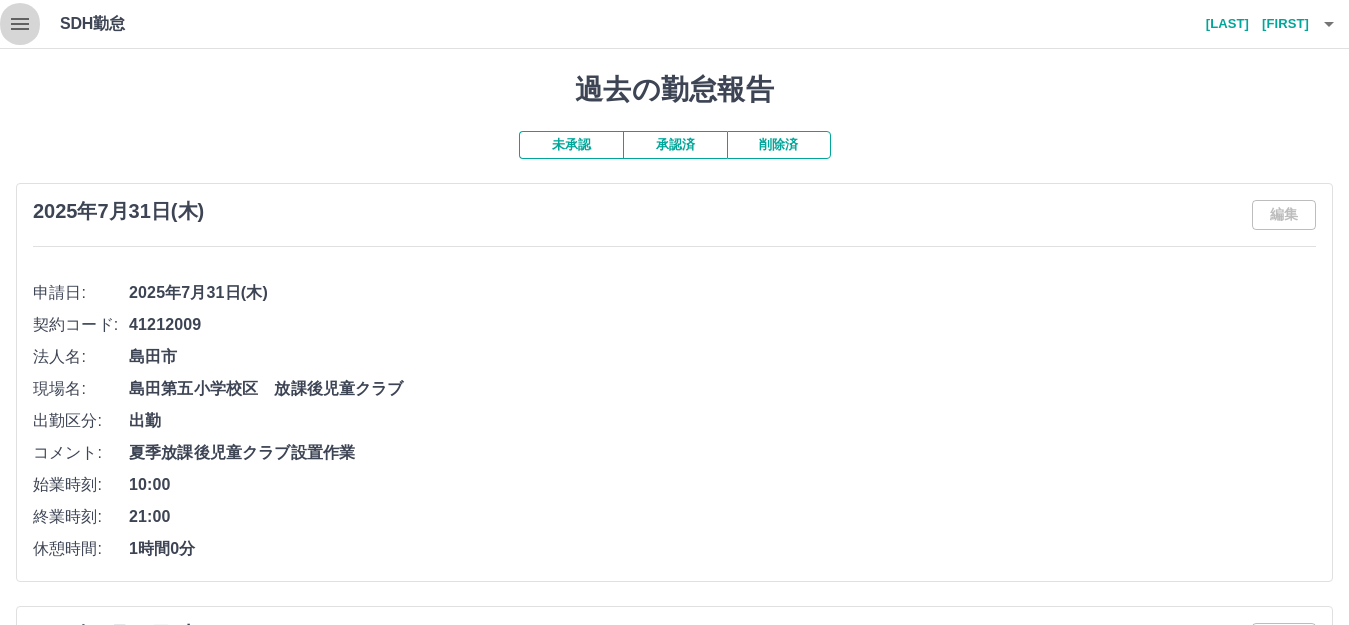 click 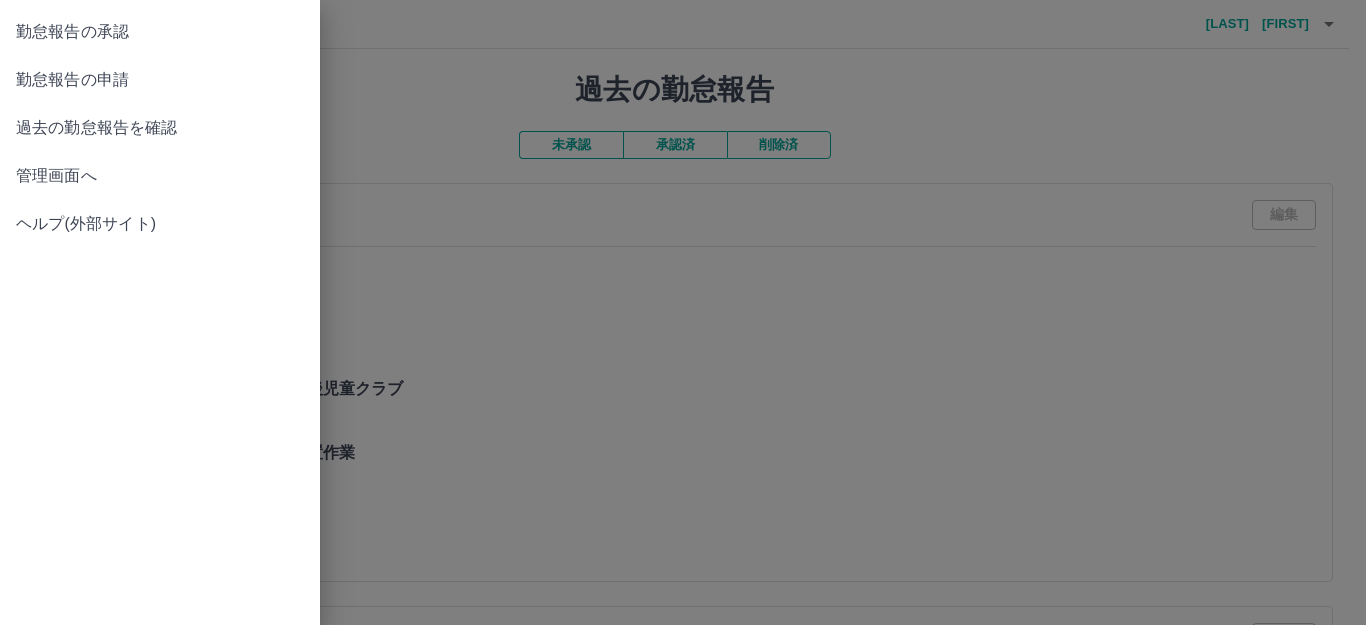 click on "管理画面へ" at bounding box center (160, 176) 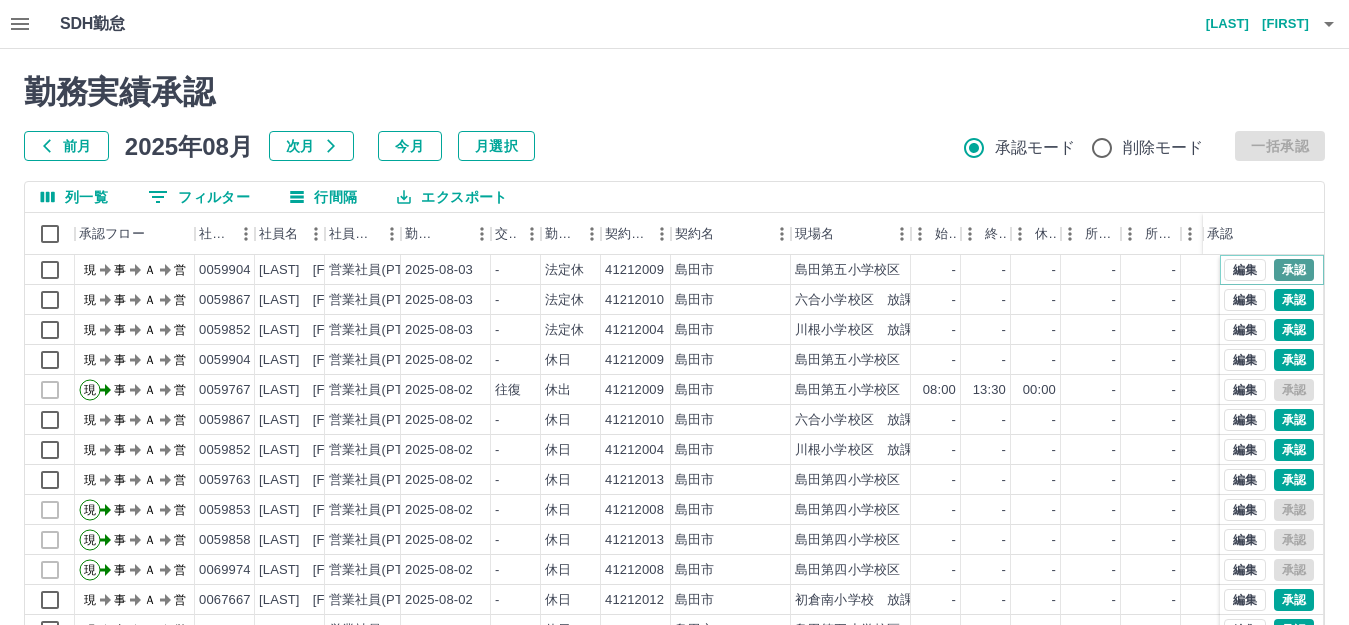 click on "承認" at bounding box center [1294, 270] 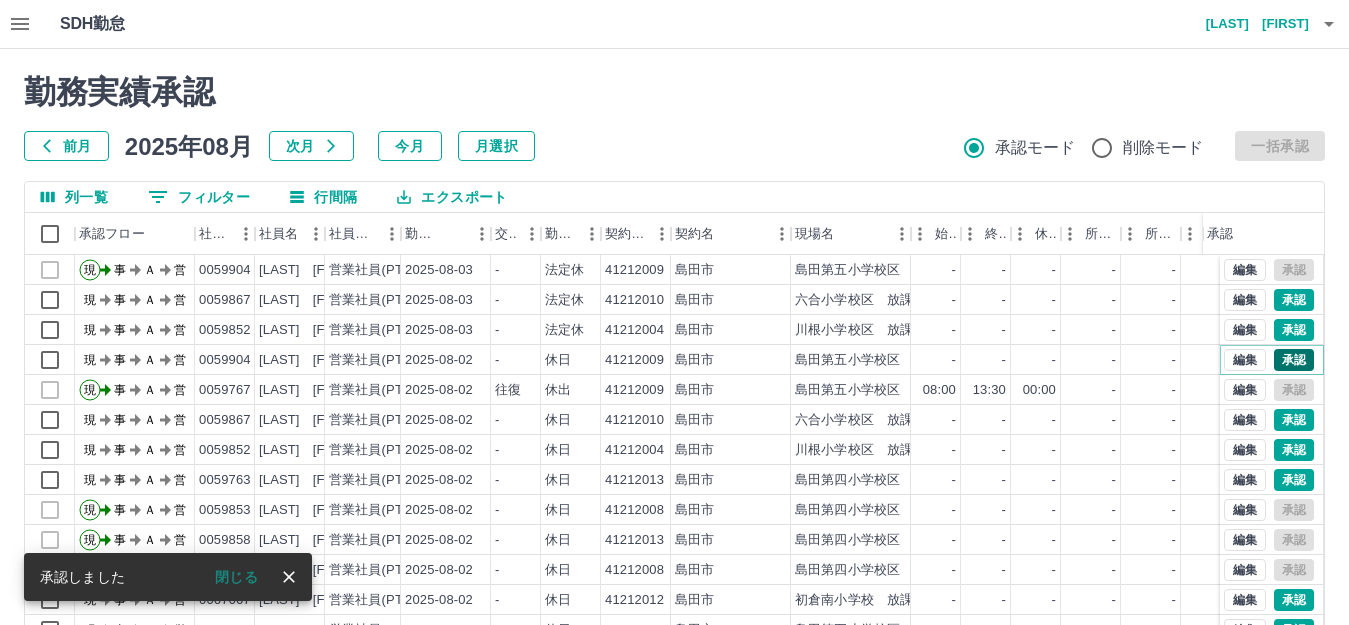 click on "承認" at bounding box center [1294, 360] 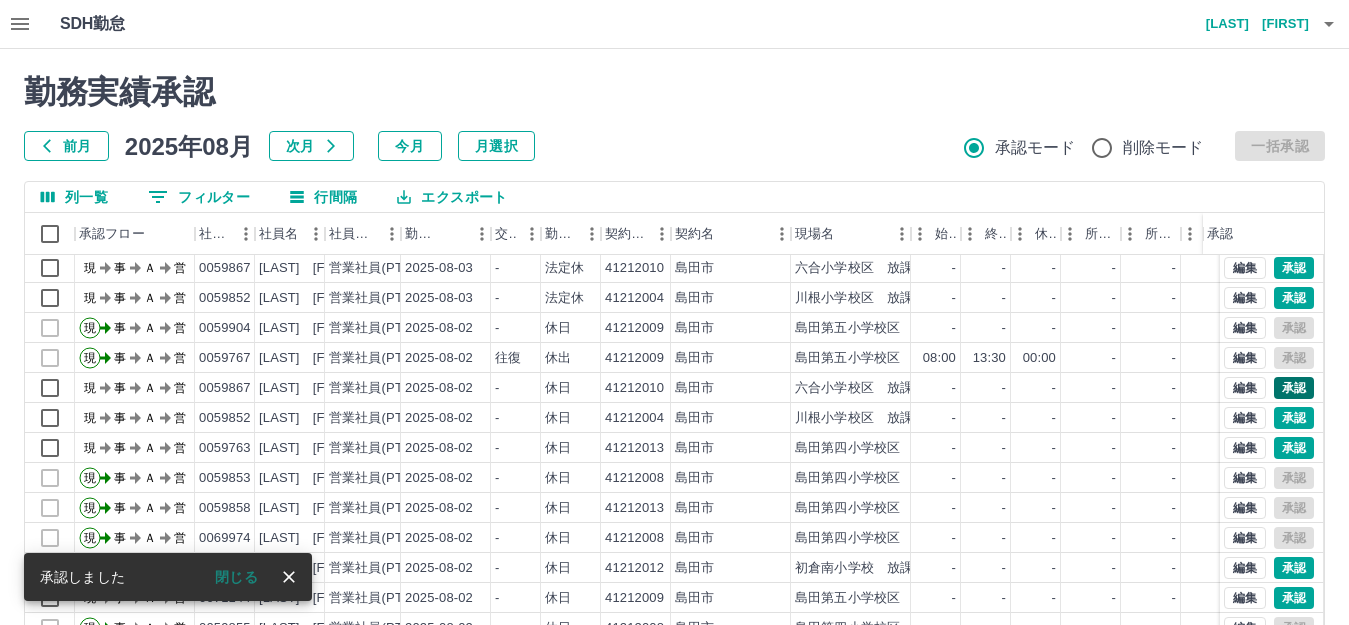 scroll, scrollTop: 0, scrollLeft: 0, axis: both 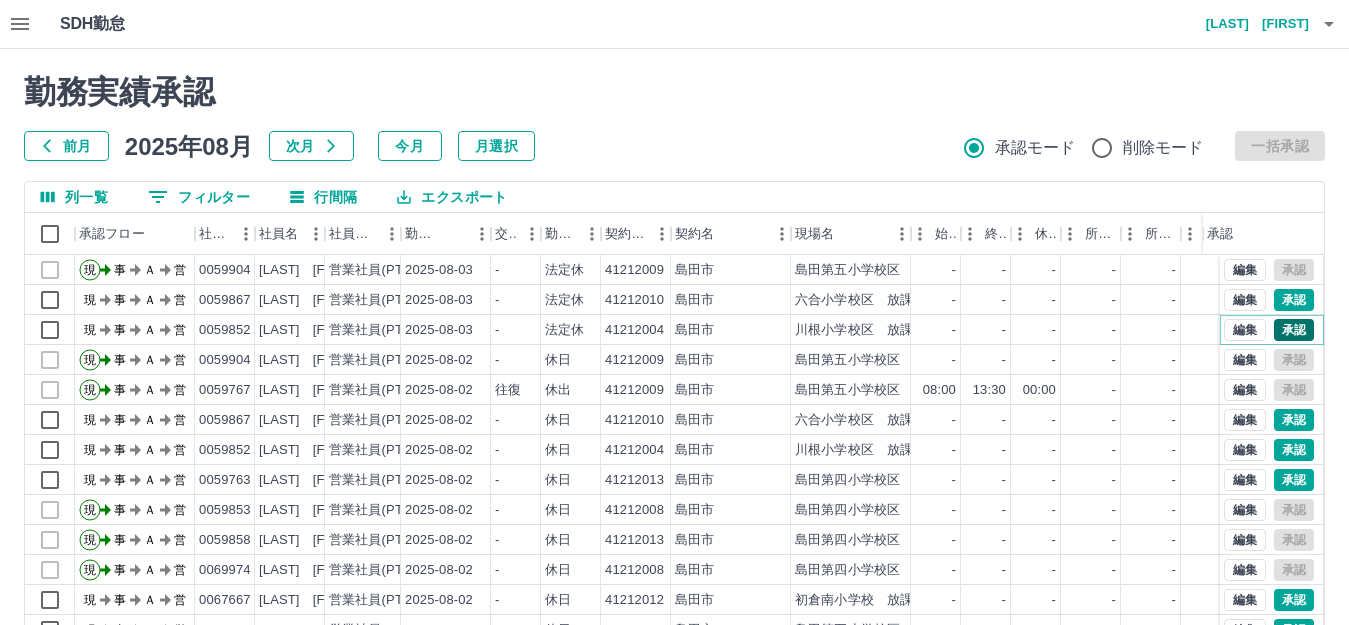 click on "承認" at bounding box center (1294, 330) 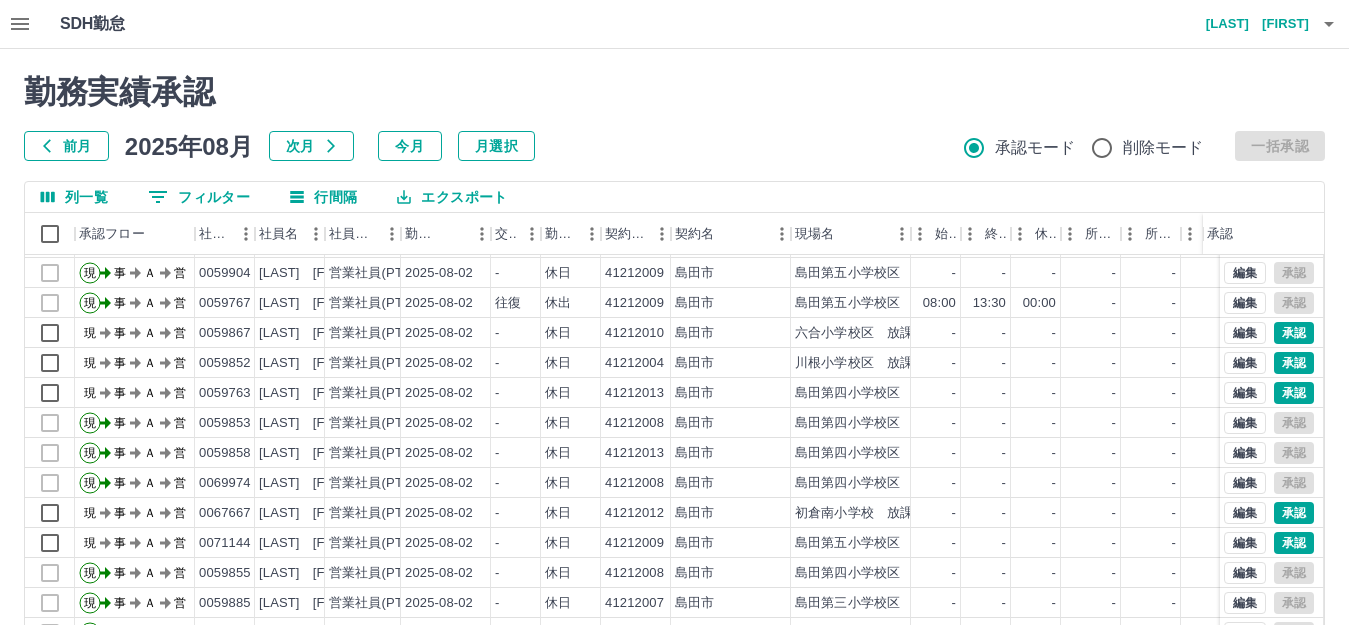 scroll, scrollTop: 104, scrollLeft: 0, axis: vertical 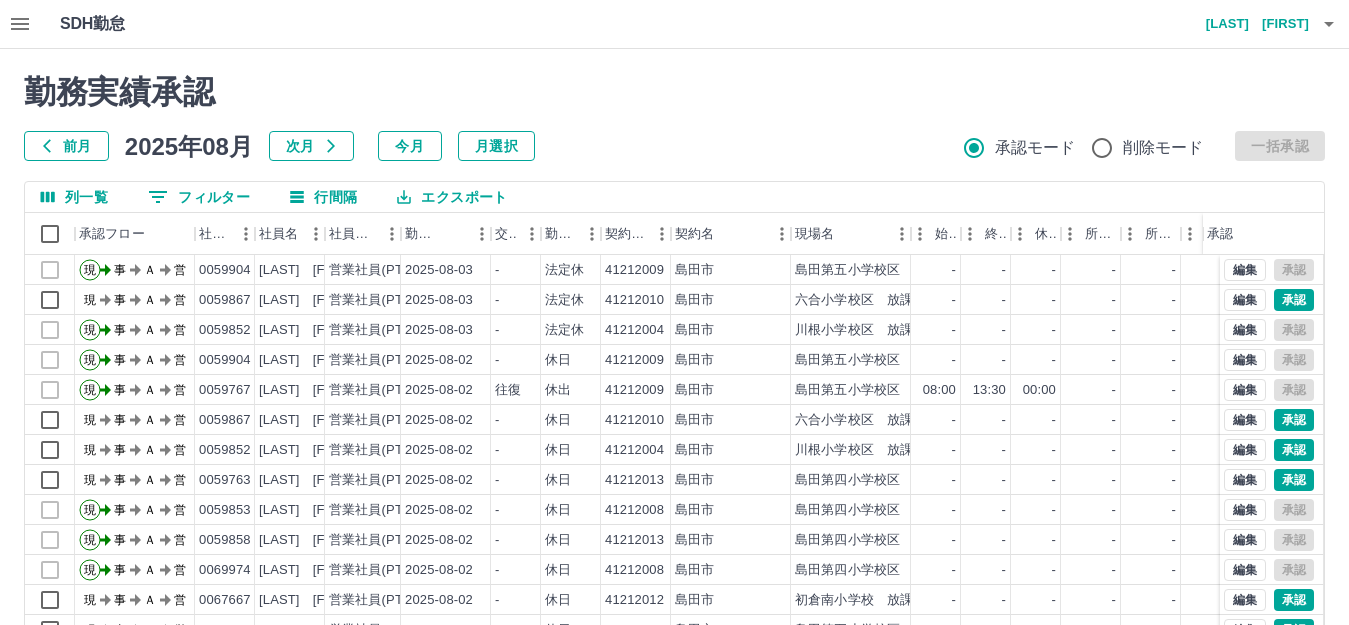 click 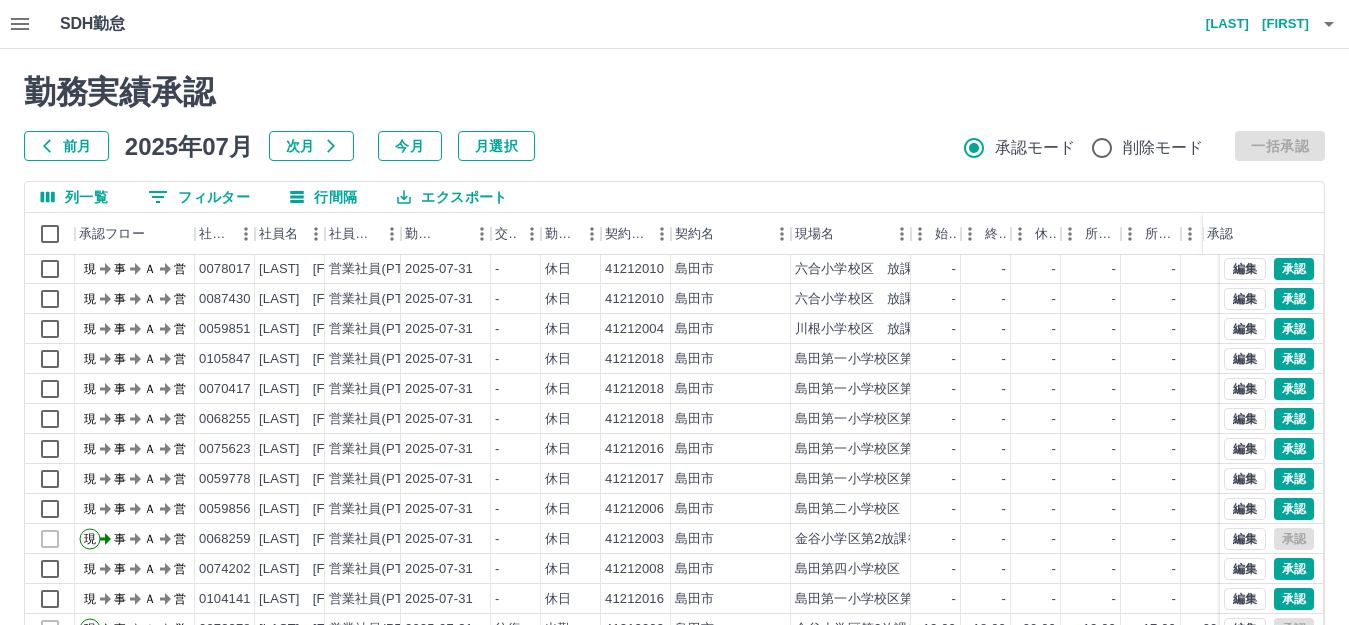 scroll, scrollTop: 104, scrollLeft: 0, axis: vertical 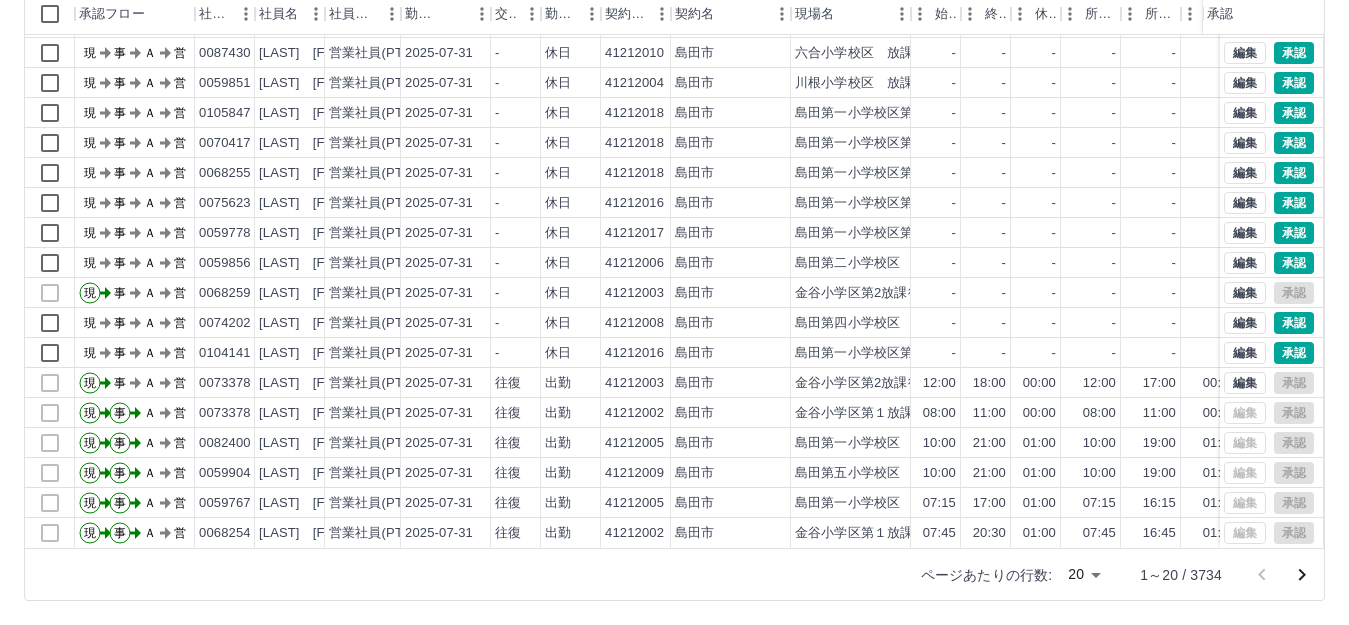 click on "SDH勤怠 武田　由美子 勤務実績承認 前月 2025年07月 次月 今月 月選択 承認モード 削除モード 一括承認 列一覧 0 フィルター 行間隔 エクスポート 承認フロー 社員番号 社員名 社員区分 勤務日 交通費 勤務区分 契約コード 契約名 現場名 始業 終業 休憩 所定開始 所定終業 所定休憩 拘束 勤務 遅刻等 コメント ステータス 承認 現 事 Ａ 営 0060634 太田　恵子 営業社員(PT契約) 2025-07-31  -  休日 41212009 島田市 島田第五小学校区　放課後児童クラブ - - - - - - 00:00 00:00 00:00 現場責任者承認待 現 事 Ａ 営 0078017 原木　一枝 営業社員(PT契約) 2025-07-31  -  休日 41212010 島田市 六合小学校区　放課後児童クラブ - - - - - - 00:00 00:00 00:00 現場責任者承認待 現 事 Ａ 営 0087430 太田原　幸多 営業社員(PT契約) 2025-07-31  -  休日 41212010 島田市 六合小学校区　放課後児童クラブ - - - - - - 00:00 -" at bounding box center (674, 202) 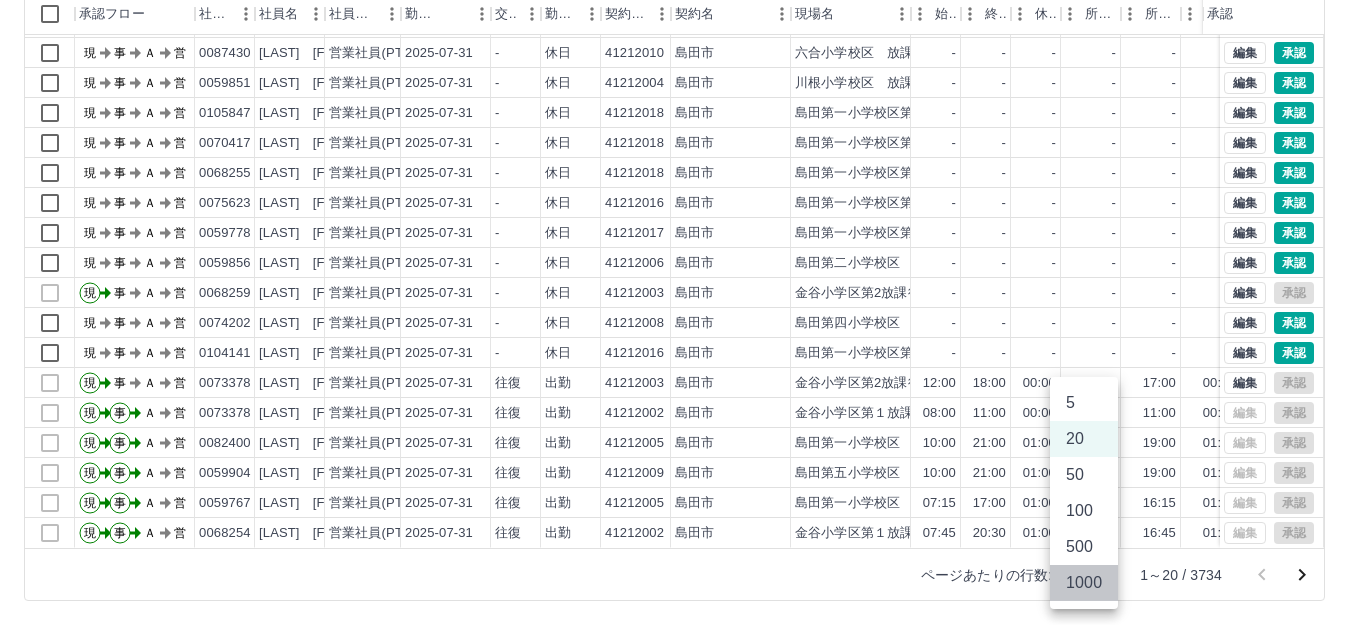 click on "1000" at bounding box center (1084, 583) 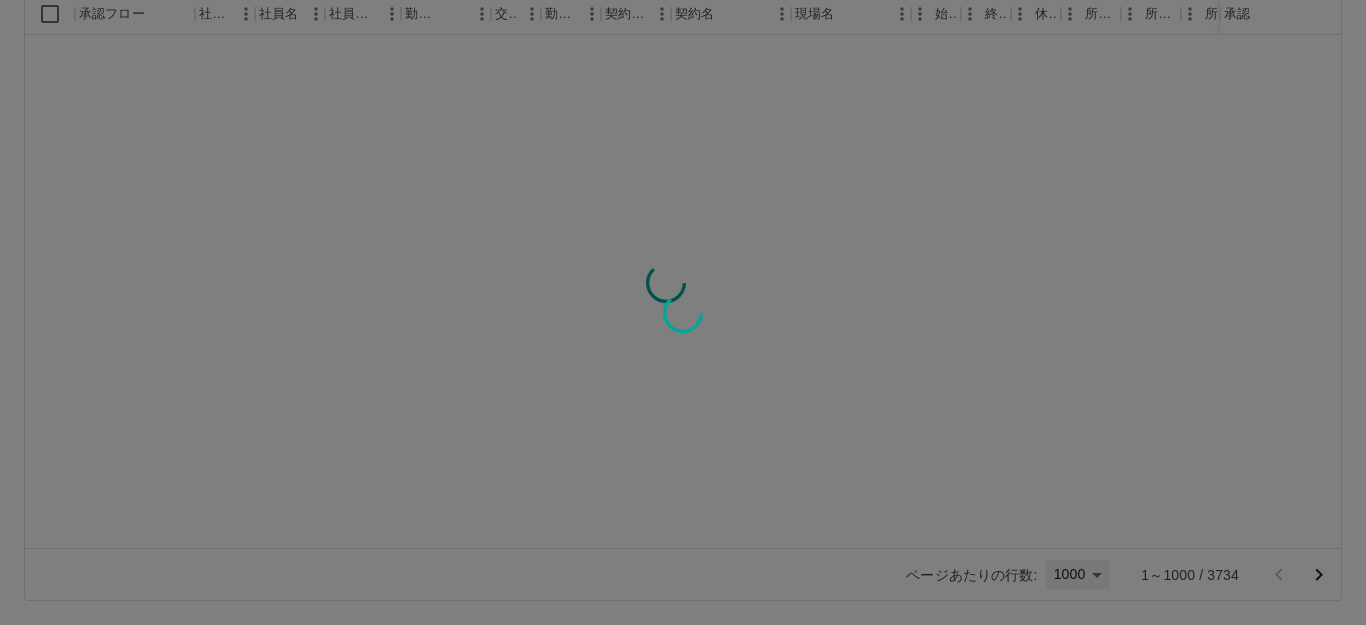 type on "****" 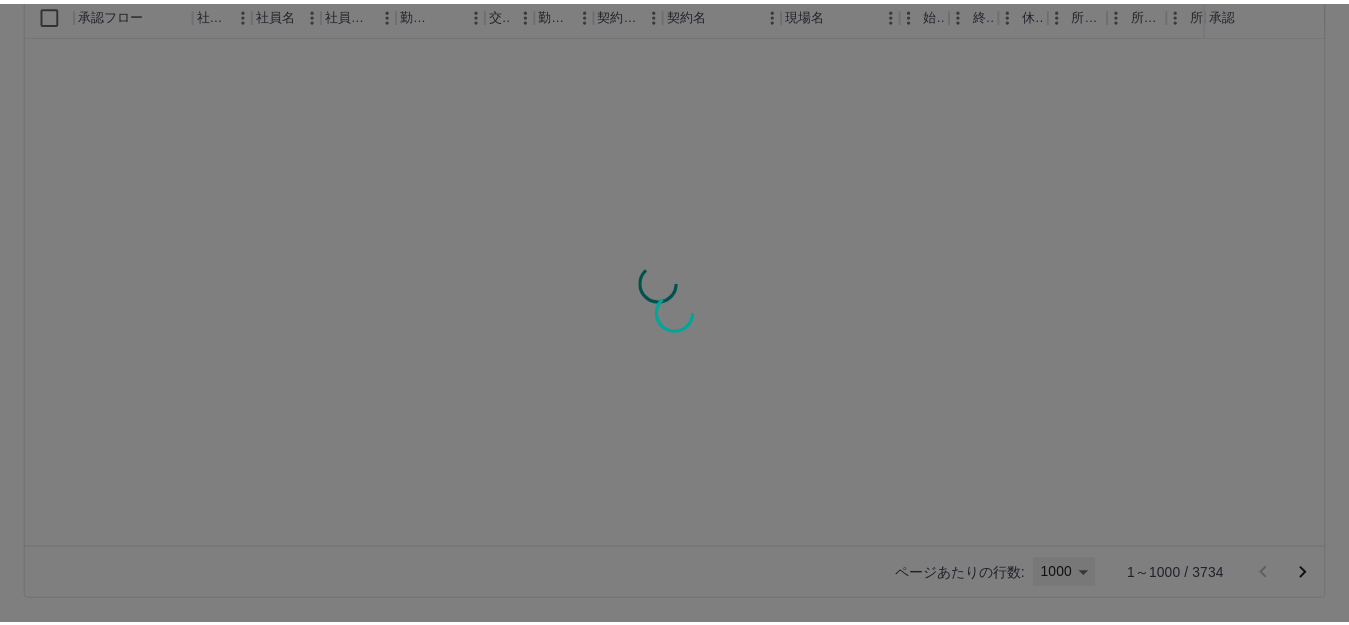scroll, scrollTop: 0, scrollLeft: 0, axis: both 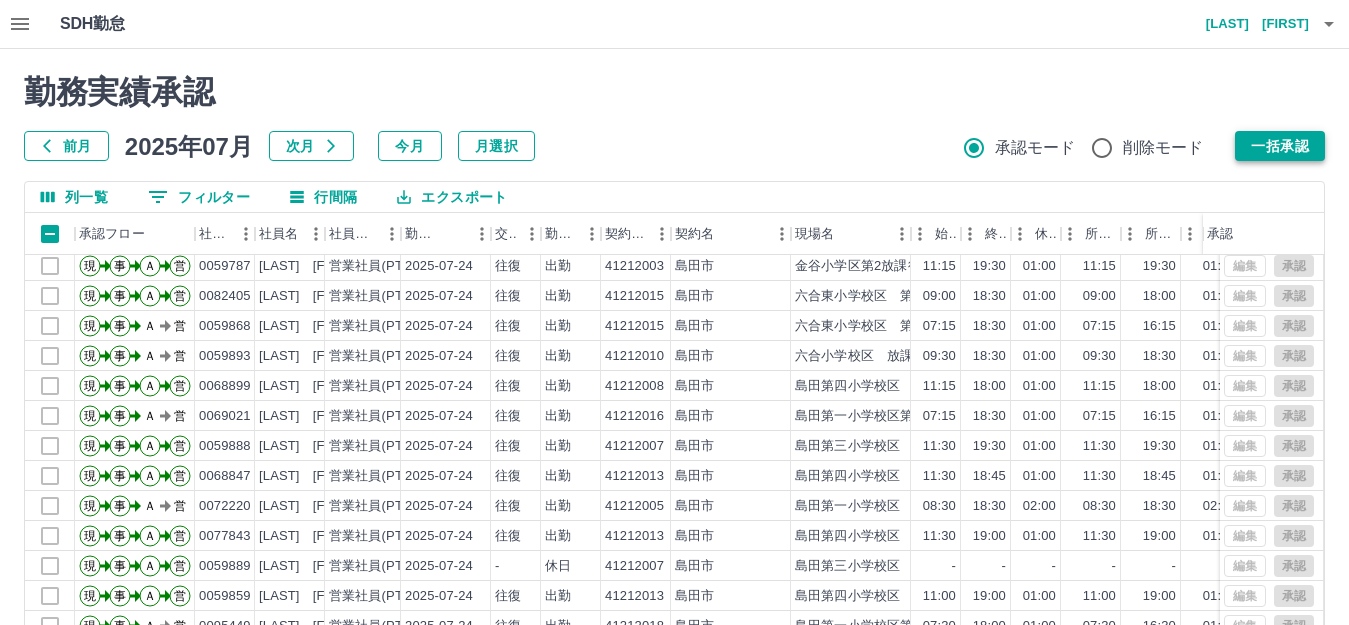 click on "一括承認" at bounding box center [1280, 146] 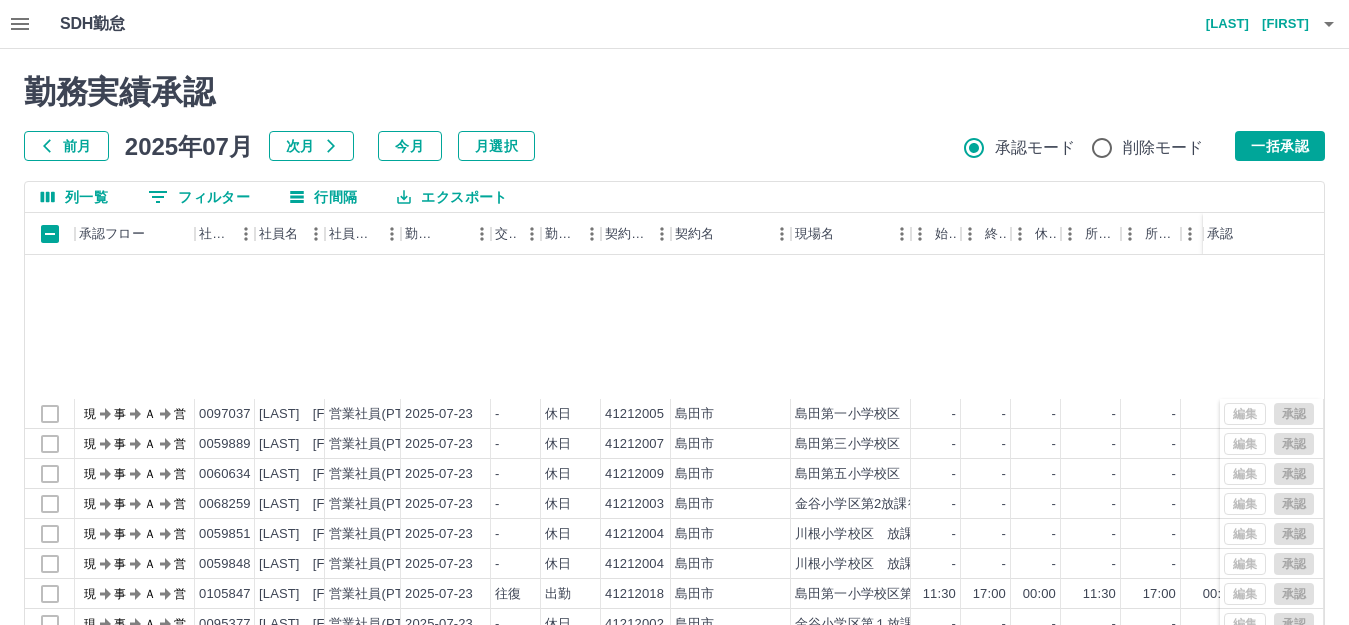scroll, scrollTop: 29504, scrollLeft: 0, axis: vertical 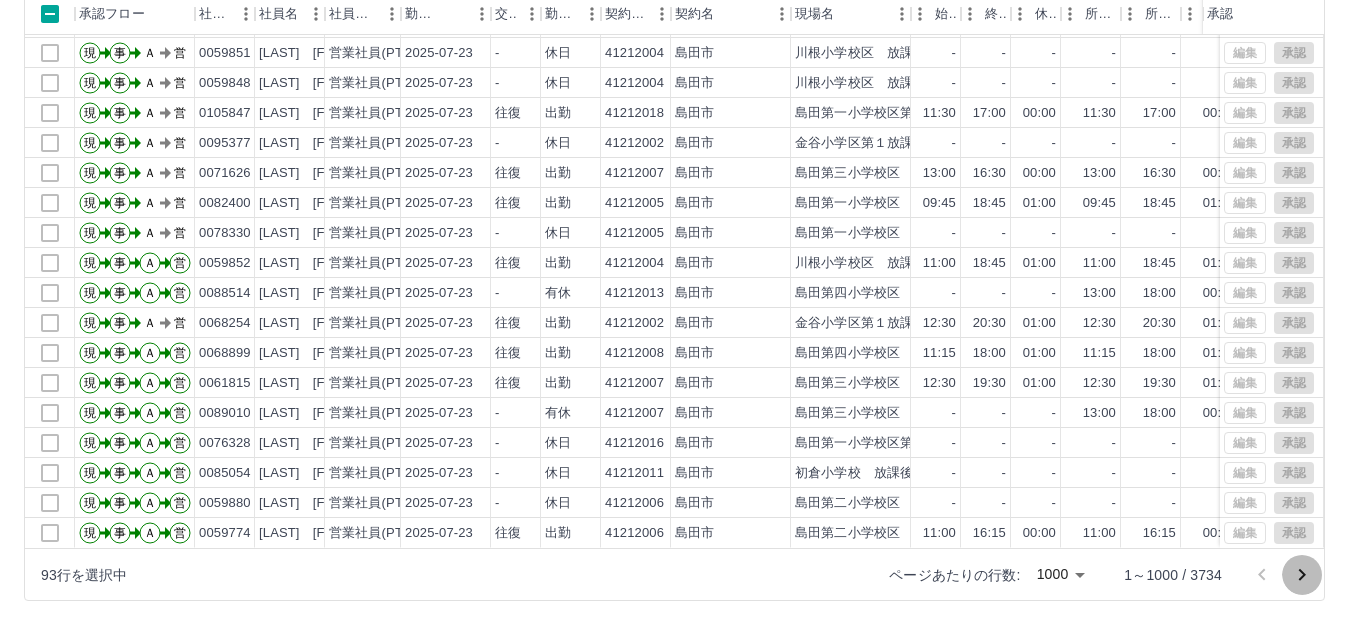 click 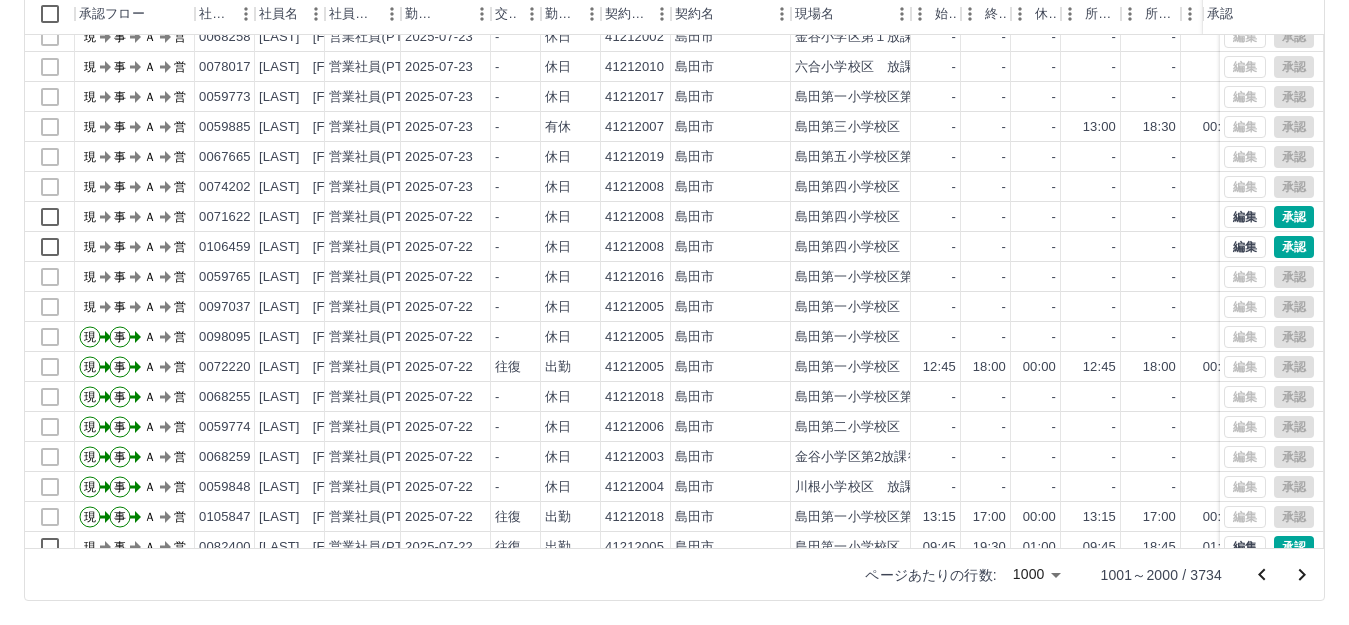 scroll, scrollTop: 2600, scrollLeft: 0, axis: vertical 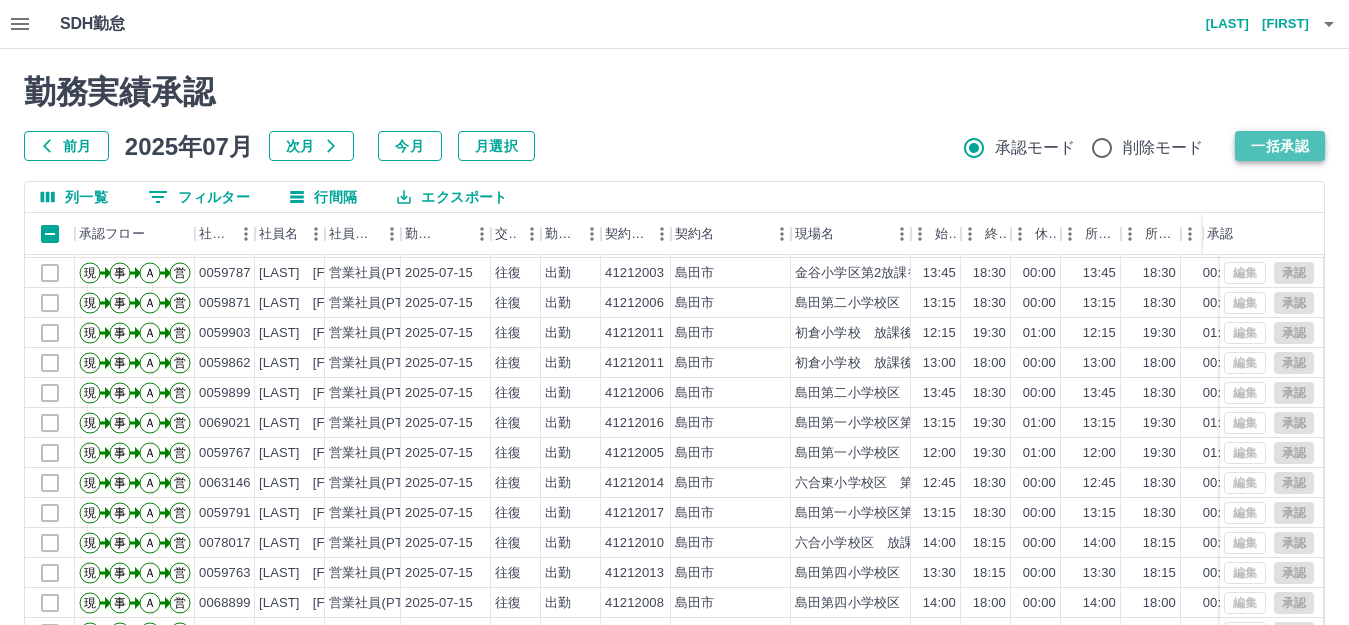 click on "一括承認" at bounding box center [1280, 146] 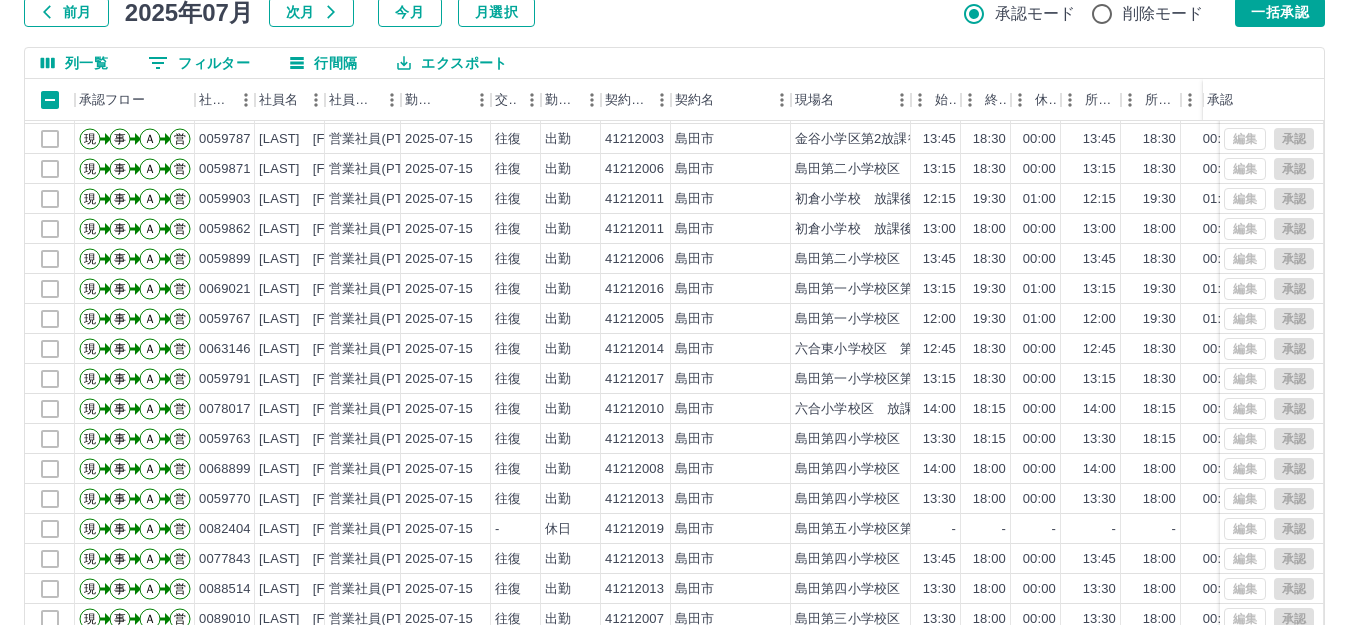 scroll, scrollTop: 220, scrollLeft: 0, axis: vertical 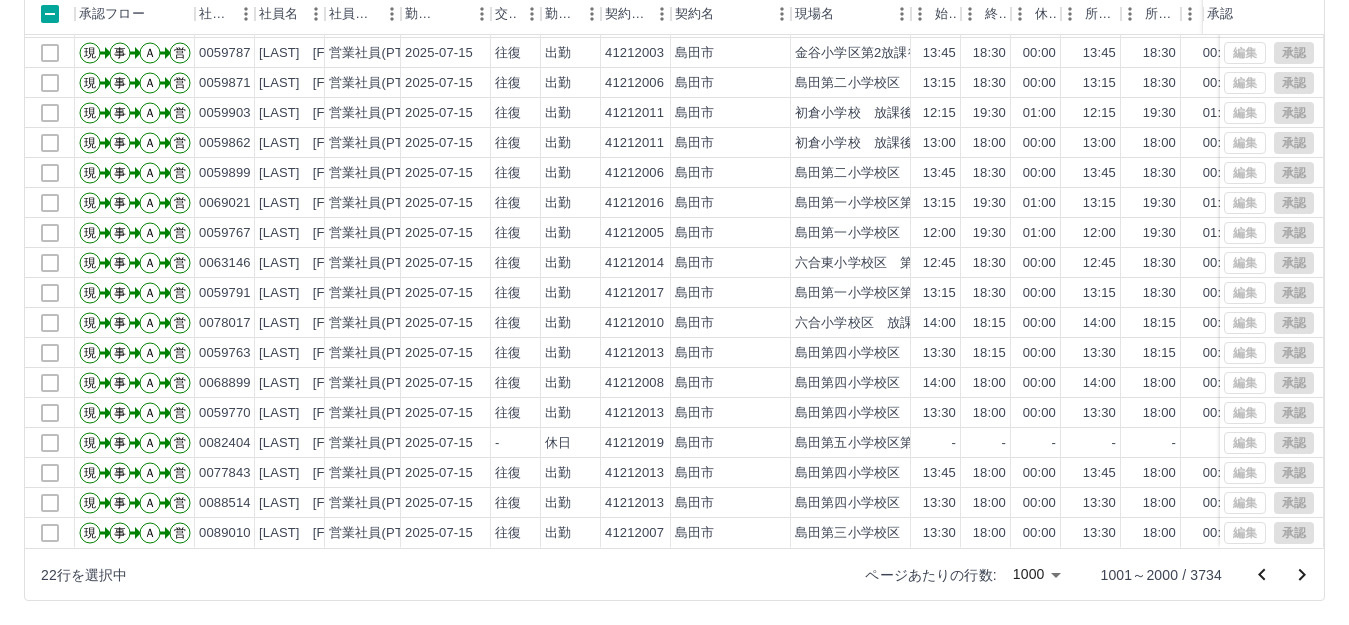 click 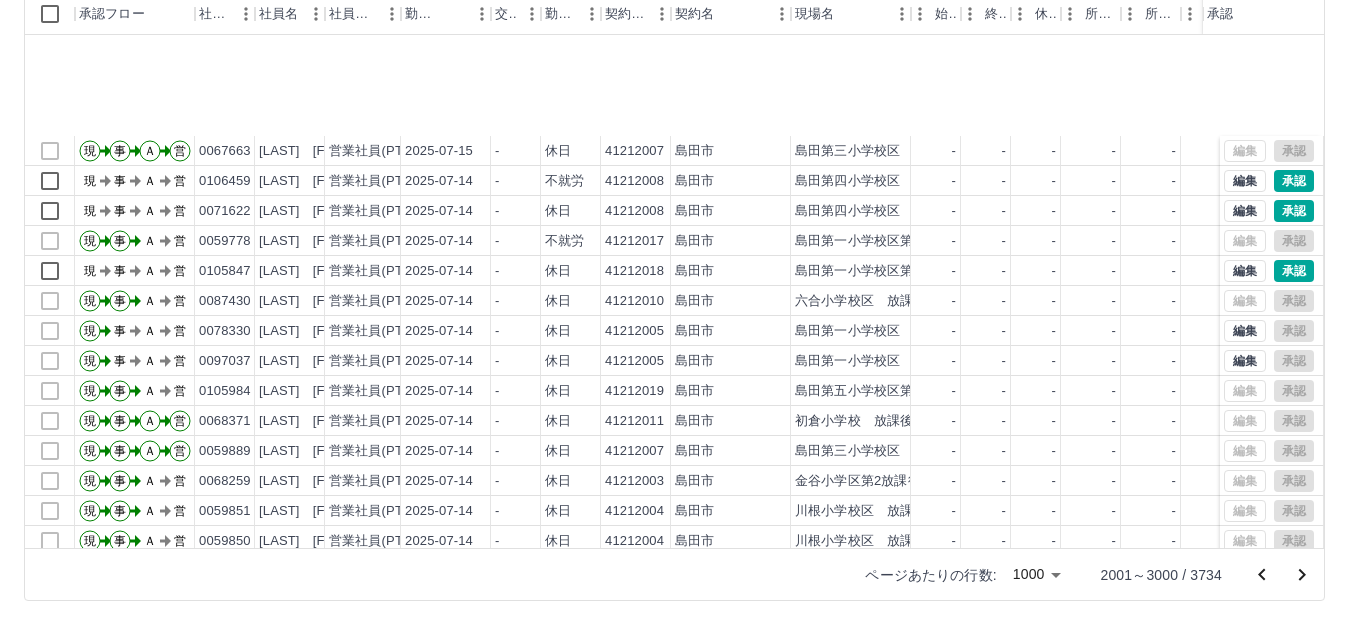 scroll, scrollTop: 1500, scrollLeft: 0, axis: vertical 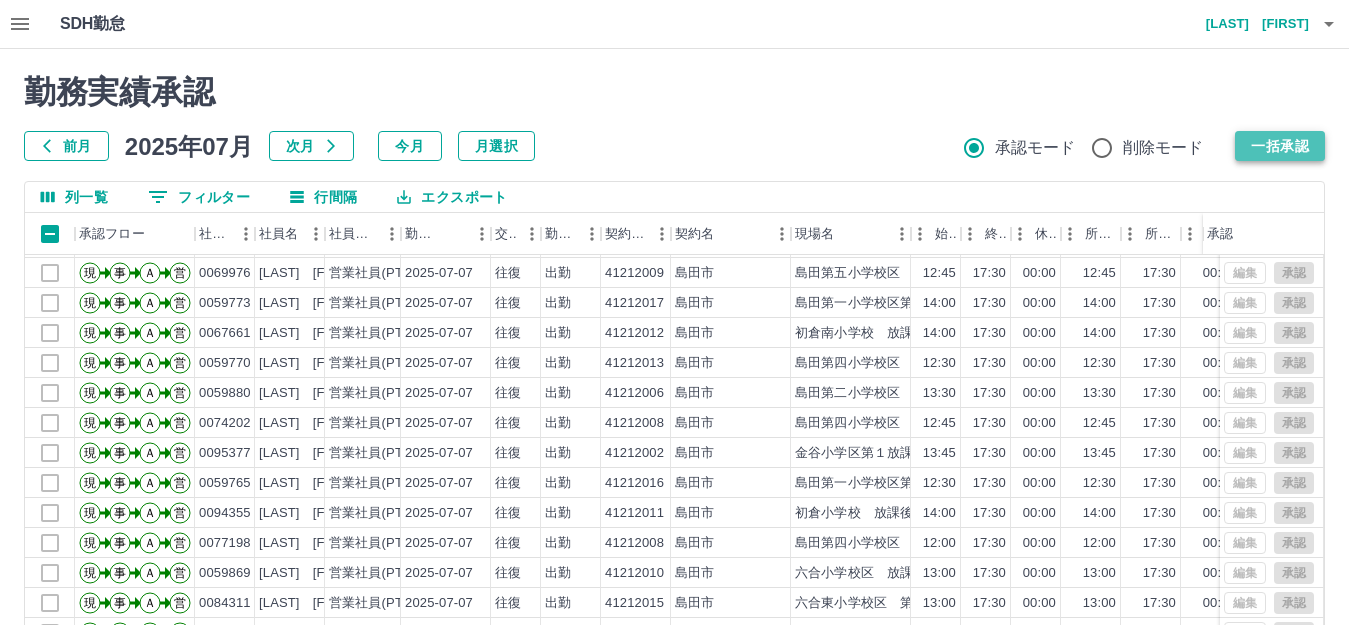 click on "一括承認" at bounding box center [1280, 146] 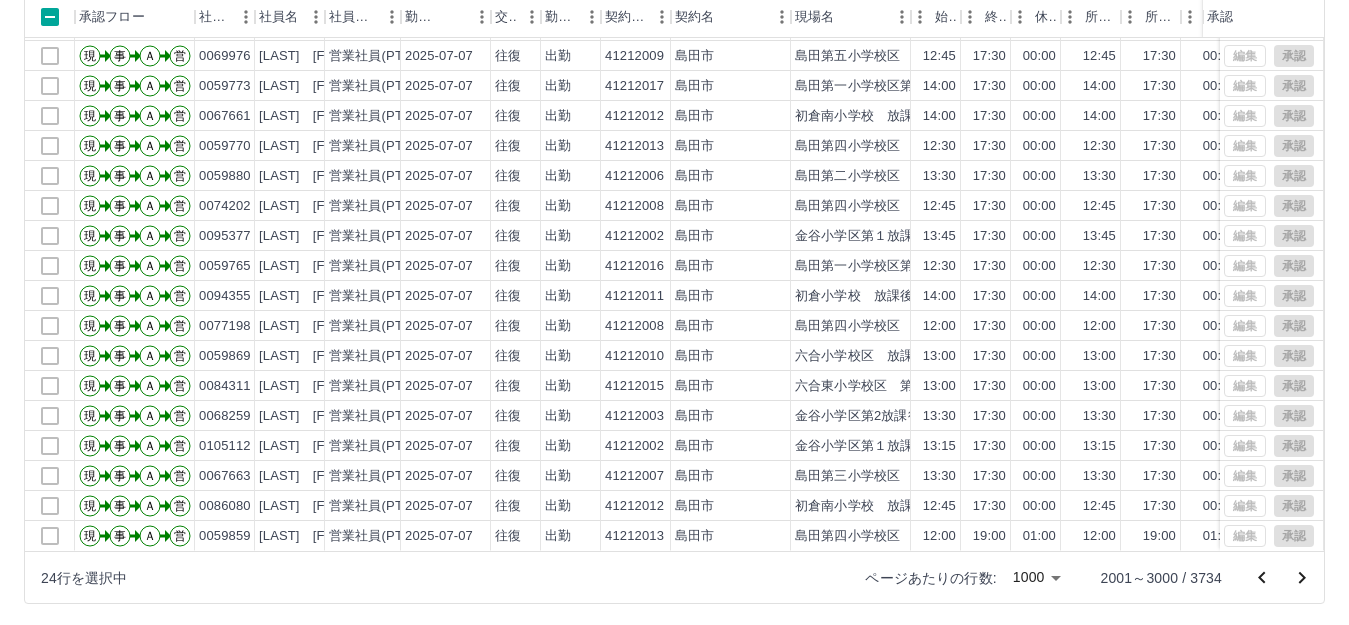scroll, scrollTop: 220, scrollLeft: 0, axis: vertical 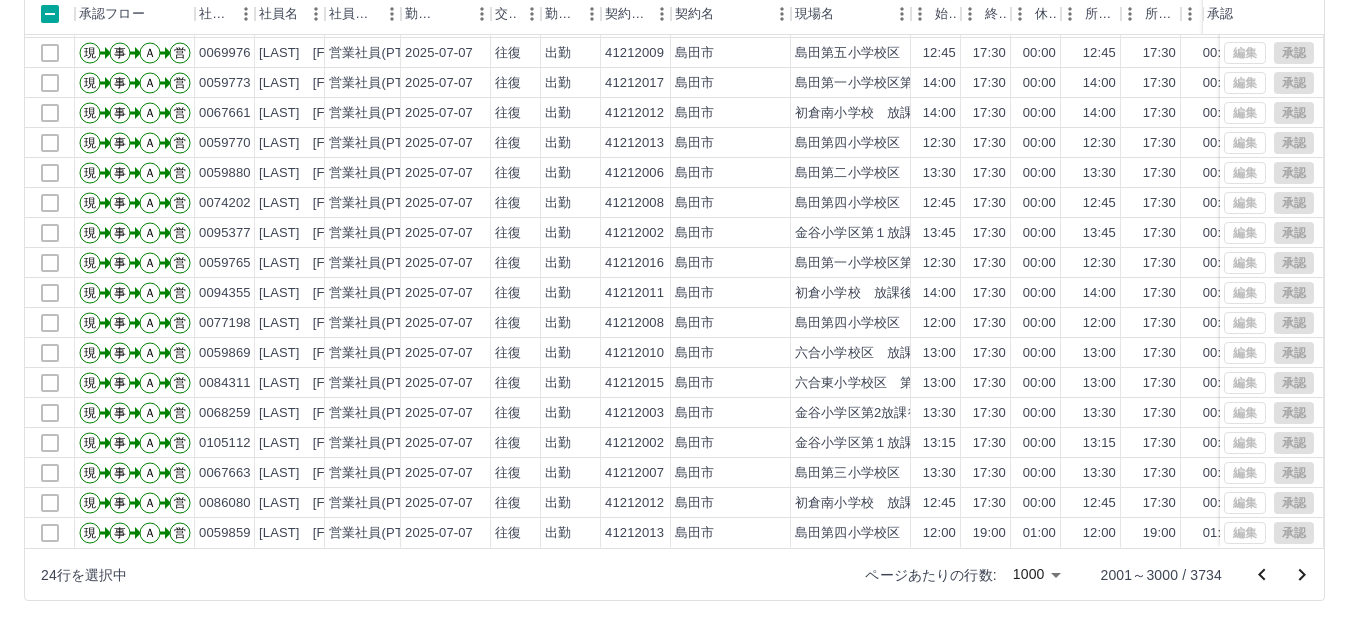 click at bounding box center [674, 312] 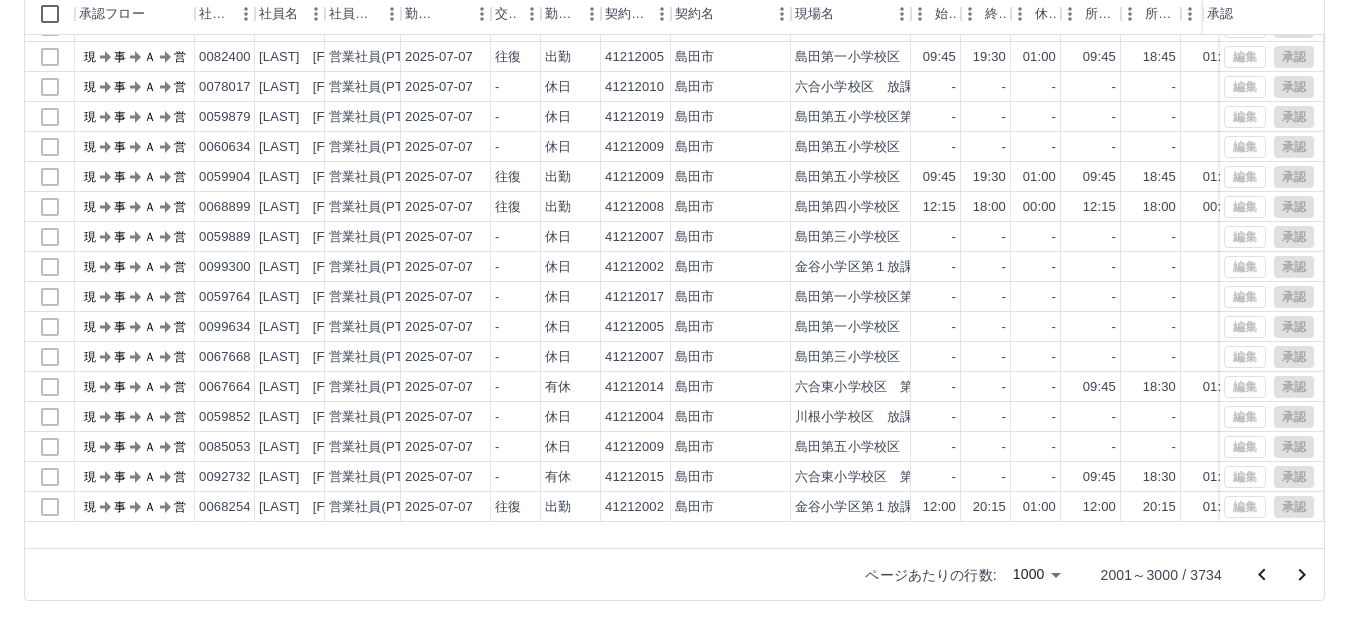 scroll, scrollTop: 27104, scrollLeft: 0, axis: vertical 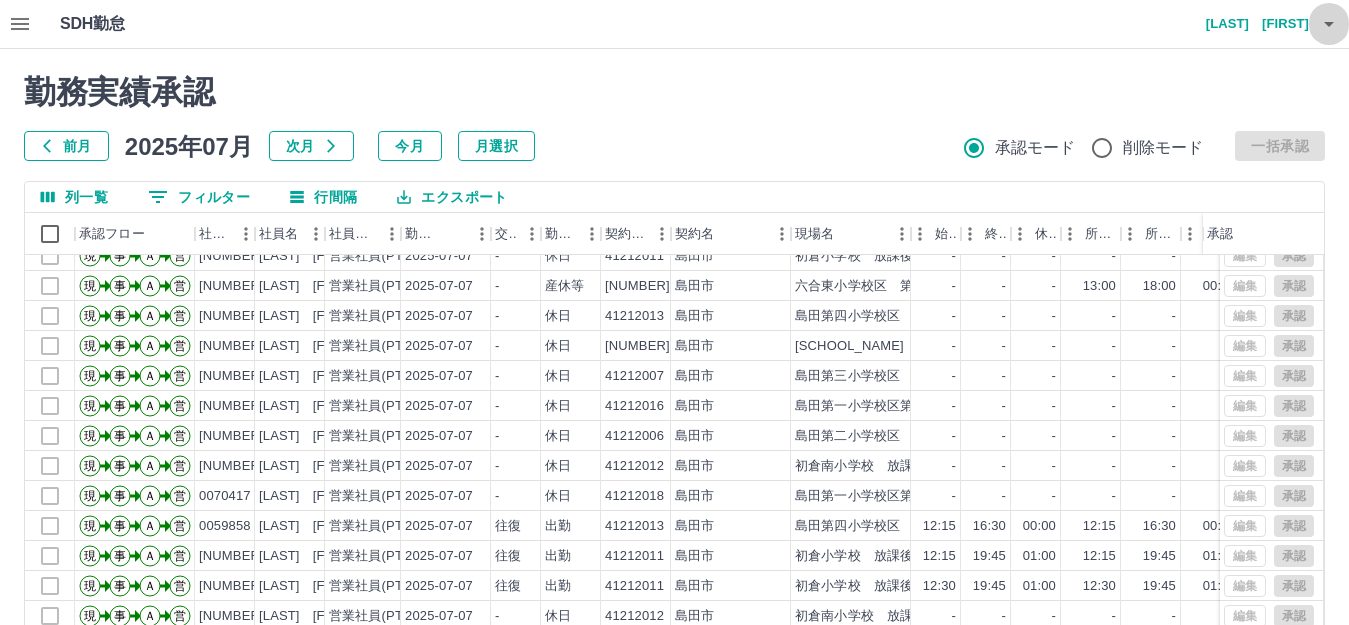 click 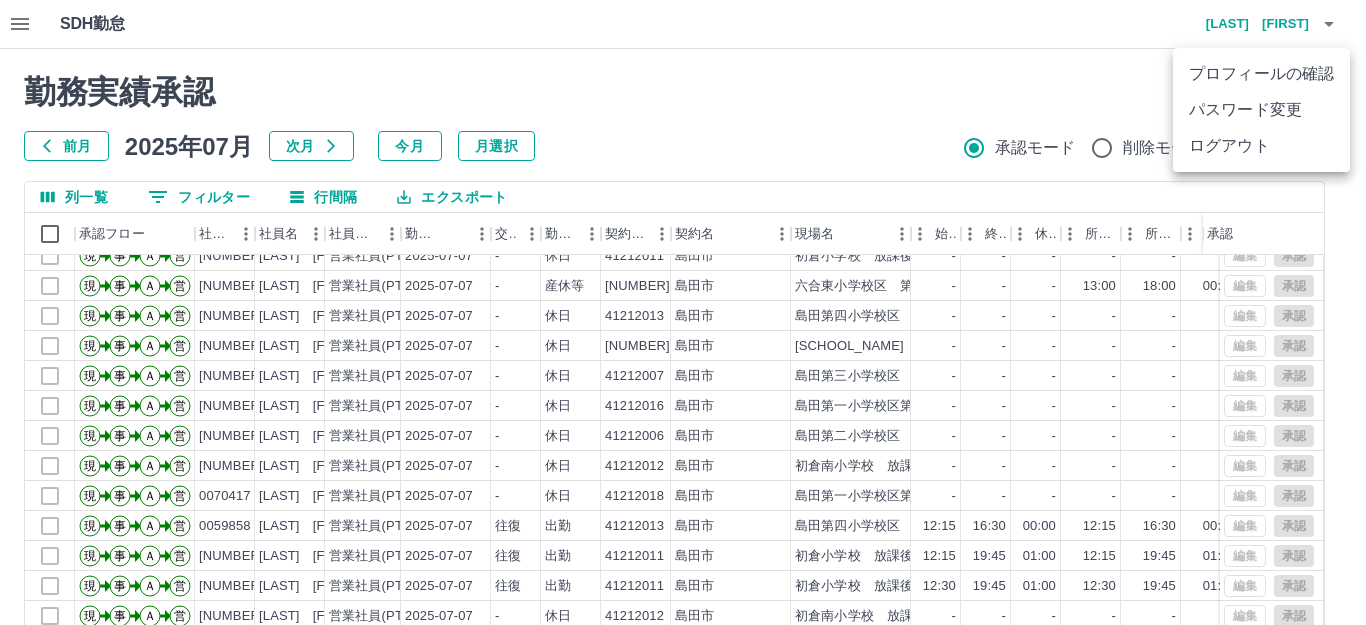click at bounding box center [683, 312] 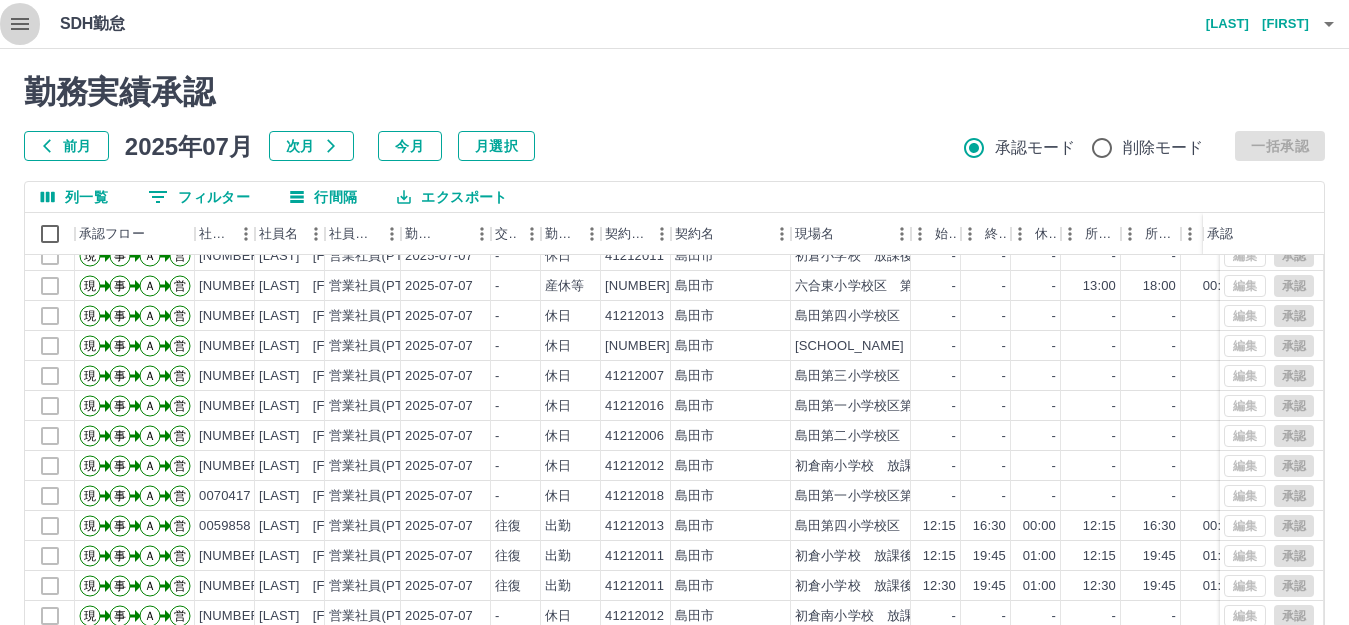 click 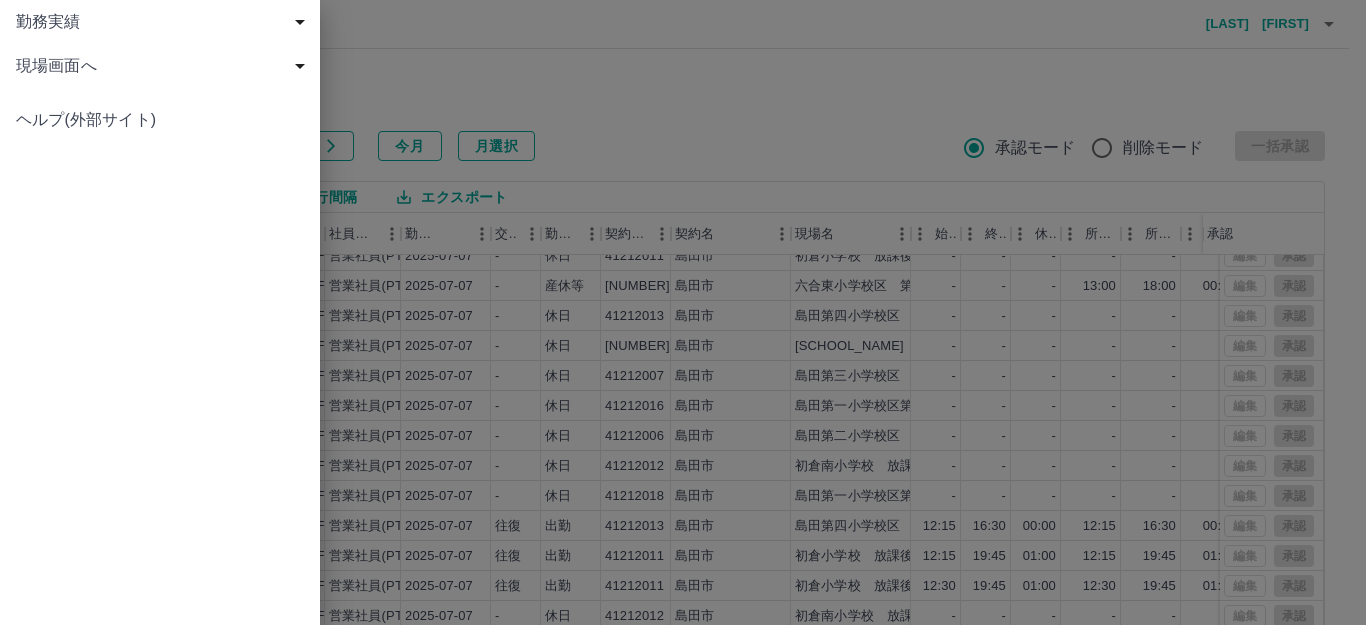 click on "現場画面へ" at bounding box center [164, 66] 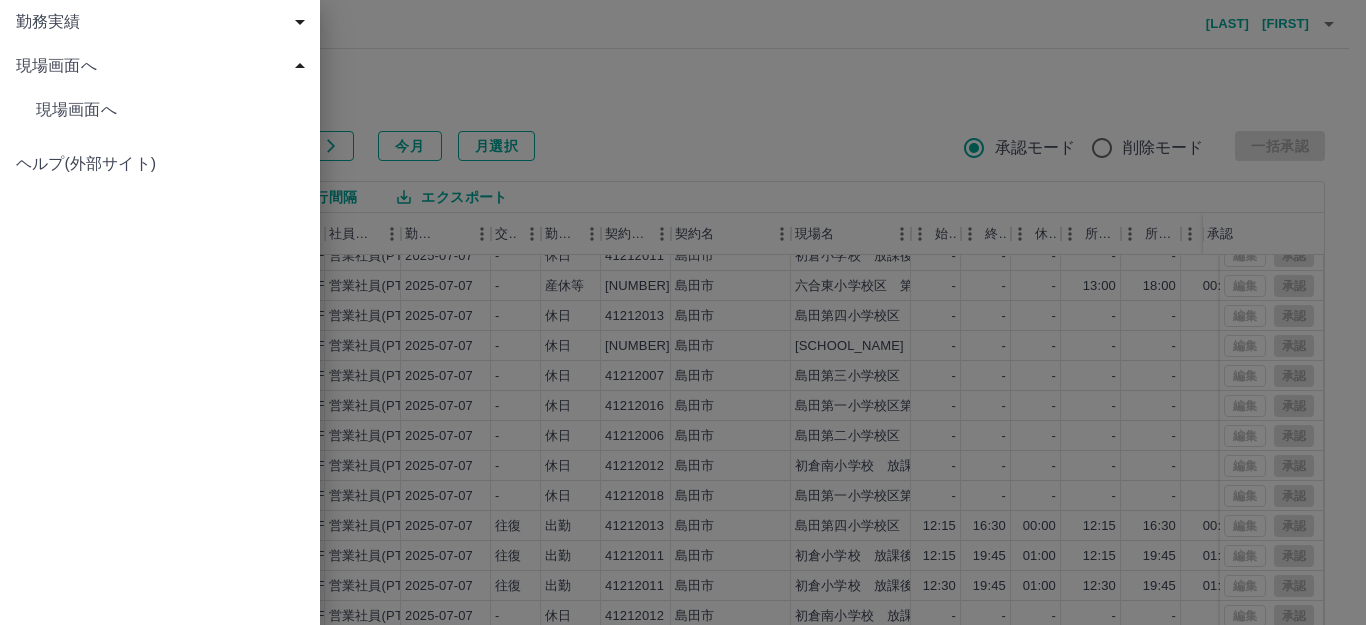 click on "現場画面へ" at bounding box center (170, 110) 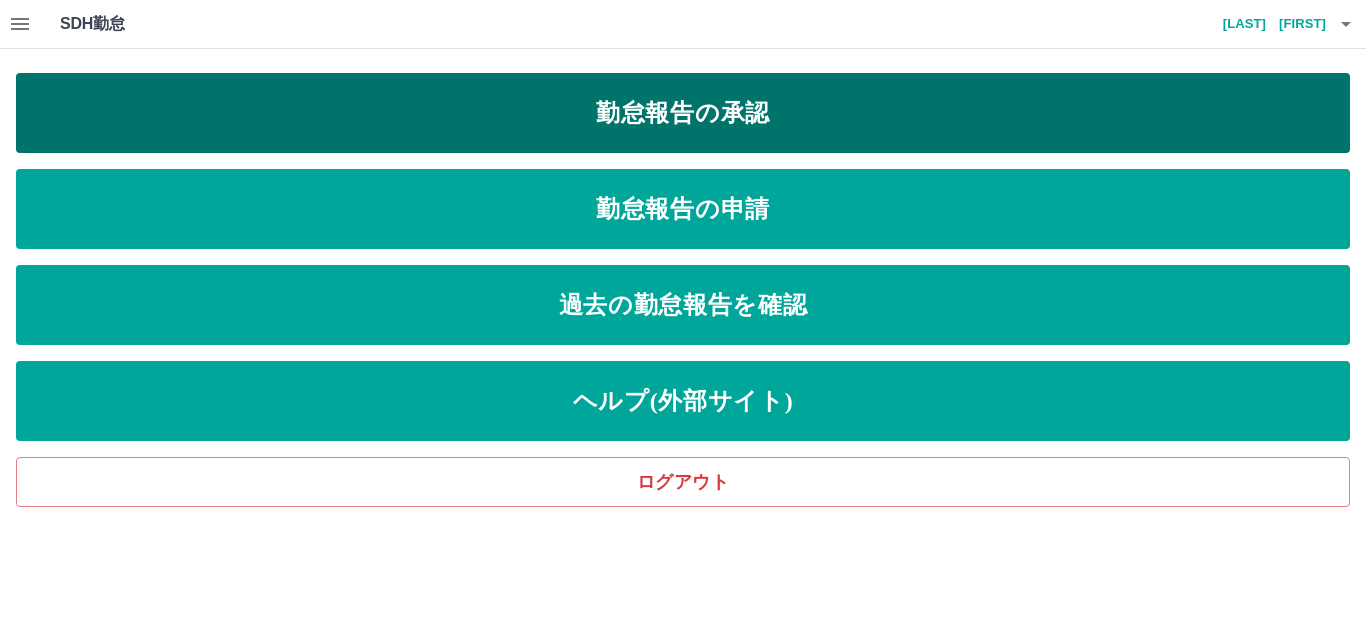 click on "勤怠報告の承認" at bounding box center (683, 113) 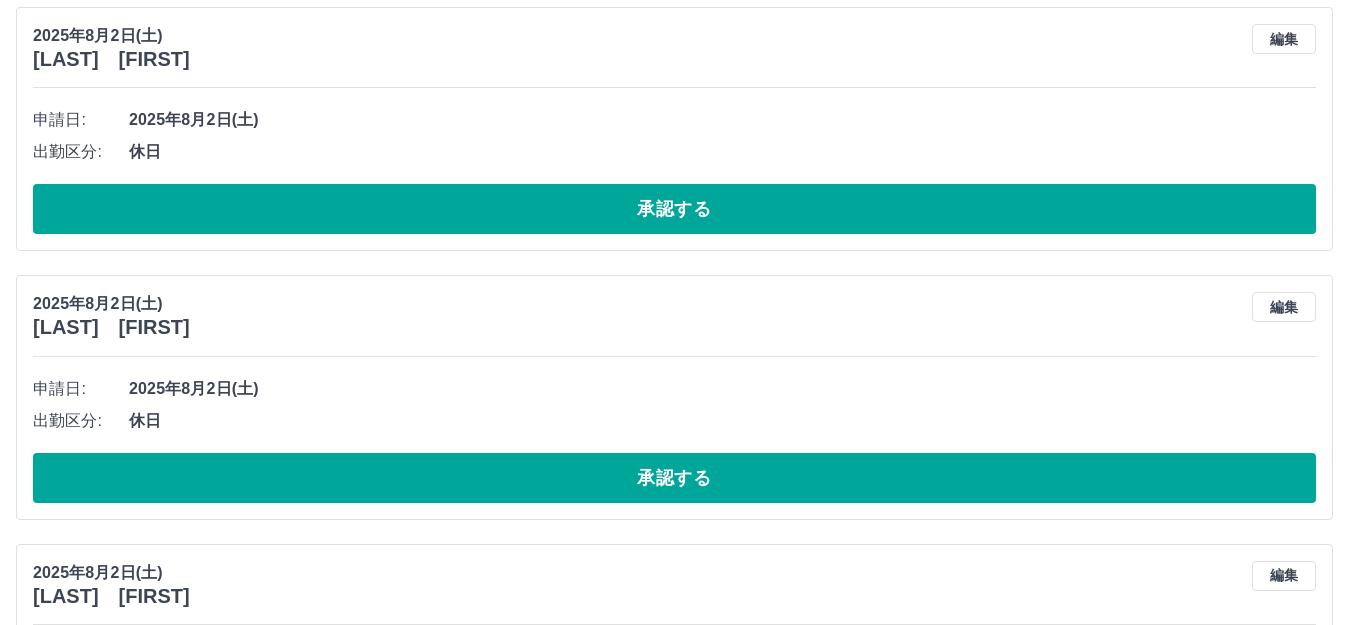 scroll, scrollTop: 1300, scrollLeft: 0, axis: vertical 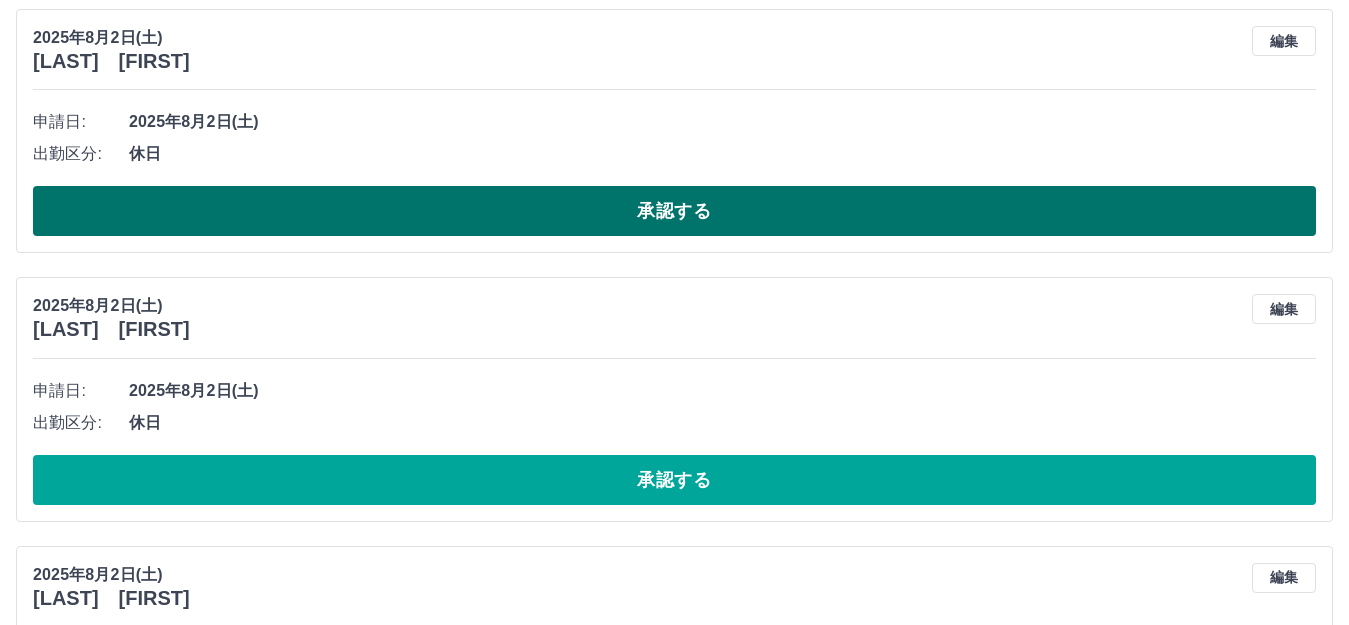 click on "承認する" at bounding box center (674, 211) 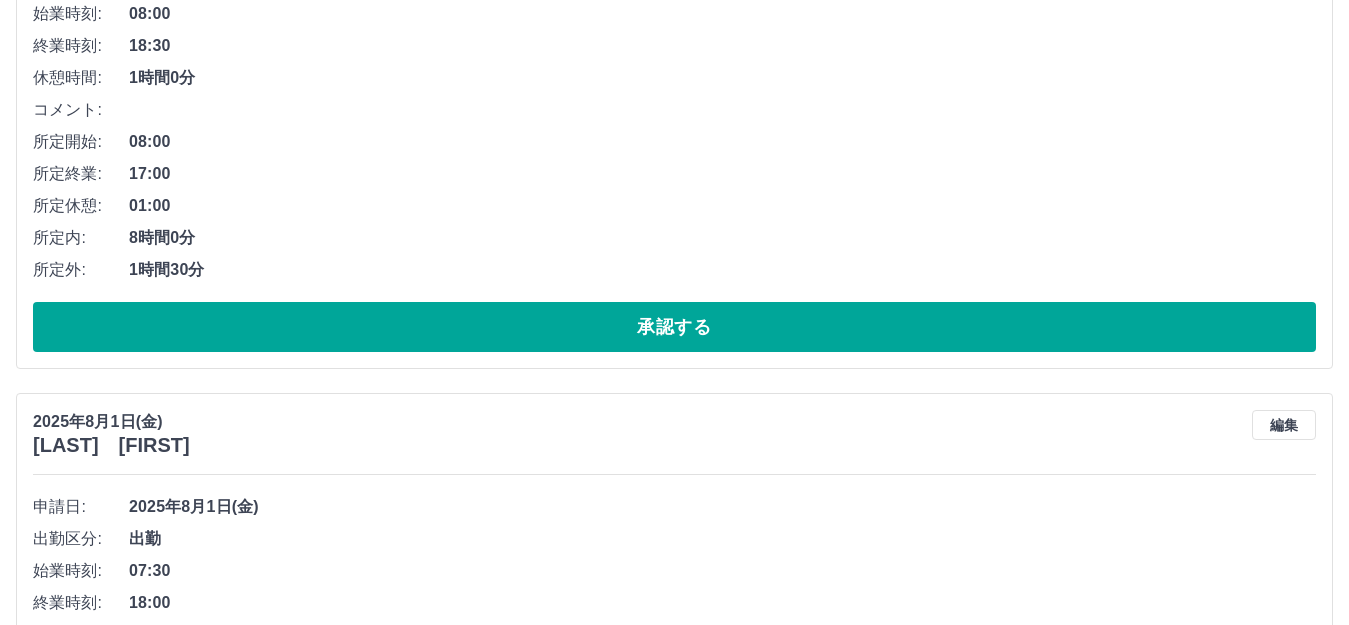 scroll, scrollTop: 6432, scrollLeft: 0, axis: vertical 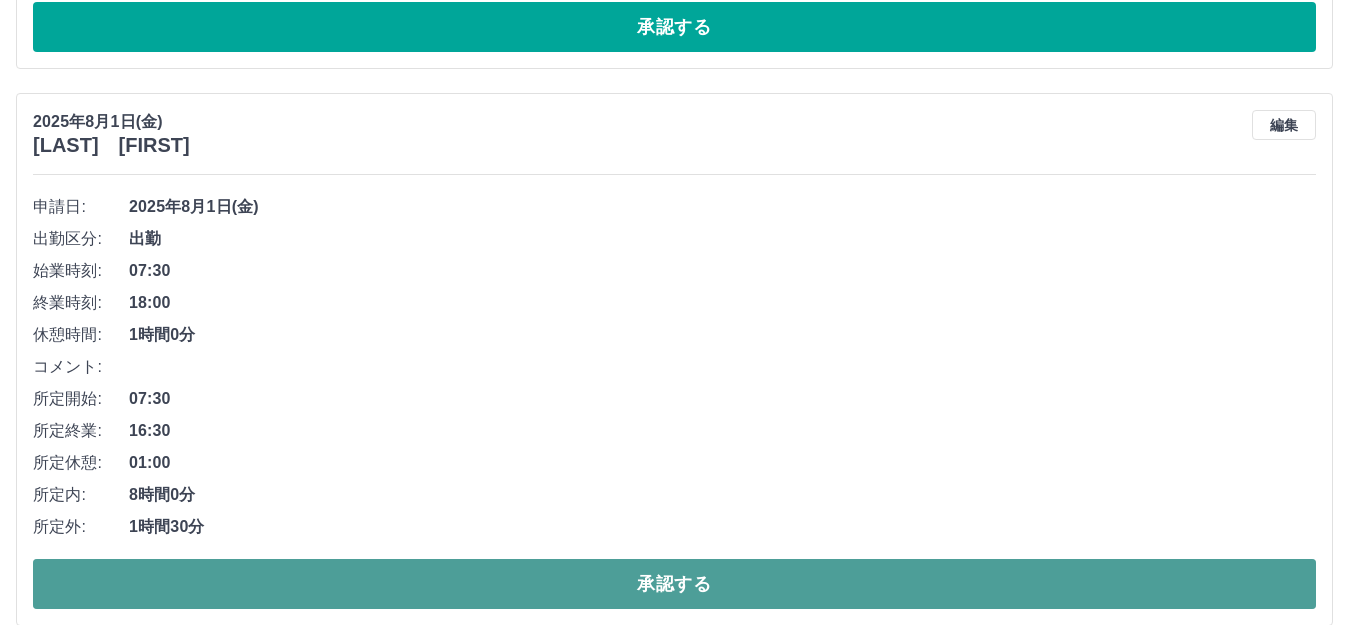 click on "承認する" at bounding box center [674, 584] 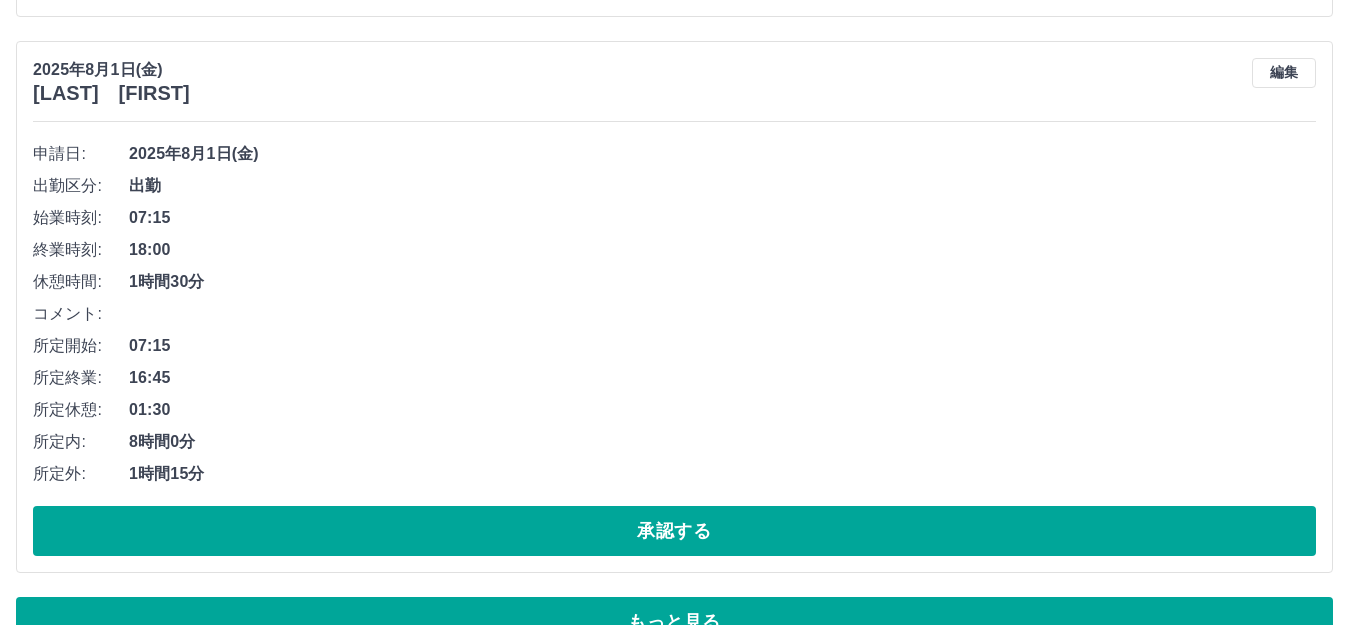 scroll, scrollTop: 10427, scrollLeft: 0, axis: vertical 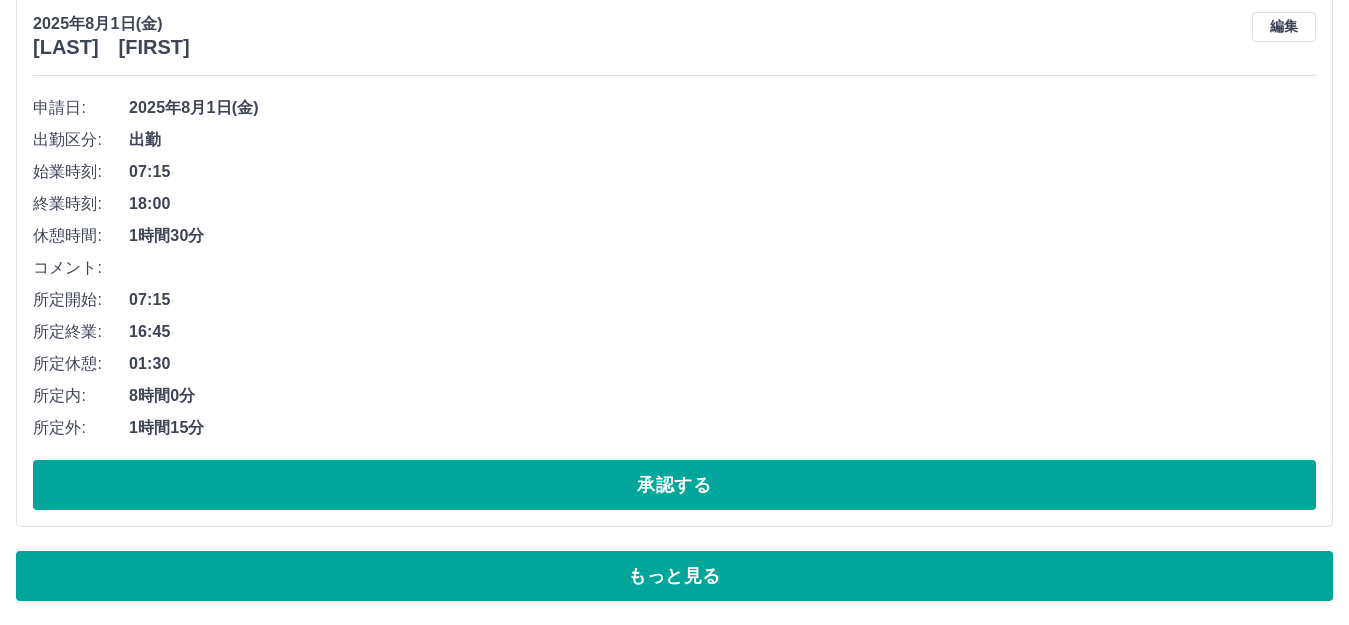 click on "もっと見る" at bounding box center [674, 576] 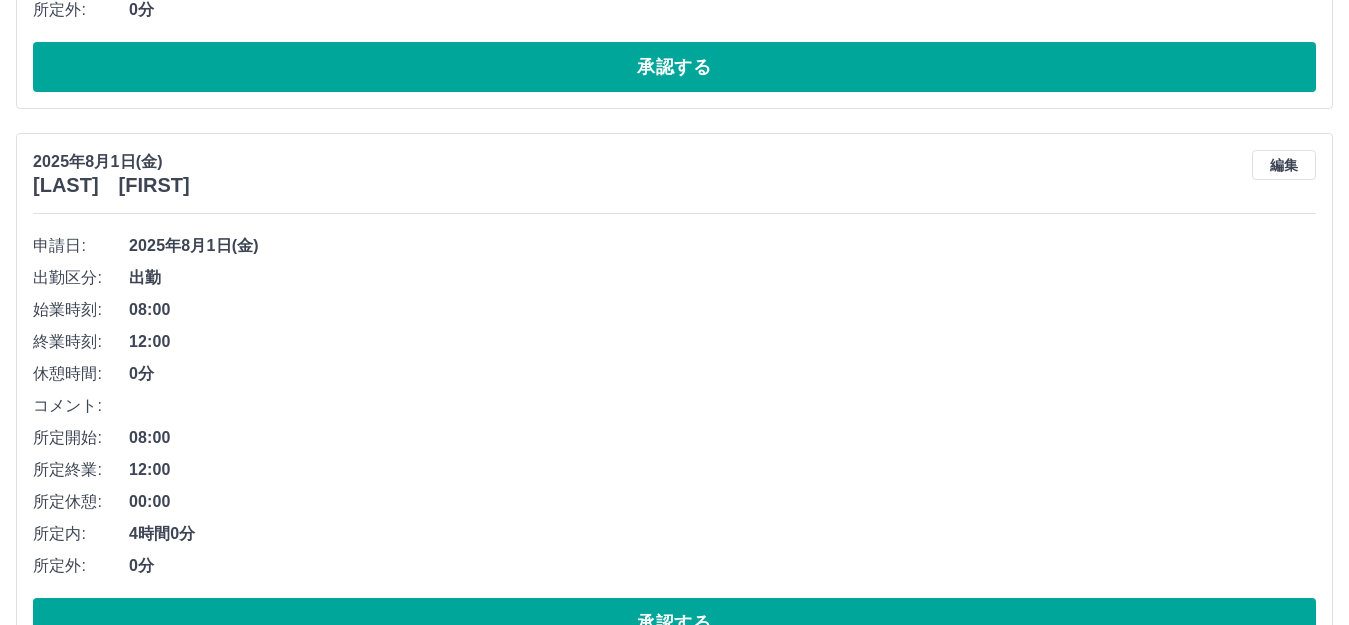 scroll, scrollTop: 24261, scrollLeft: 0, axis: vertical 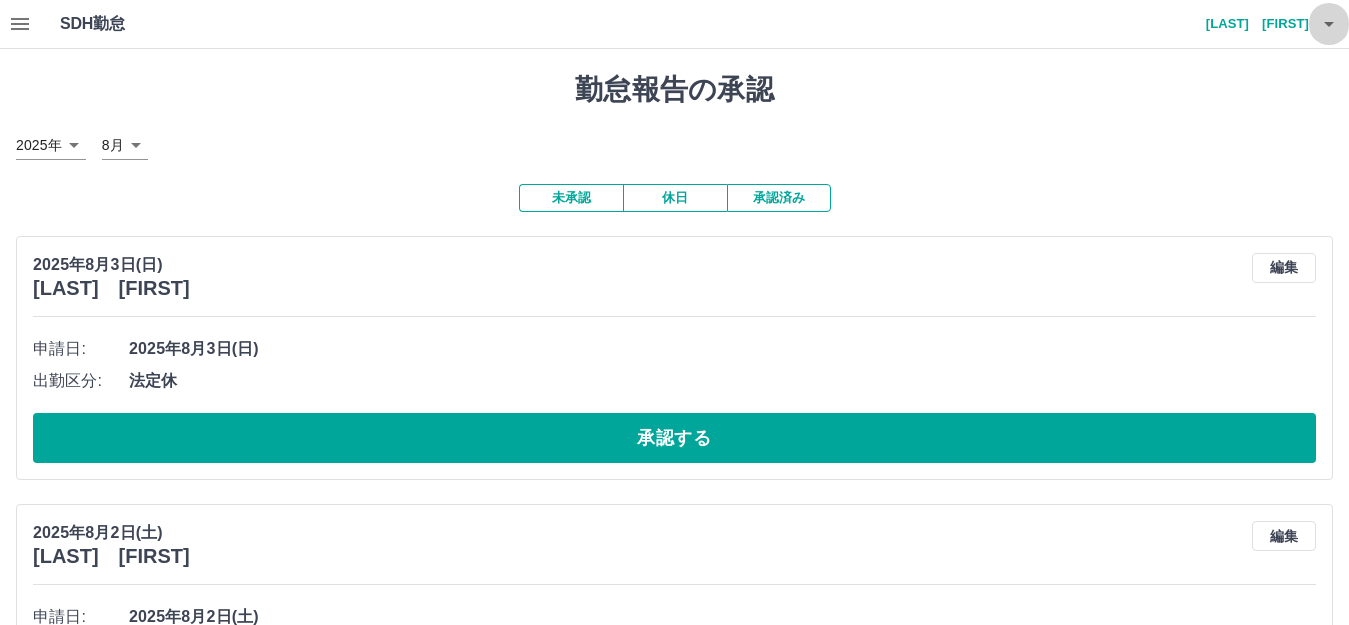 click 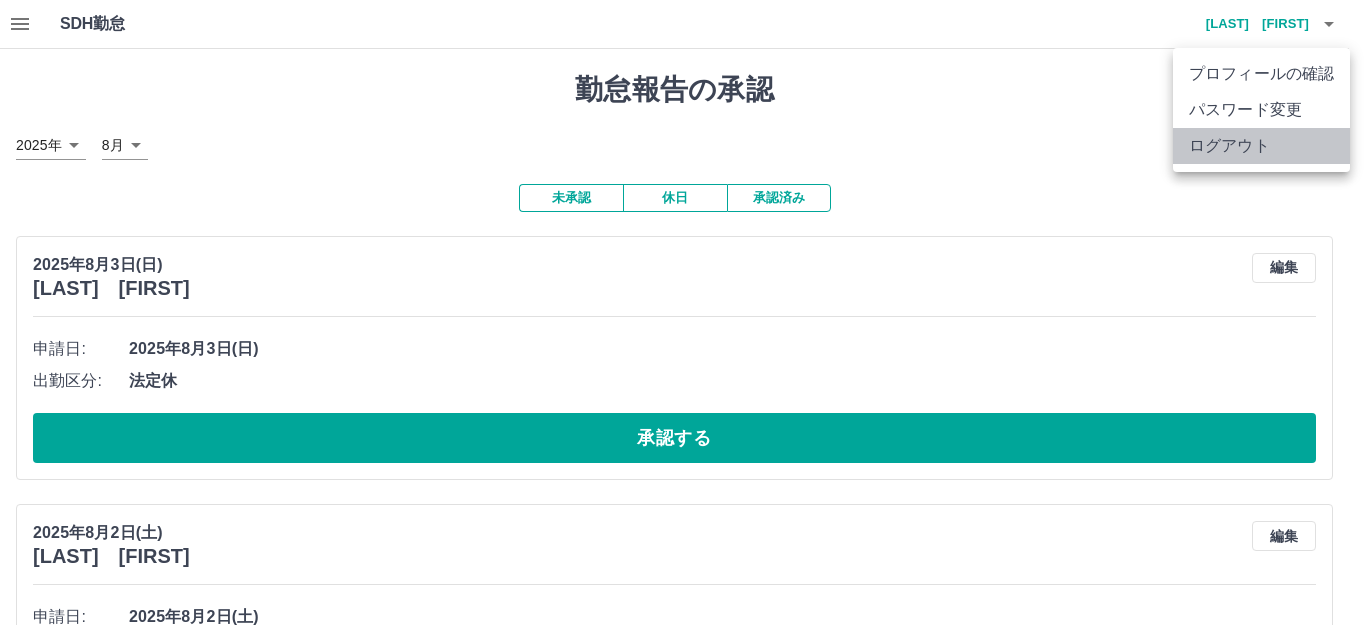 click on "ログアウト" at bounding box center [1261, 146] 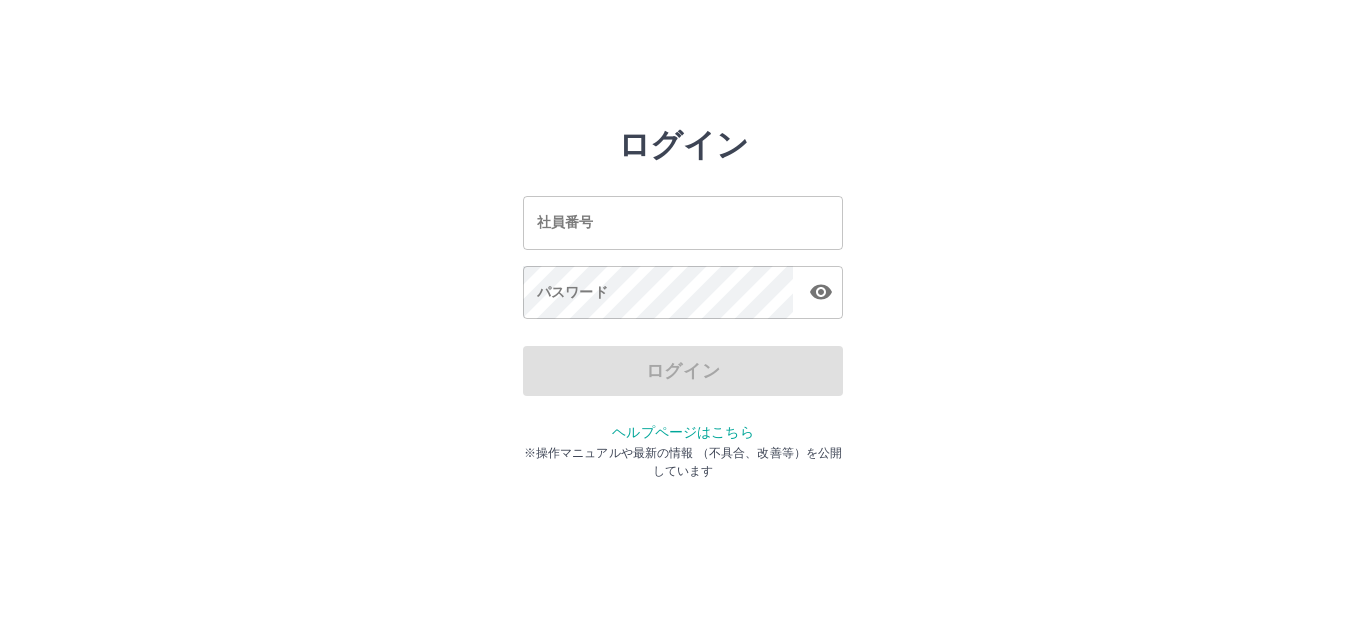 scroll, scrollTop: 0, scrollLeft: 0, axis: both 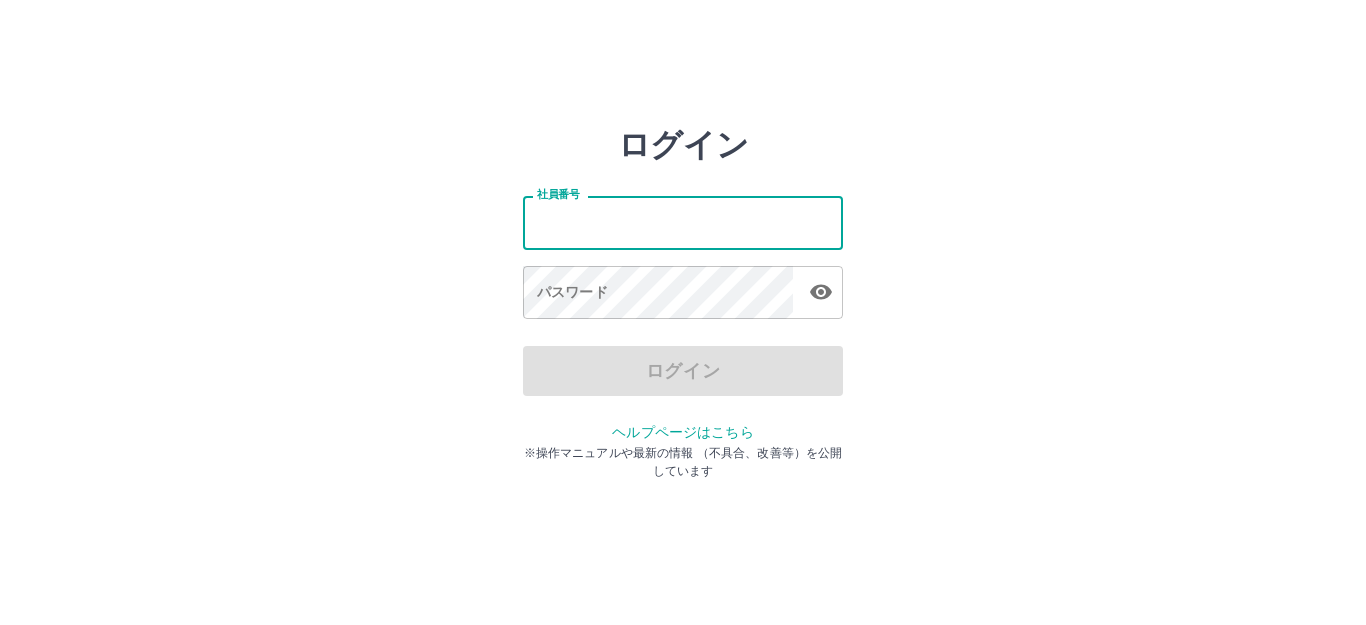 click on "社員番号" at bounding box center [683, 222] 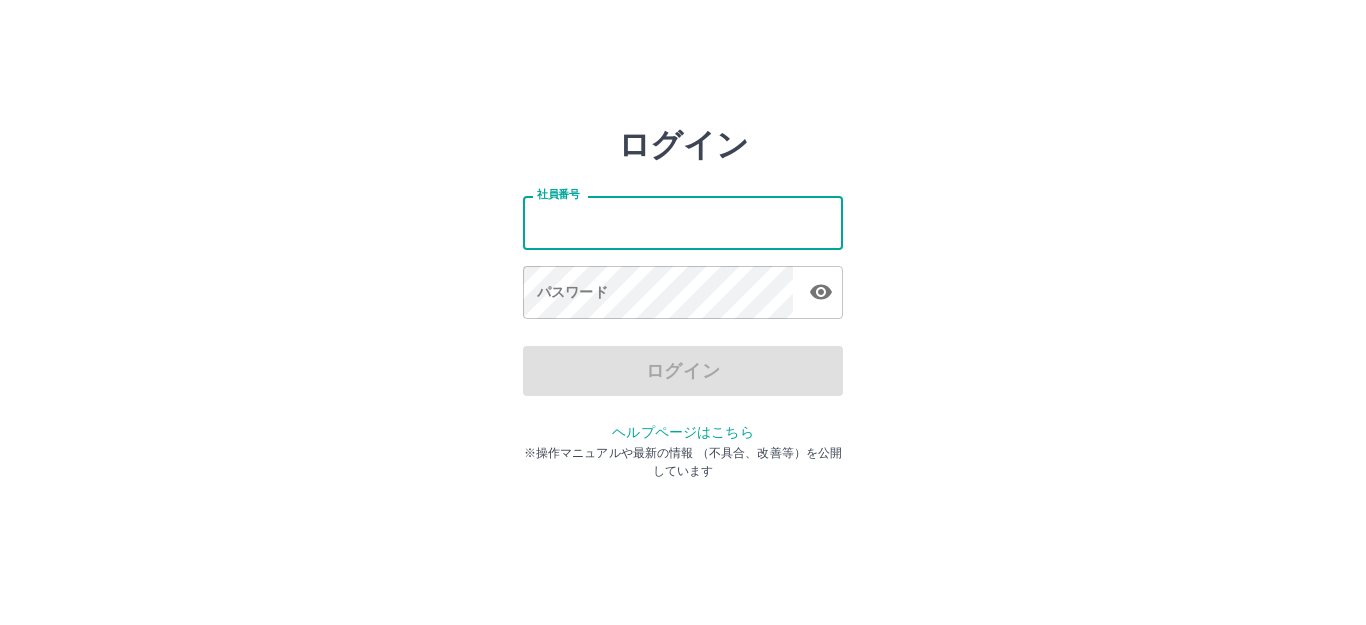 type on "*******" 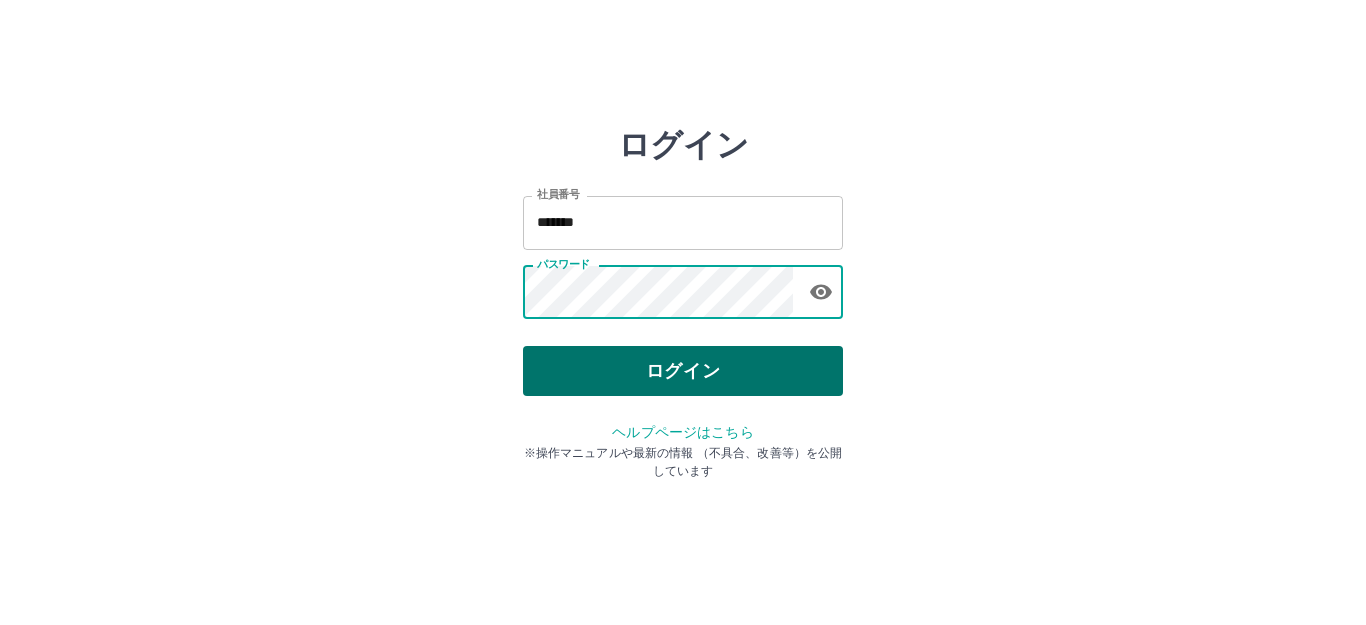 click on "ログイン" at bounding box center (683, 371) 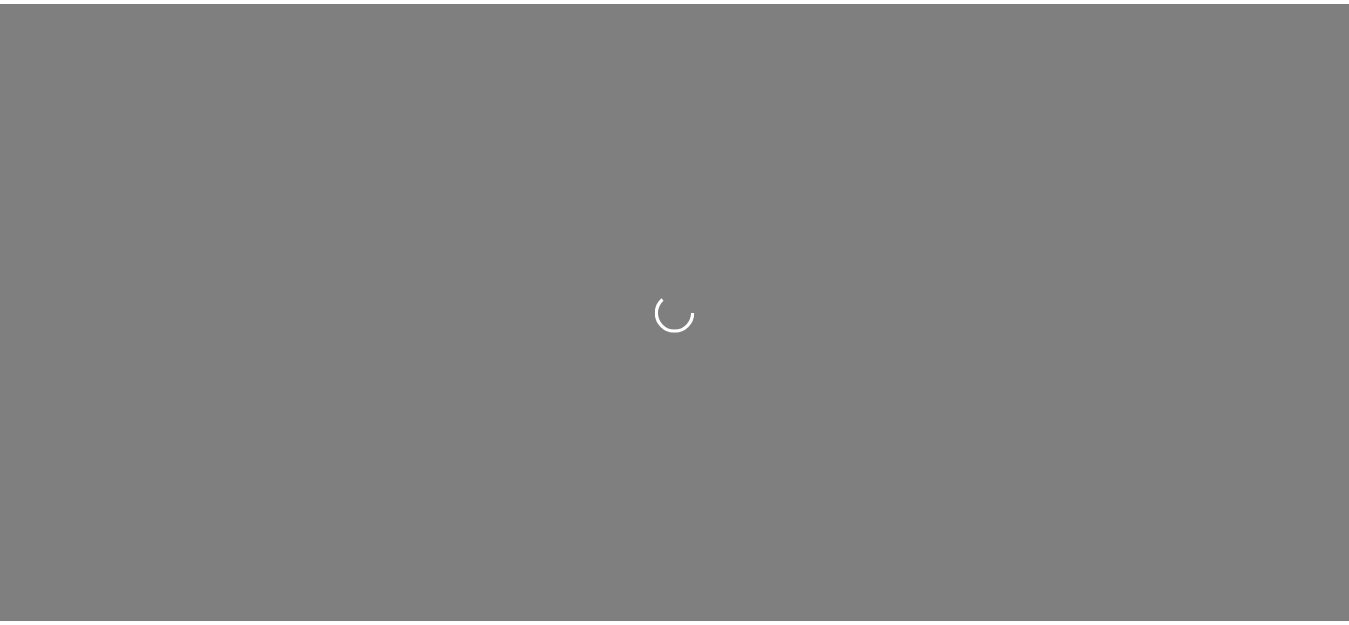 scroll, scrollTop: 0, scrollLeft: 0, axis: both 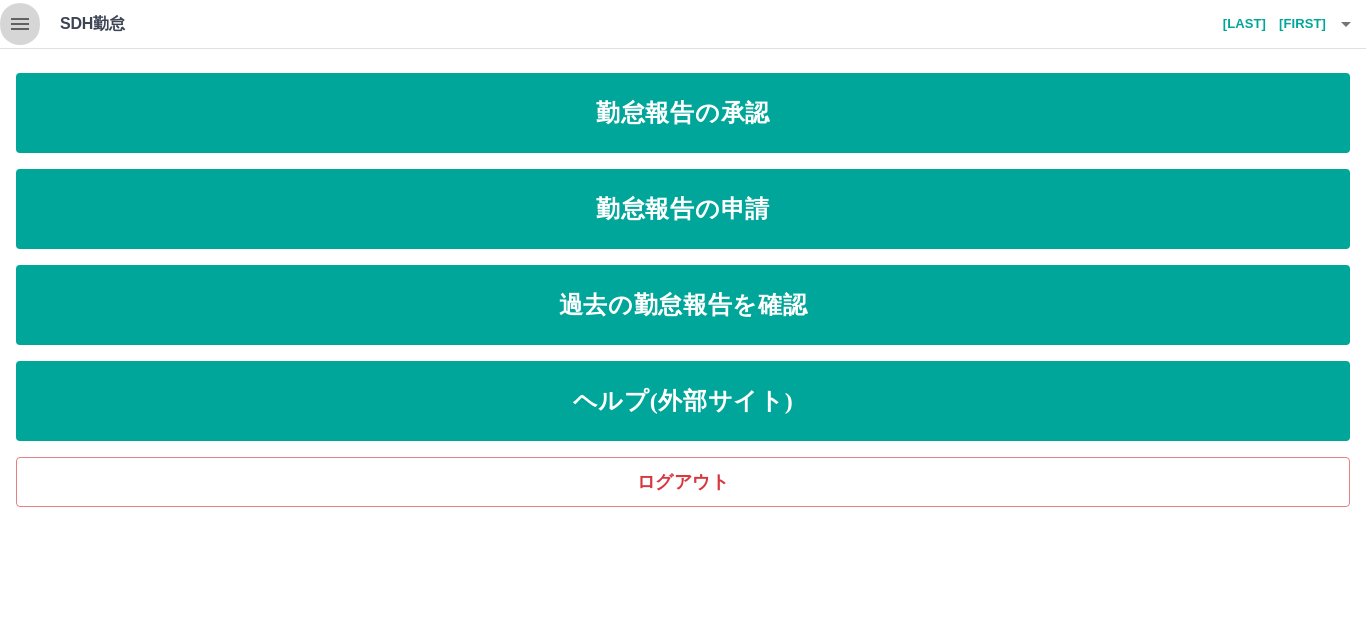 click 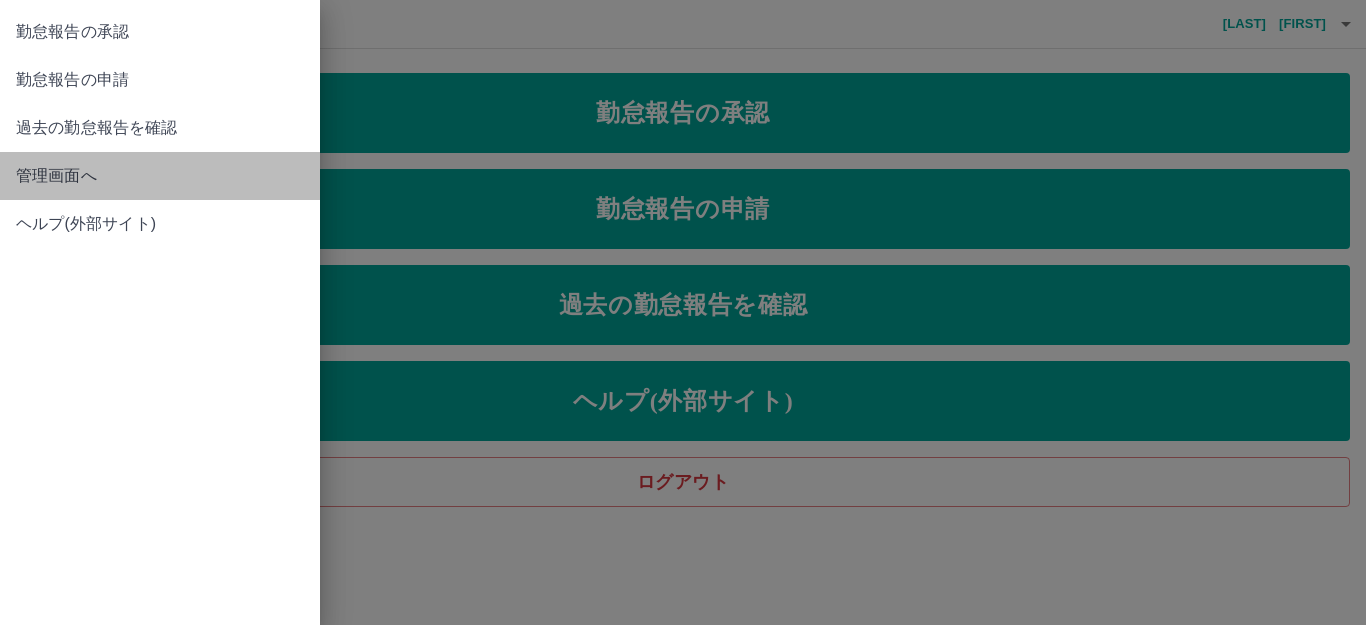 click on "管理画面へ" at bounding box center (160, 176) 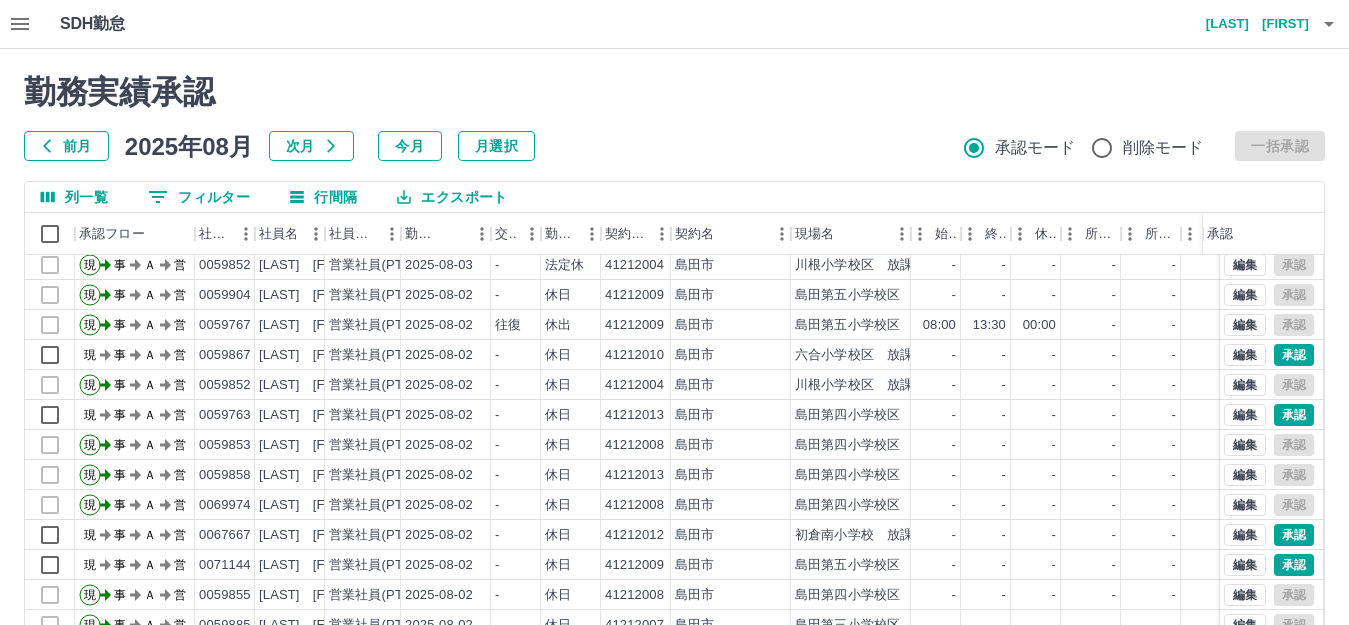 scroll, scrollTop: 104, scrollLeft: 0, axis: vertical 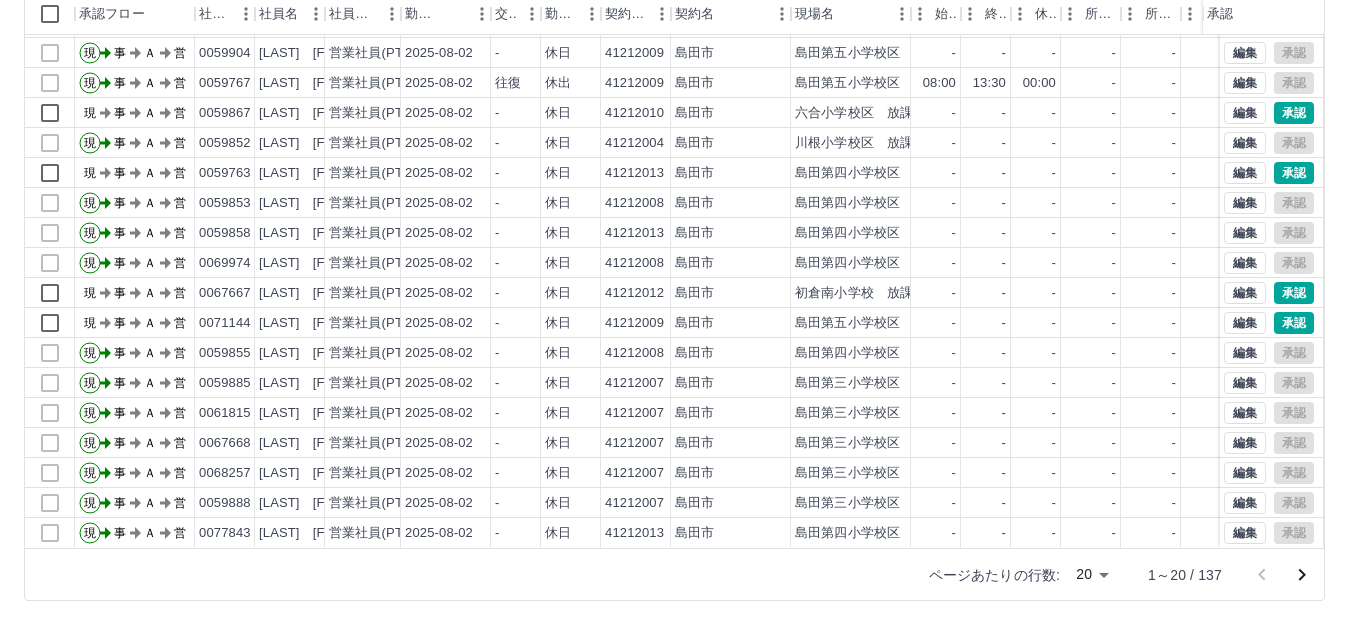 click 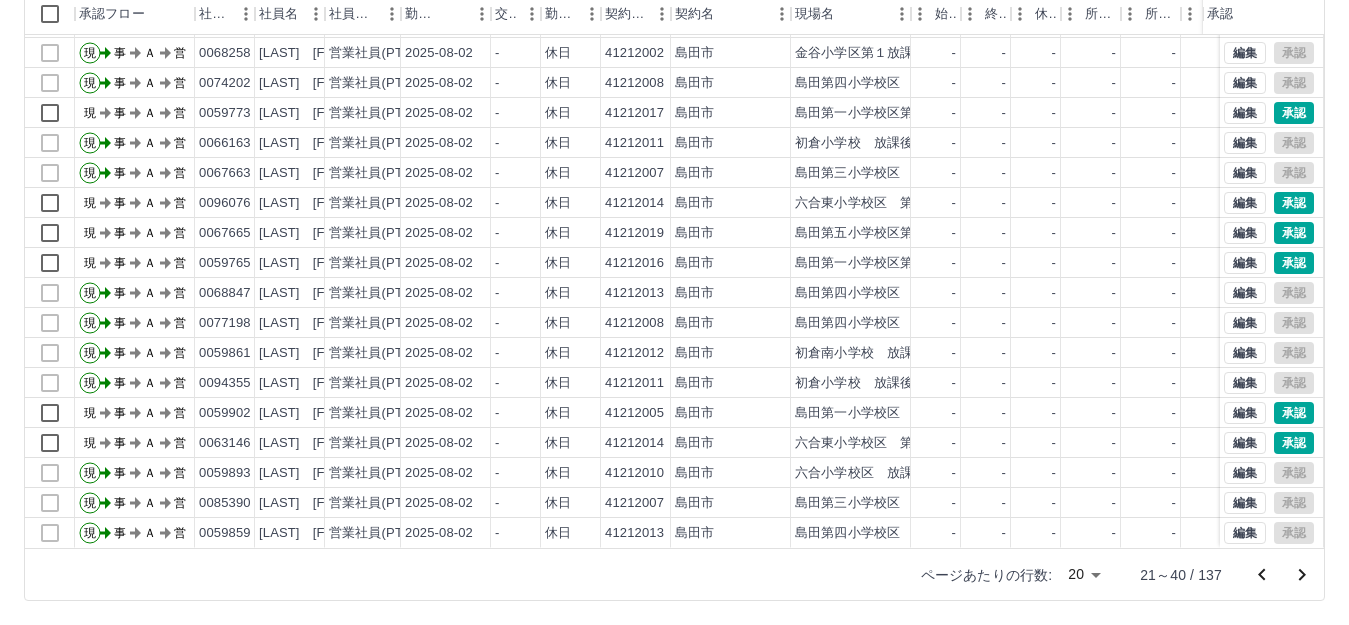 scroll, scrollTop: 104, scrollLeft: 0, axis: vertical 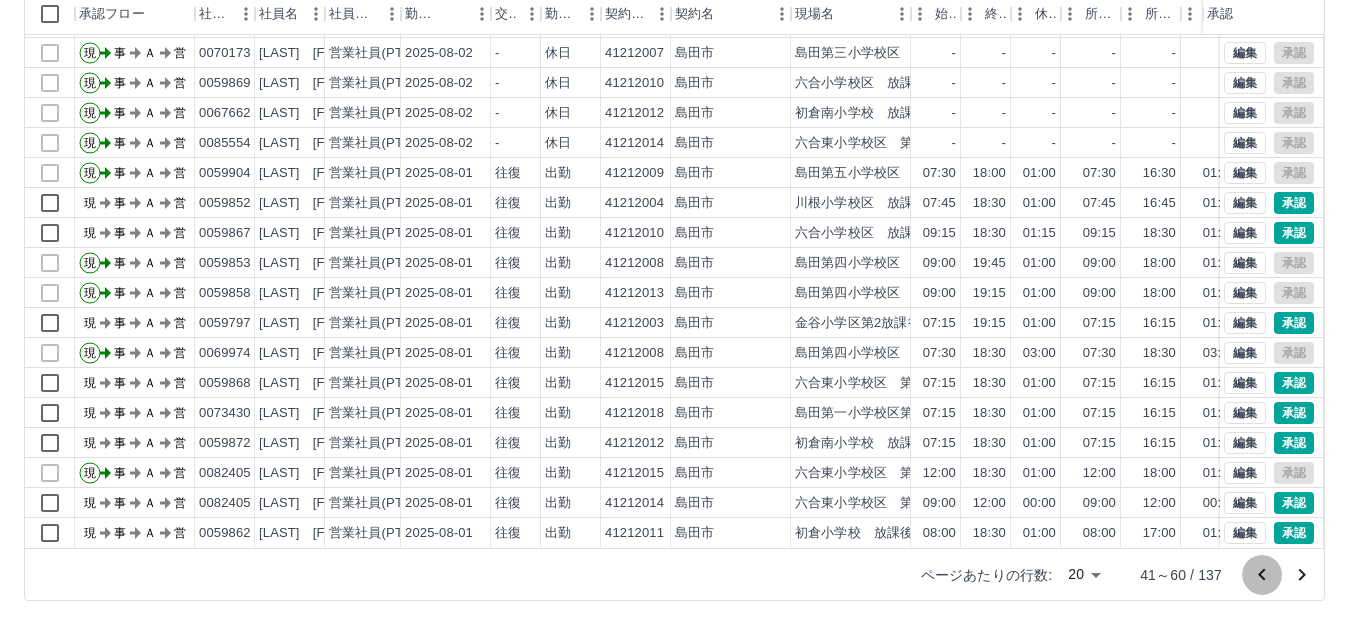 click 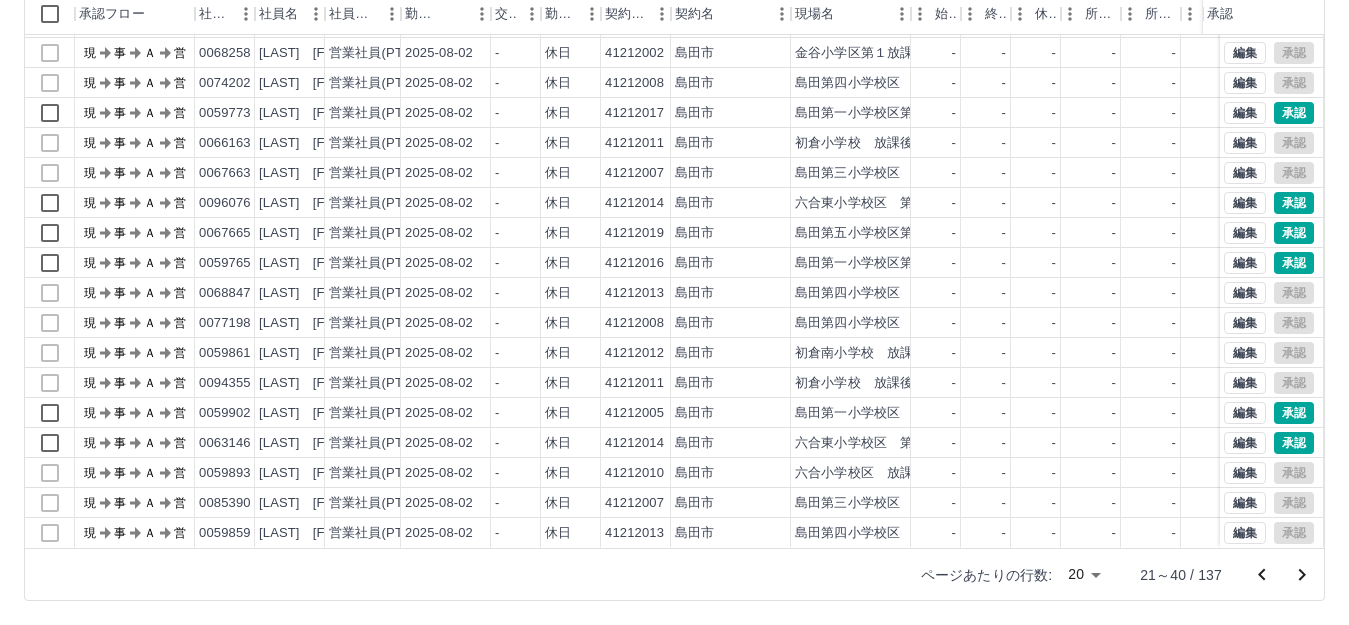 scroll, scrollTop: 0, scrollLeft: 0, axis: both 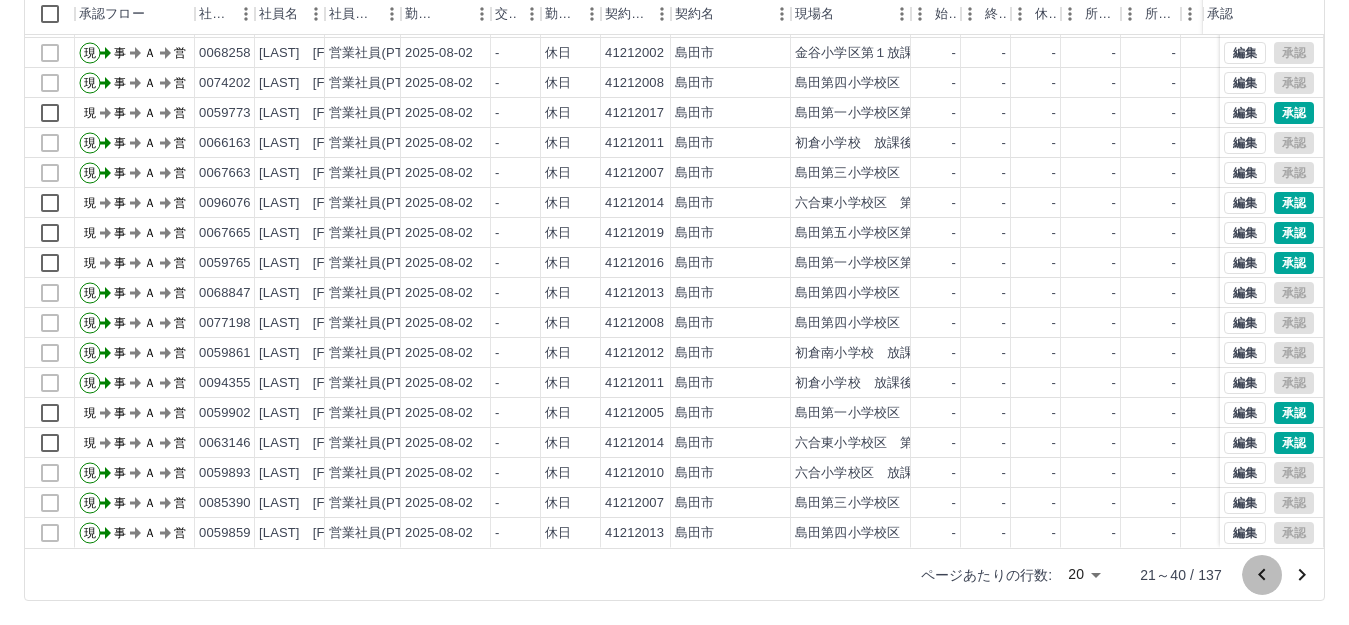 click 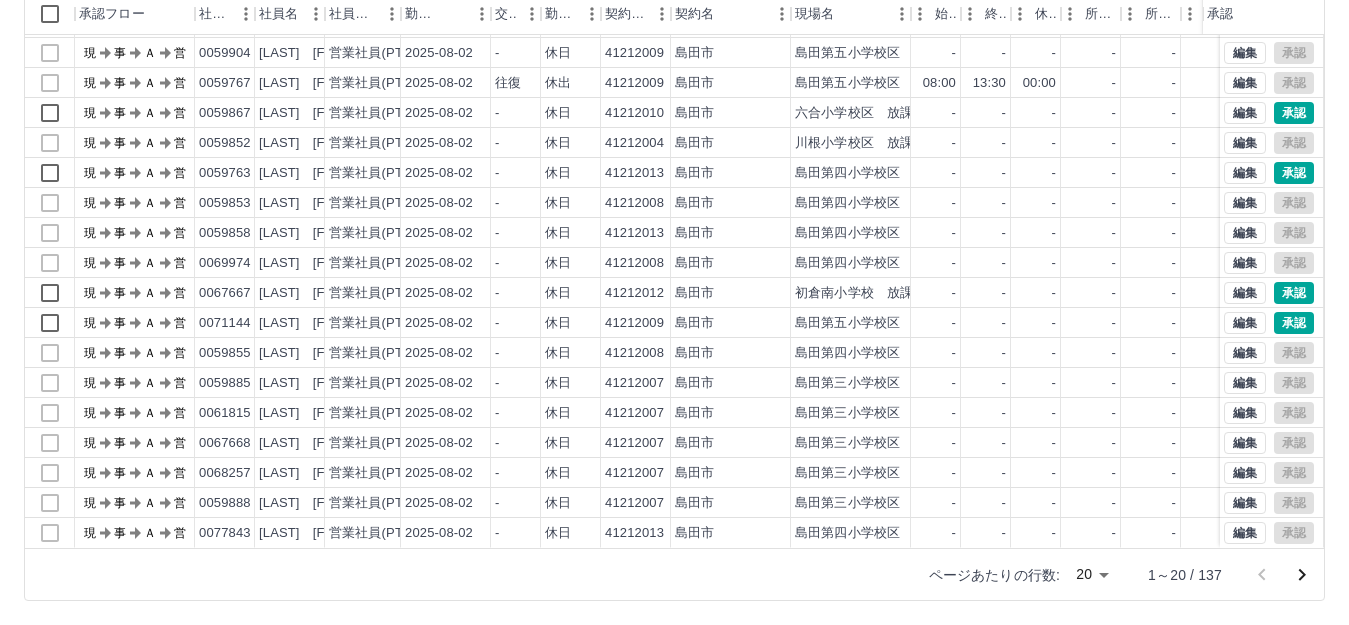 scroll, scrollTop: 0, scrollLeft: 0, axis: both 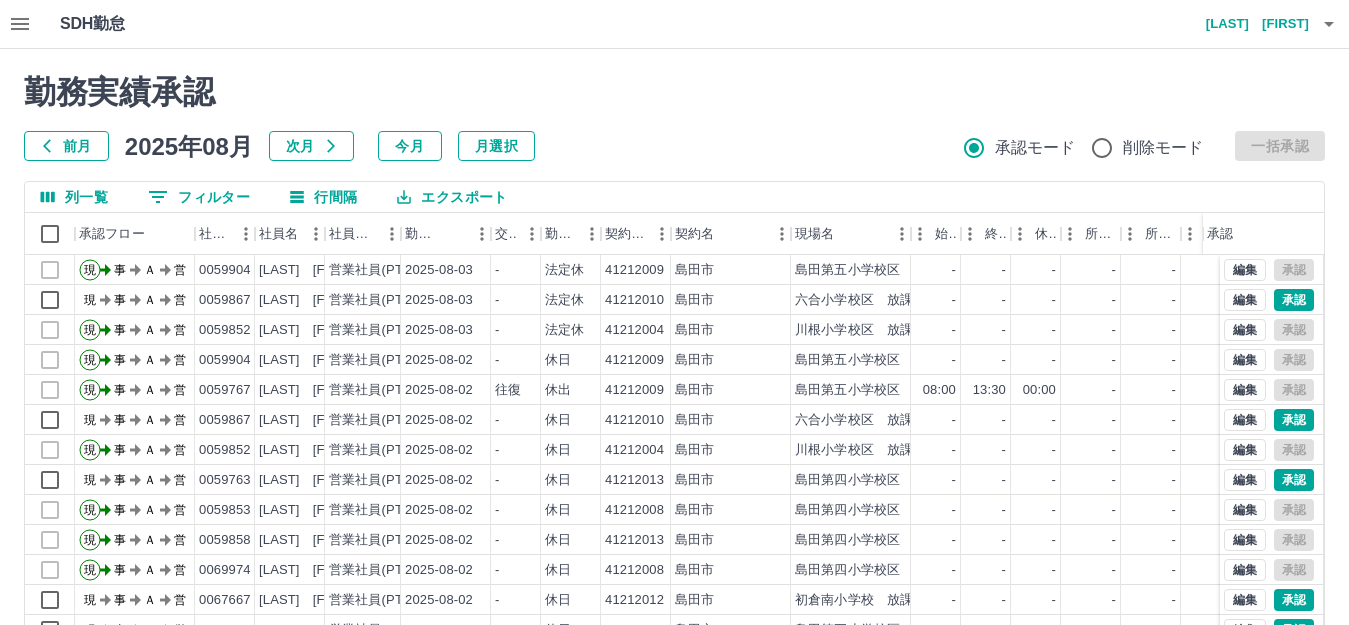 click 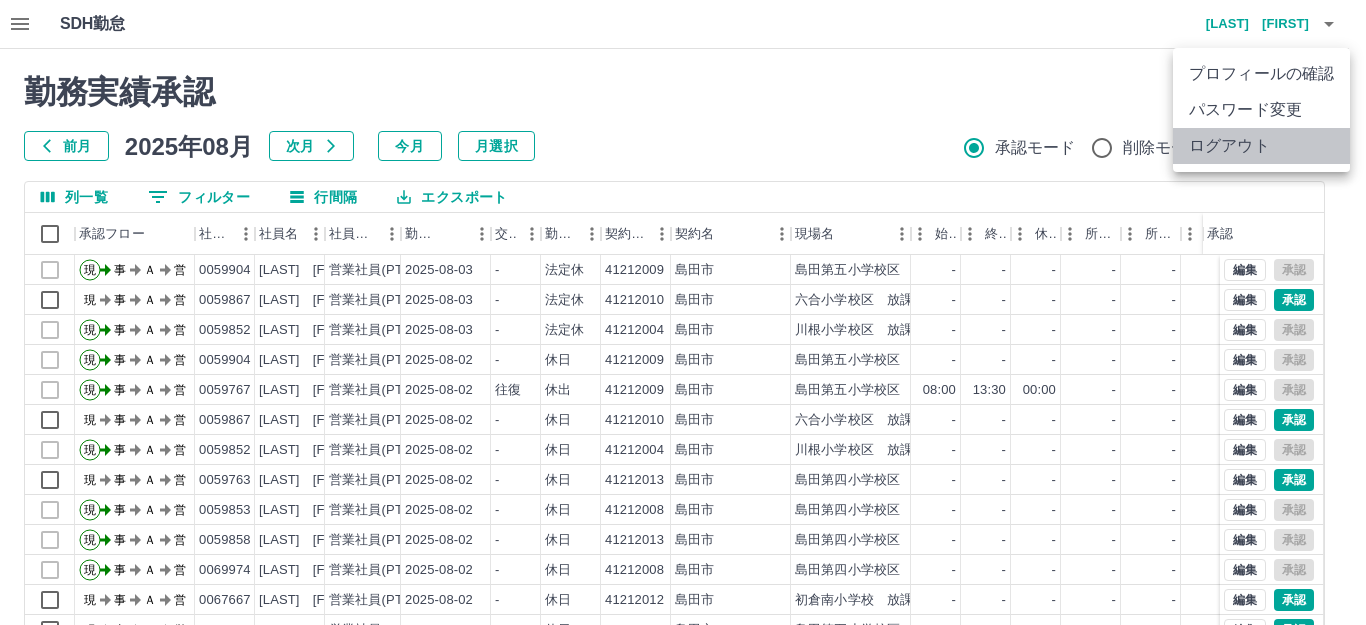 click on "ログアウト" at bounding box center (1261, 146) 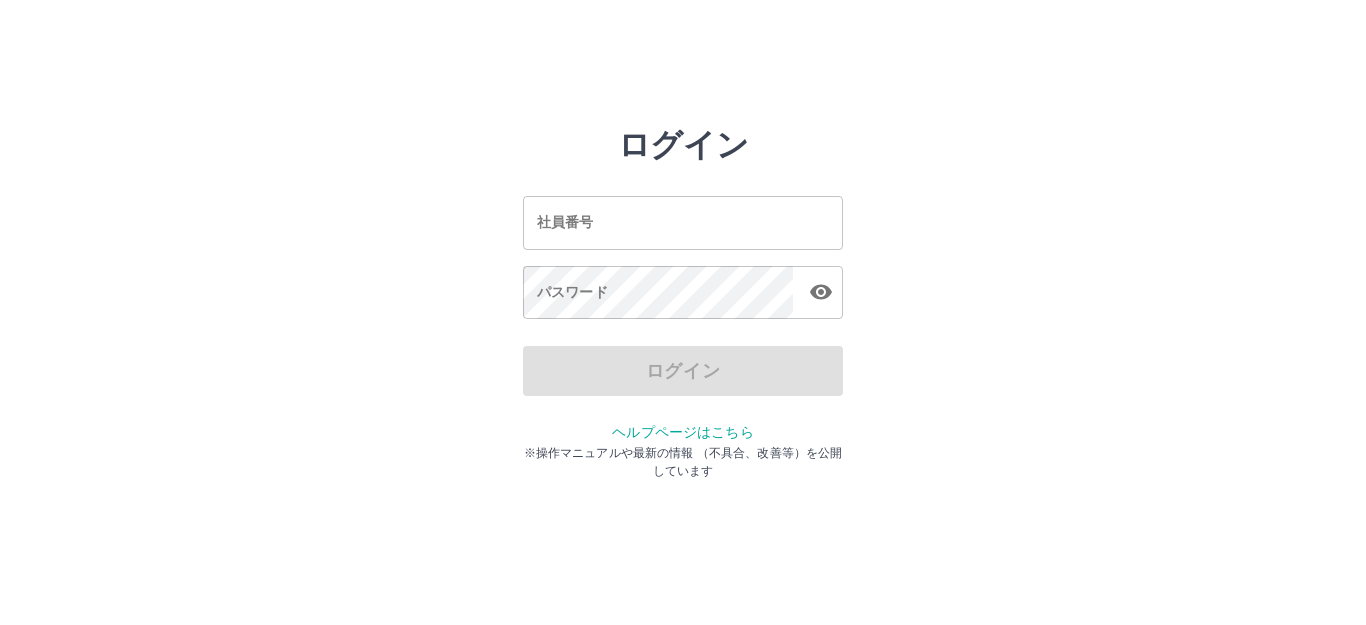 scroll, scrollTop: 0, scrollLeft: 0, axis: both 